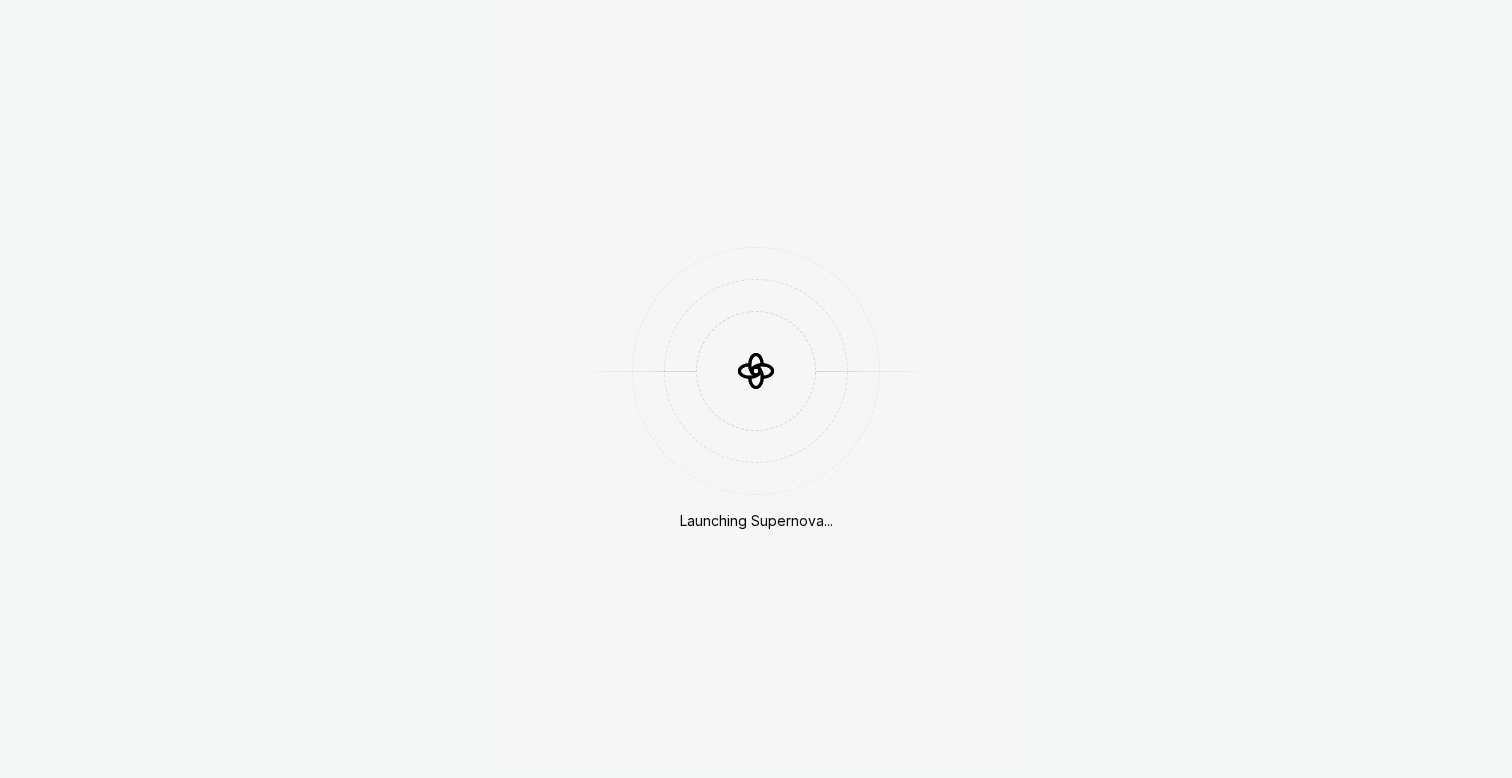scroll, scrollTop: 0, scrollLeft: 0, axis: both 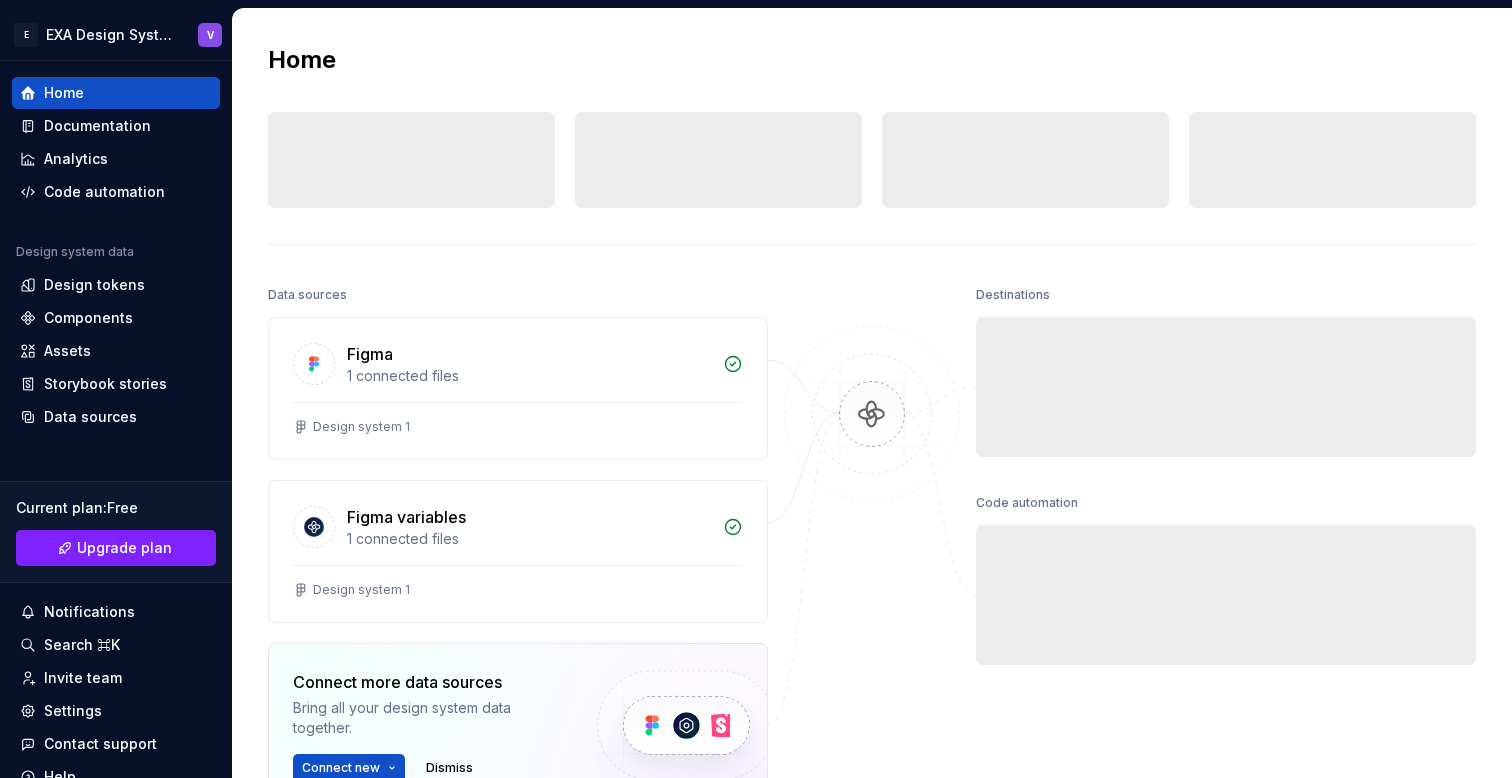 click on "Home Design tokens 0 Components 0 0 Assets 0 Docs pages 0 Data sources Figma 1 connected files Design system 1 Figma variables 1 connected files Design system 1 Connect more data sources Bring all your design system data together. Connect new Dismiss Destinations Documentation Collaborate on design system documentation. Open editor Invite team Code automation Export to code Build a pipeline and automate code delivery. New pipeline Invite engineer" at bounding box center [872, 516] 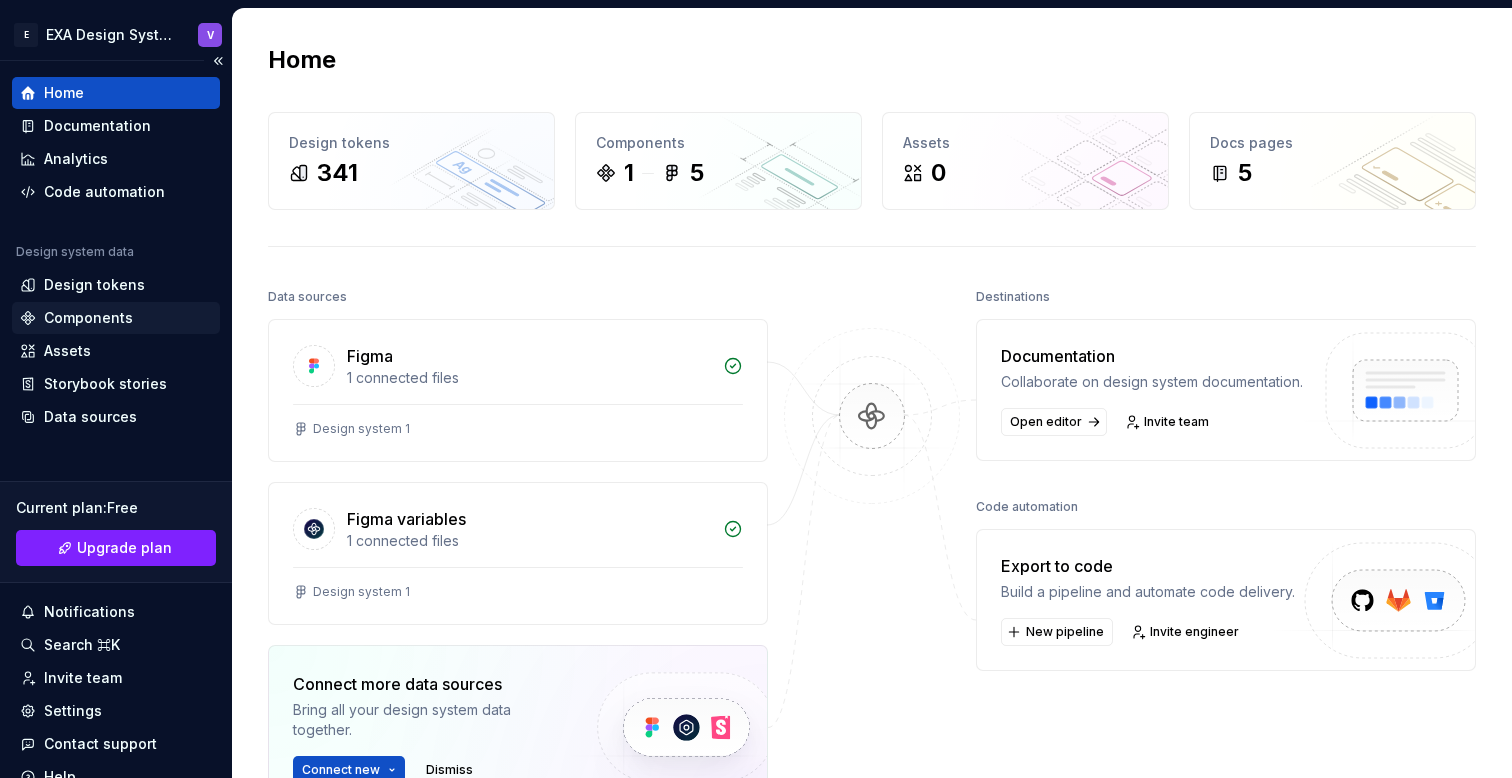 click on "Components" at bounding box center [88, 318] 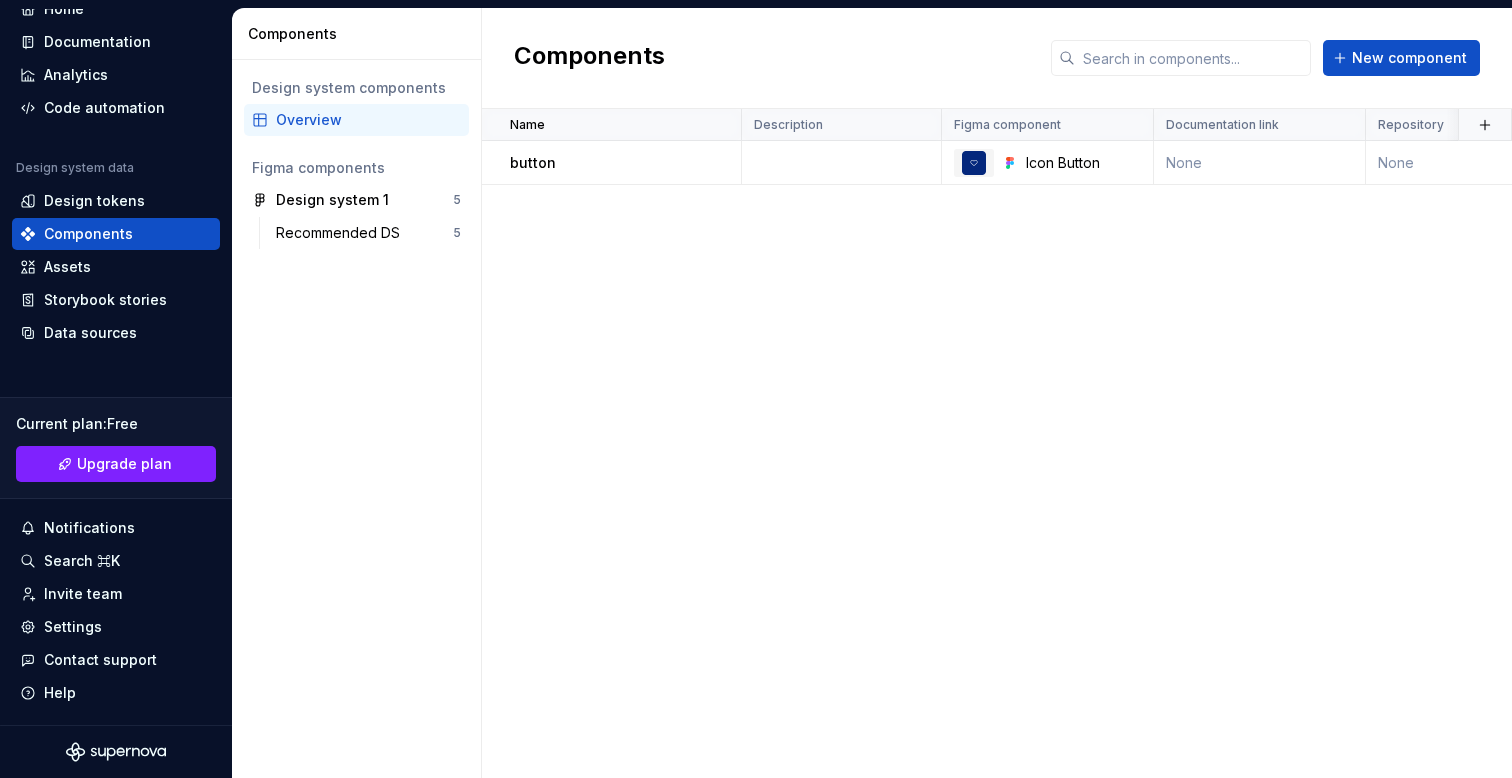 scroll, scrollTop: 0, scrollLeft: 0, axis: both 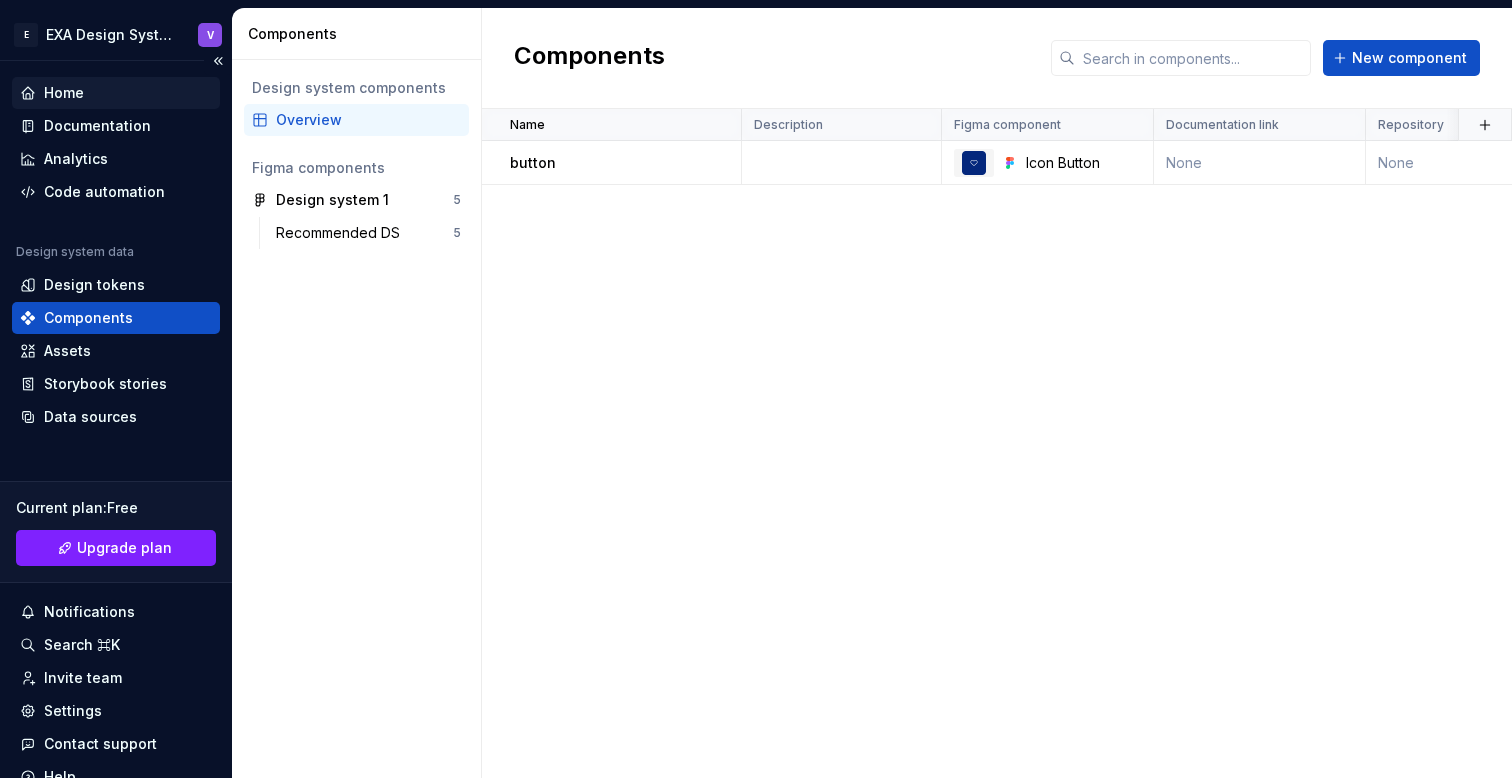 click on "Home" at bounding box center [116, 93] 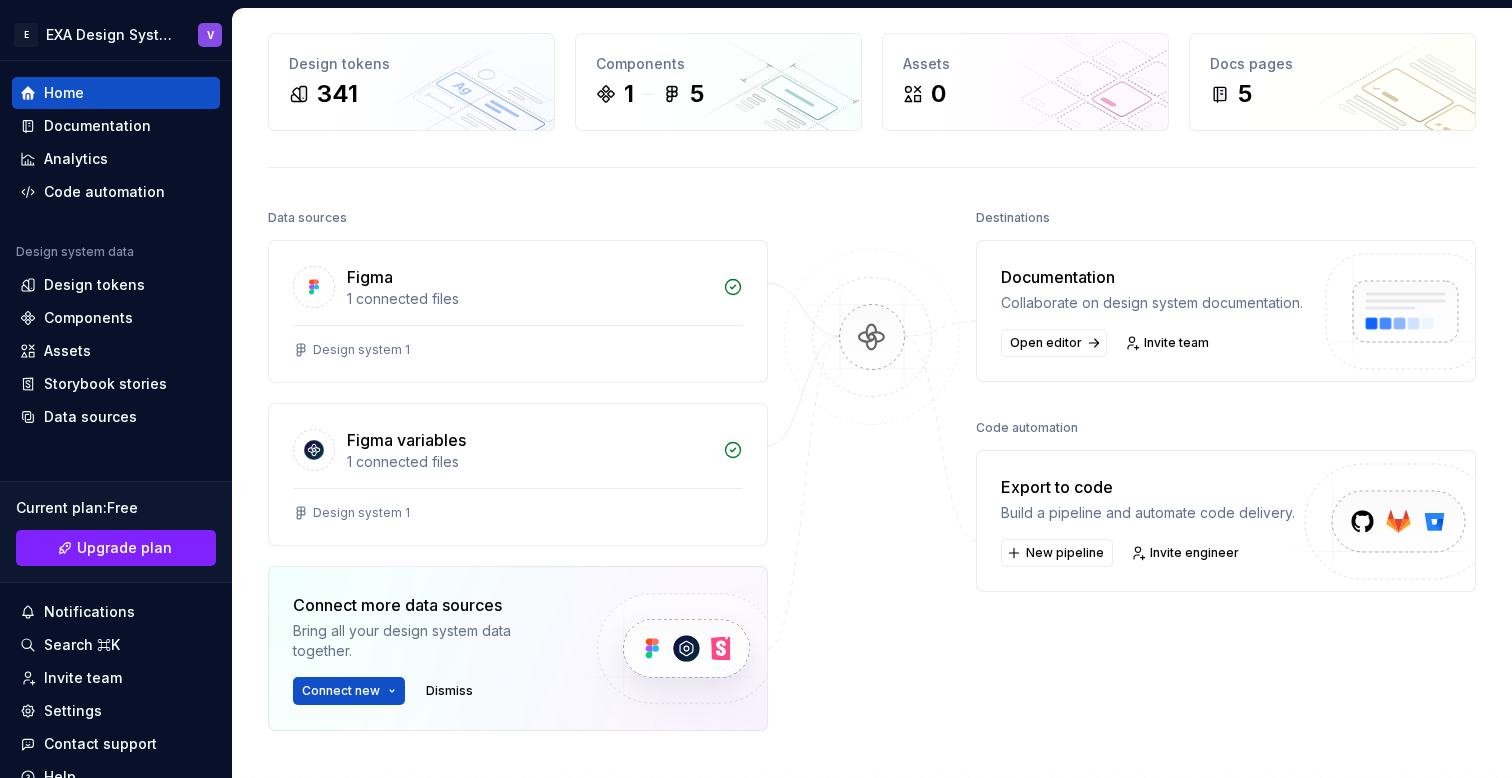 scroll, scrollTop: 0, scrollLeft: 0, axis: both 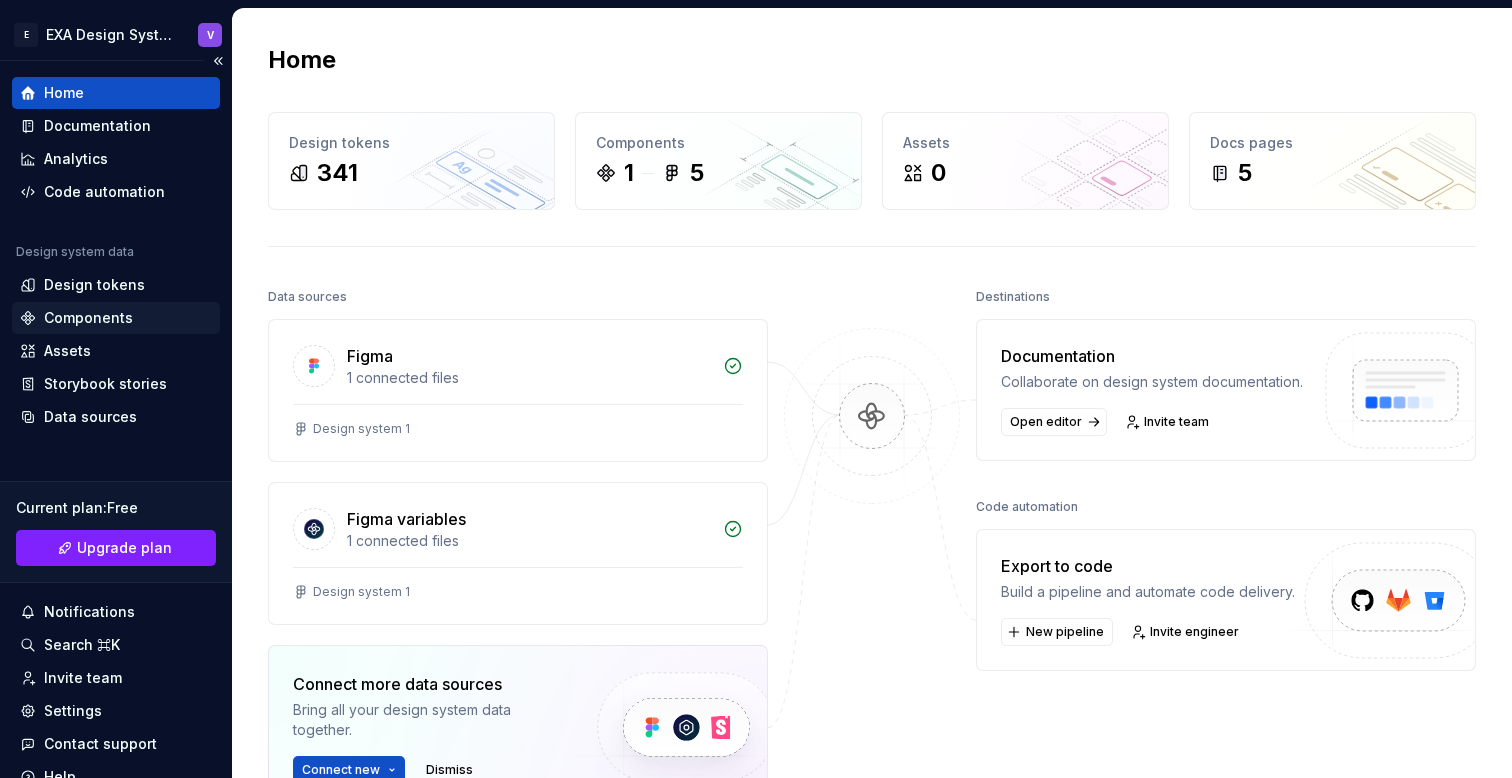 click on "Components" at bounding box center (88, 318) 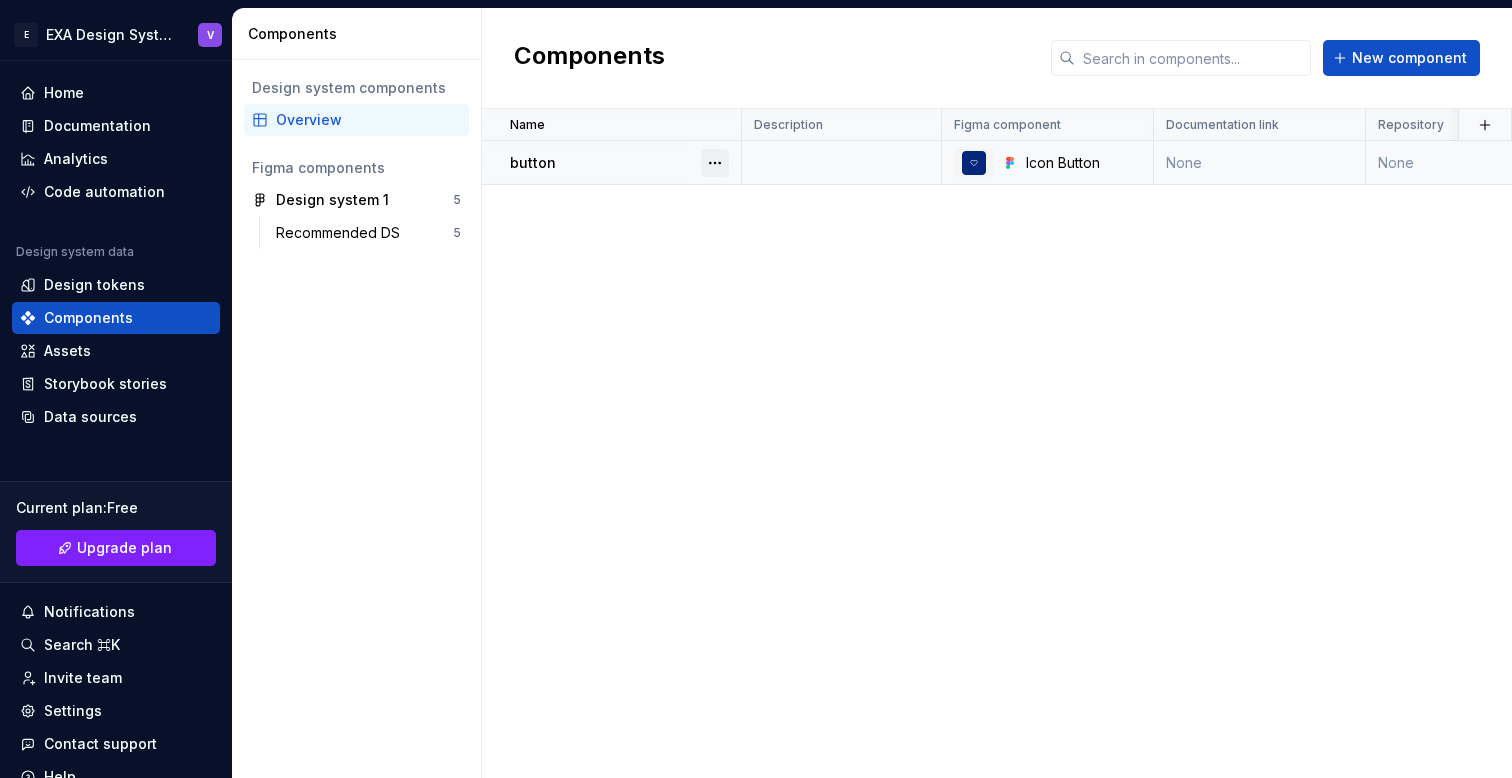 click at bounding box center [715, 163] 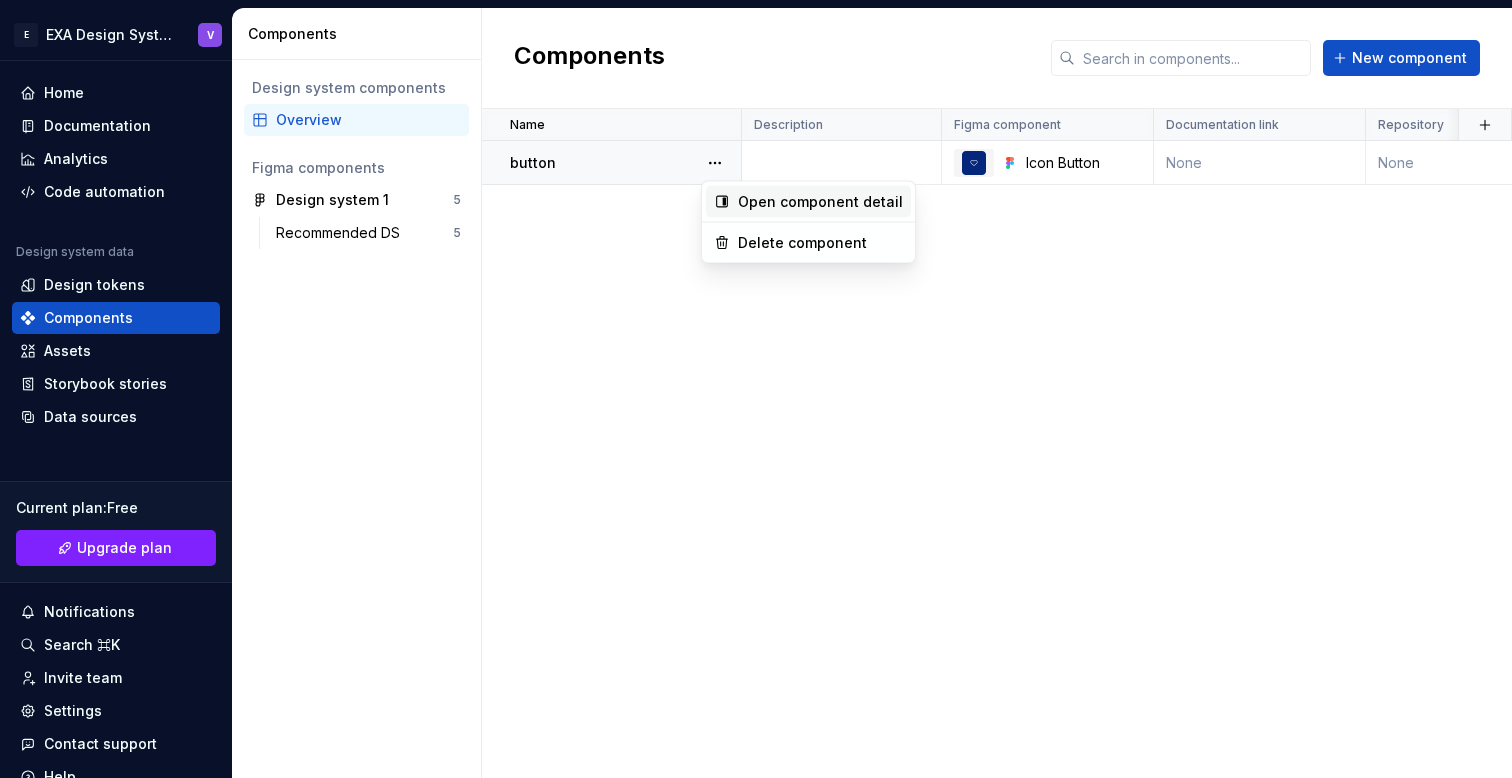 click on "Open component detail" at bounding box center [820, 202] 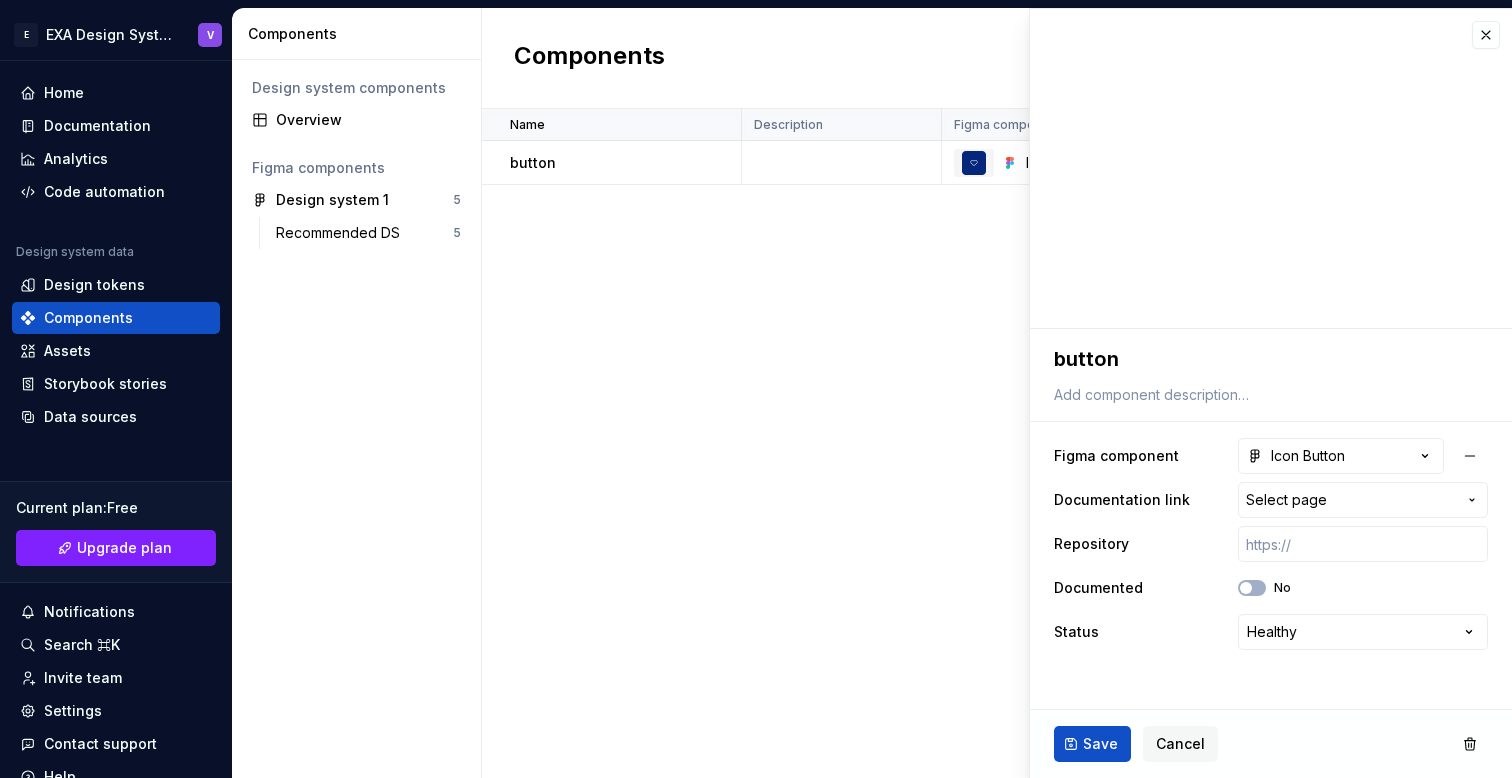 click on "Name Description Figma component Documentation link Repository Documented Status Last updated button Icon Button None None No Healthy 28 days ago" at bounding box center [997, 443] 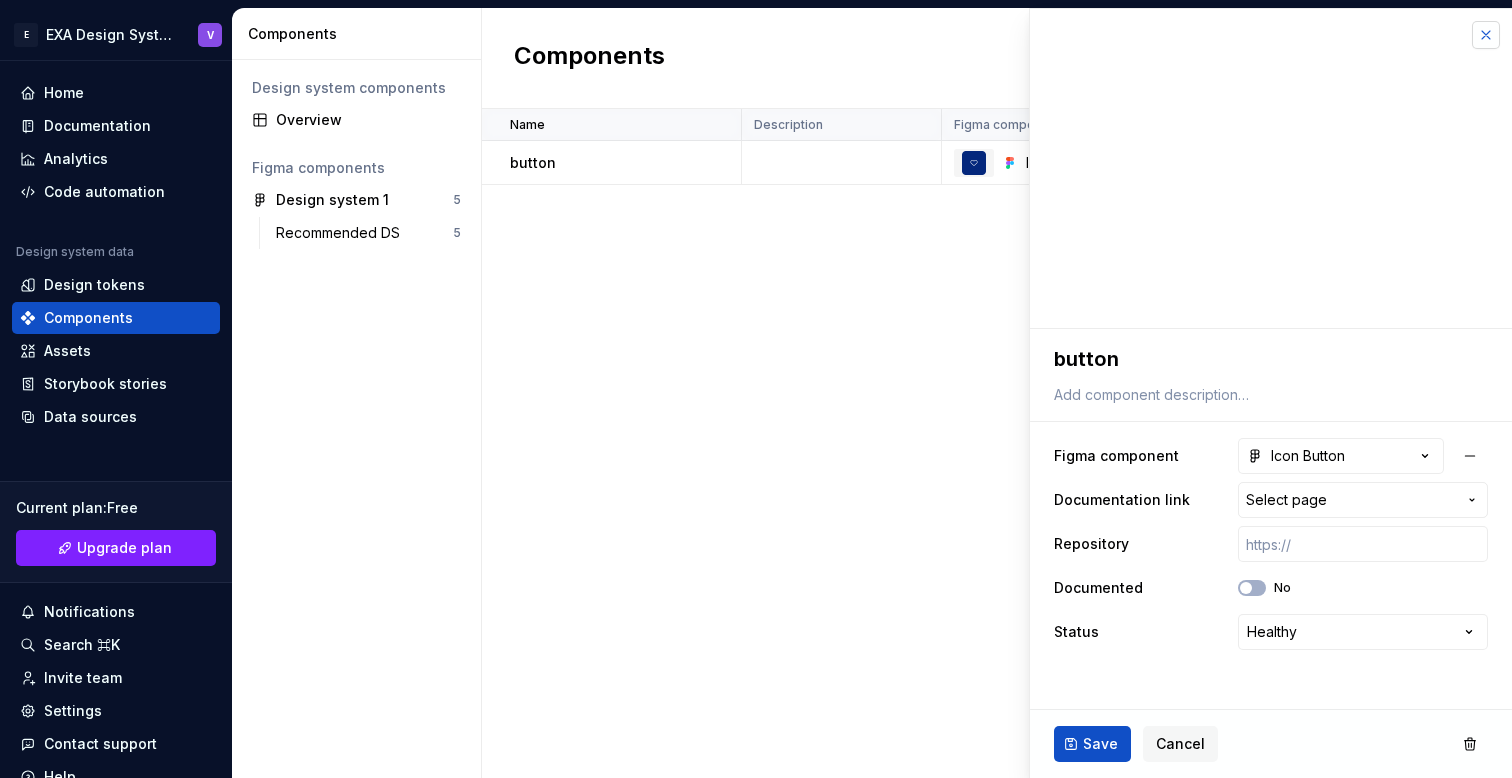 click at bounding box center [1486, 35] 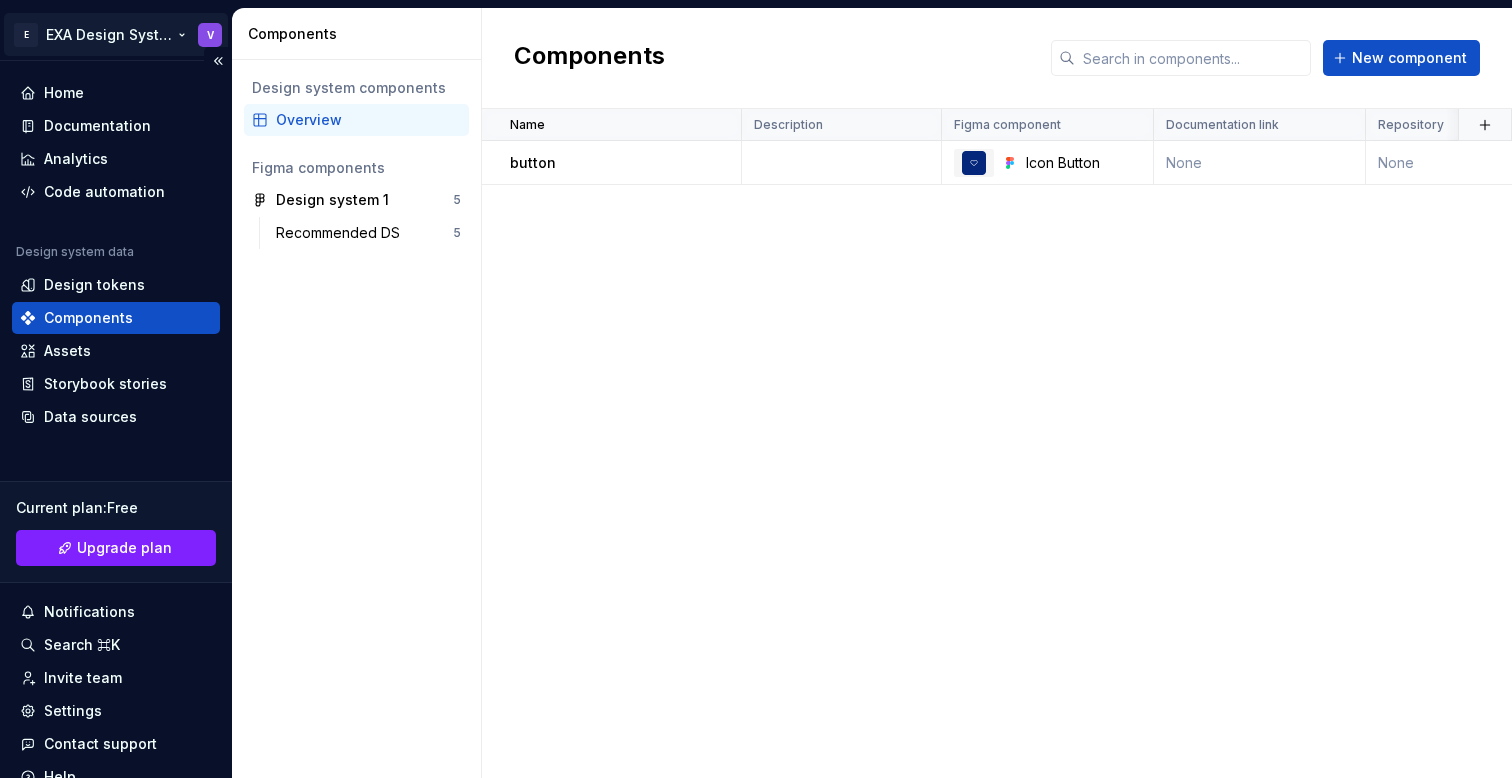 click on "E EXA Design System V Home Documentation Analytics Code automation Design system data Design tokens Components Assets Storybook stories Data sources Current plan : Free Upgrade plan Notifications Search ⌘K Invite team Settings Contact support Help Components Design system components Overview Figma components Design system 1 5 Recommended DS 5 Components New component Name Description Figma component Documentation link Repository Documented Status Last updated button Icon Button None None No Healthy 28 days ago *" at bounding box center (756, 389) 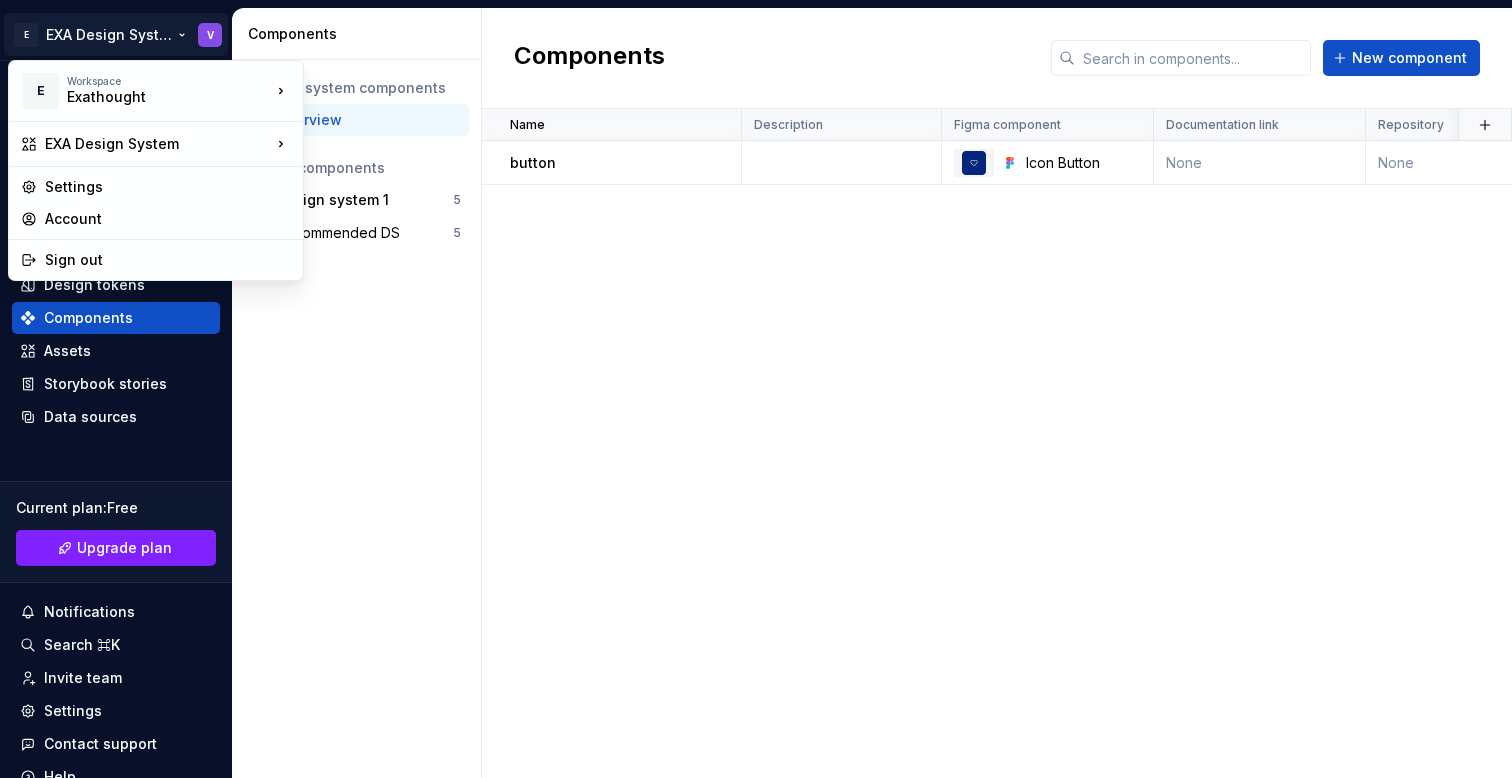 click on "E EXA Design System V Home Documentation Analytics Code automation Design system data Design tokens Components Assets Storybook stories Data sources Current plan : Free Upgrade plan Notifications Search ⌘K Invite team Settings Contact support Help Components Design system components Overview Figma components Design system 1 5 Recommended DS 5 Components New component Name Description Figma component Documentation link Repository Documented Status Last updated button Icon Button None None No Healthy 28 days ago * E Workspace Exathought EXA Design System Settings Account Sign out" at bounding box center [756, 389] 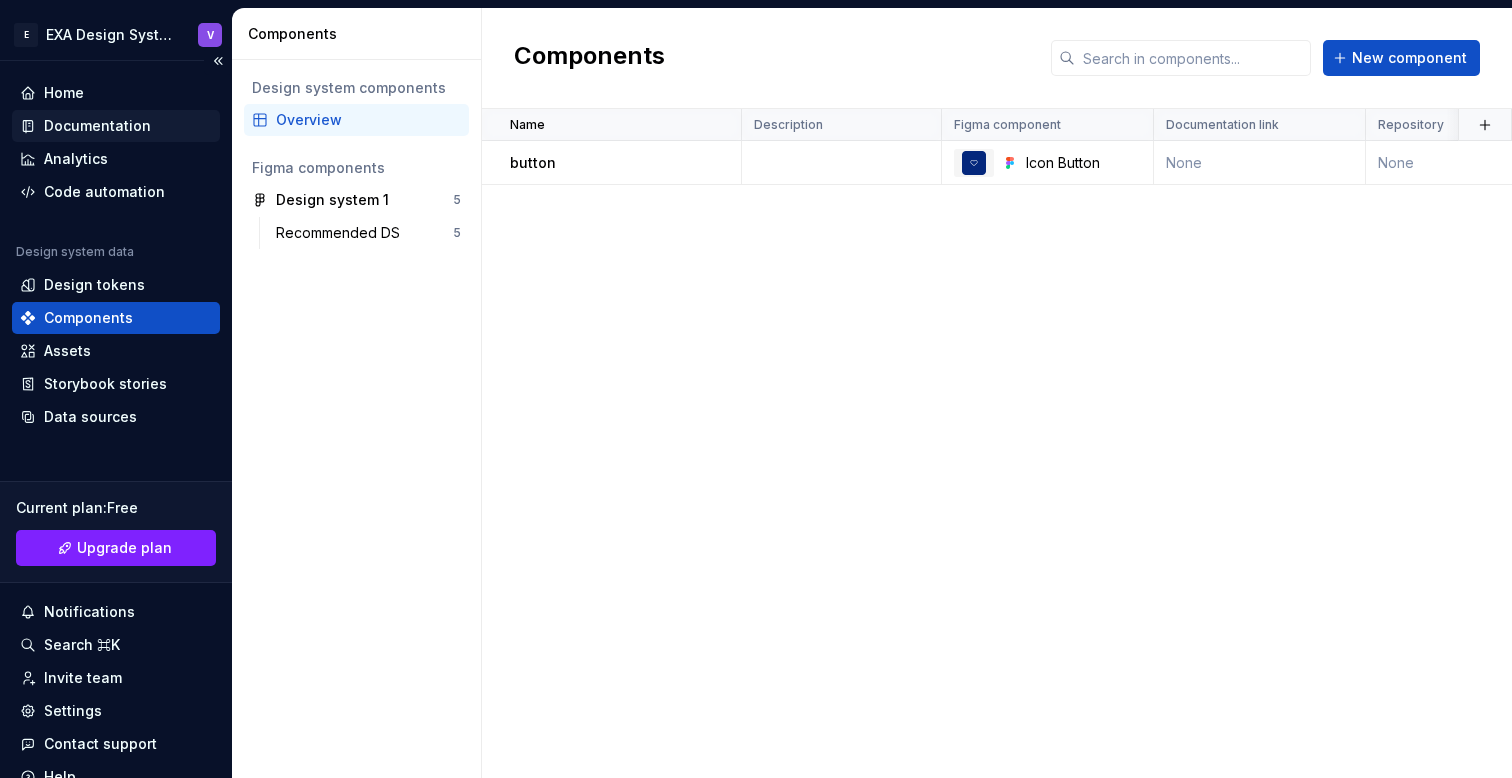 click on "Documentation" at bounding box center (116, 126) 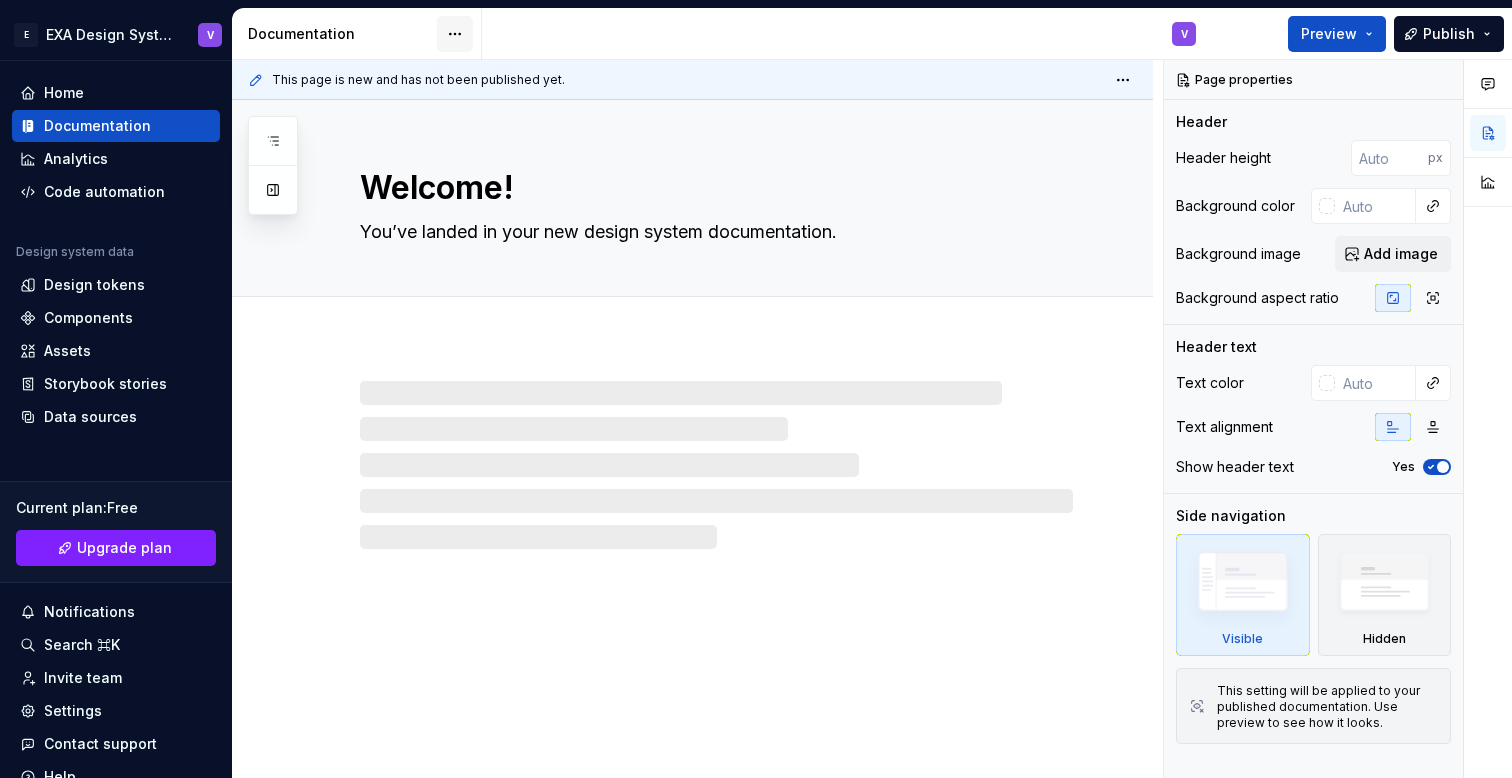click on "E EXA Design System V Home Documentation Analytics Code automation Design system data Design tokens Components Assets Storybook stories Data sources Current plan :  Free Upgrade plan Notifications Search ⌘K Invite team Settings Contact support Help Documentation V Preview Publish Pages Add
Accessibility guide for tree Page tree.
Navigate the tree with the arrow keys. Common tree hotkeys apply. Further keybindings are available:
enter to execute primary action on focused item
f2 to start renaming the focused item
escape to abort renaming an item
control+d to start dragging selected items
Welcome! V Foundations Design tokens Typography Components Component overview Component detail Changes Welcome! Foundations  /  Design tokens Foundations  /  Typography Components  /  Component overview Components  /  Component detail Upgrade to Enterprise to turn on approval workflow Learn more Contact us Welcome! Comments Open comments Header" at bounding box center (756, 389) 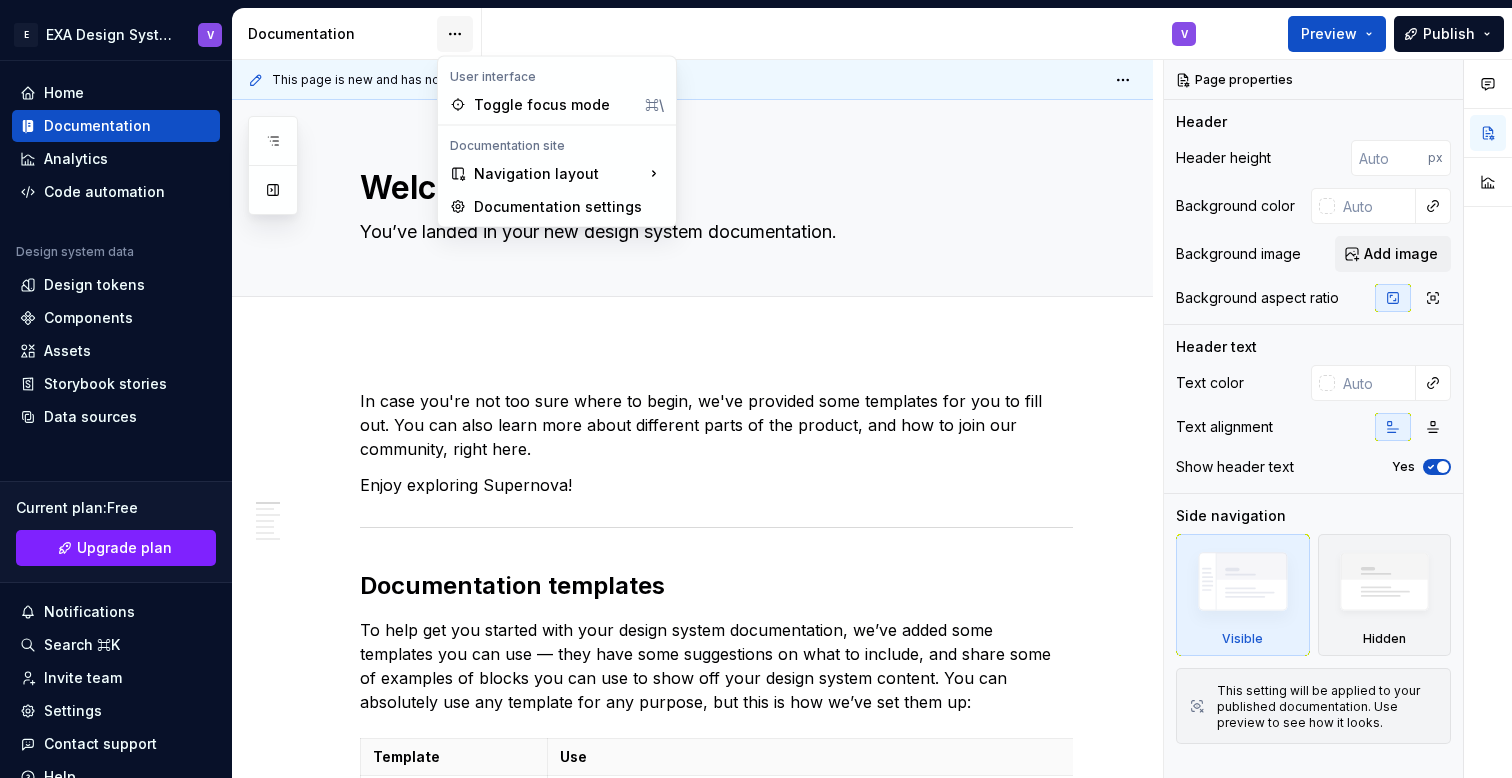 click on "E EXA Design System V Home Documentation Analytics Code automation Design system data Design tokens Components Assets Storybook stories Data sources Current plan : Free Upgrade plan Notifications Search ⌘K Invite team Settings Contact support Help Documentation V Preview Publish Pages Add
Accessibility guide for tree Page tree.
Navigate the tree with the arrow keys. Common tree hotkeys apply. Further keybindings are available:
enter to execute primary action on focused item
f2 to start renaming the focused item
escape to abort renaming an item
control+d to start dragging selected items
Welcome! V Foundations Design tokens Typography Components Component overview Component detail Changes Welcome! Foundations / Design tokens Foundations / Typography Components / Component overview Components / Component detail Upgrade to Enterprise to turn on approval workflow Learn more Contact us Welcome! Edit header Design system data" at bounding box center [756, 389] 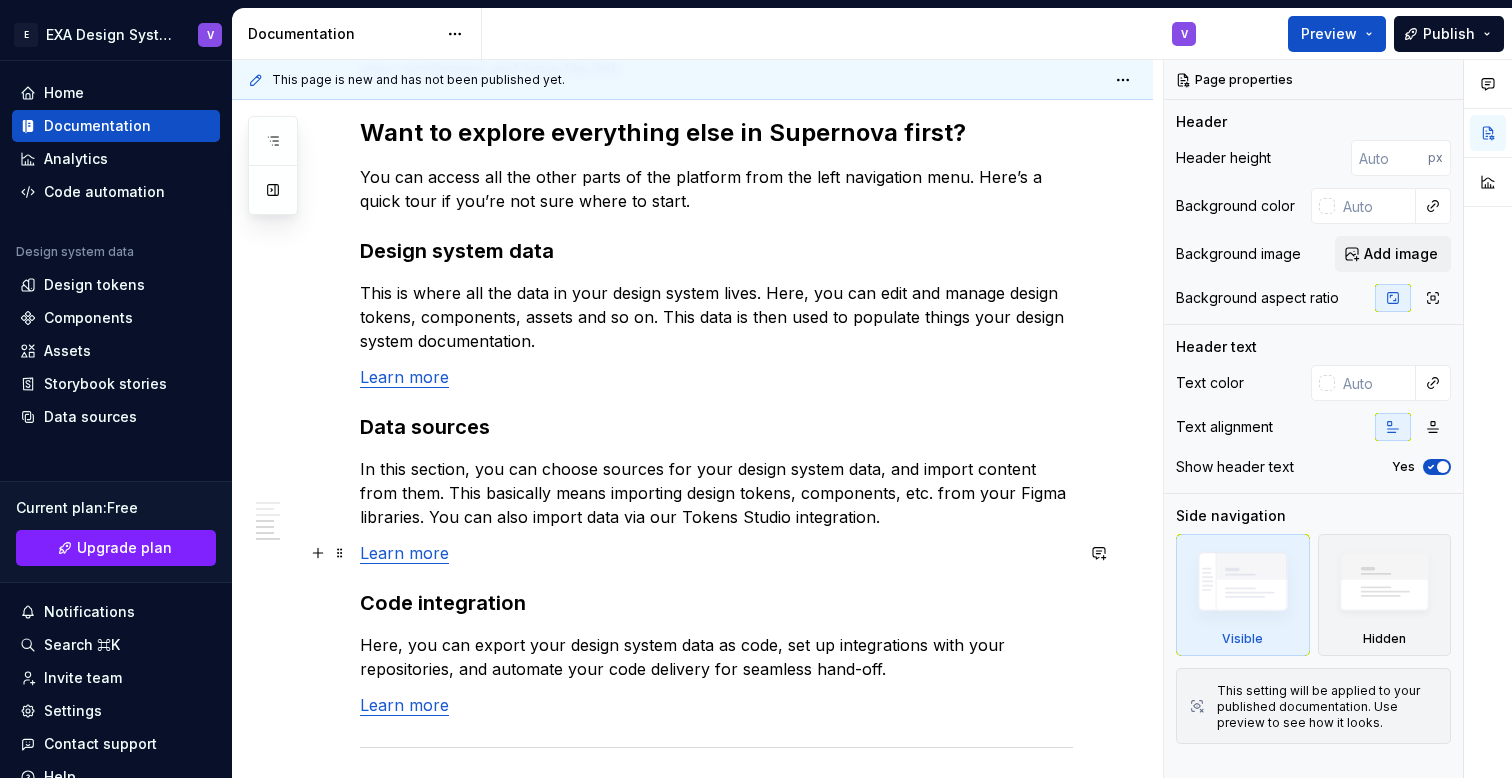 scroll, scrollTop: 1183, scrollLeft: 0, axis: vertical 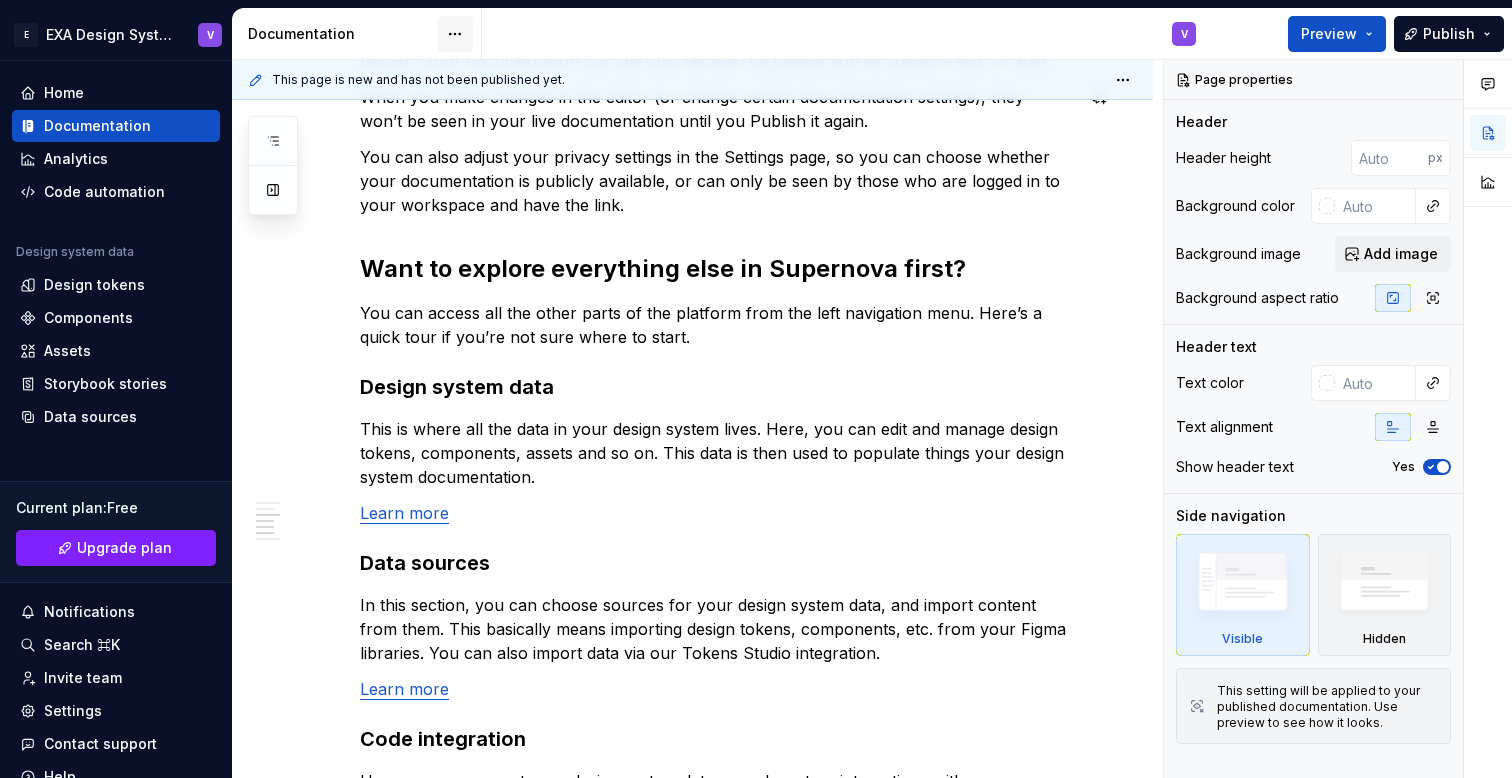 click on "E EXA Design System V Home Documentation Analytics Code automation Design system data Design tokens Components Assets Storybook stories Data sources Current plan : Free Upgrade plan Notifications Search ⌘K Invite team Settings Contact support Help Documentation V Preview Publish Pages Add
Accessibility guide for tree Page tree.
Navigate the tree with the arrow keys. Common tree hotkeys apply. Further keybindings are available:
enter to execute primary action on focused item
f2 to start renaming the focused item
escape to abort renaming an item
control+d to start dragging selected items
Welcome! V Foundations Design tokens Typography Components Component overview Component detail Changes Welcome! Foundations / Design tokens Foundations / Typography Components / Component overview Components / Component detail Upgrade to Enterprise to turn on approval workflow Learn more Contact us Welcome! Edit header Design system data" at bounding box center [756, 389] 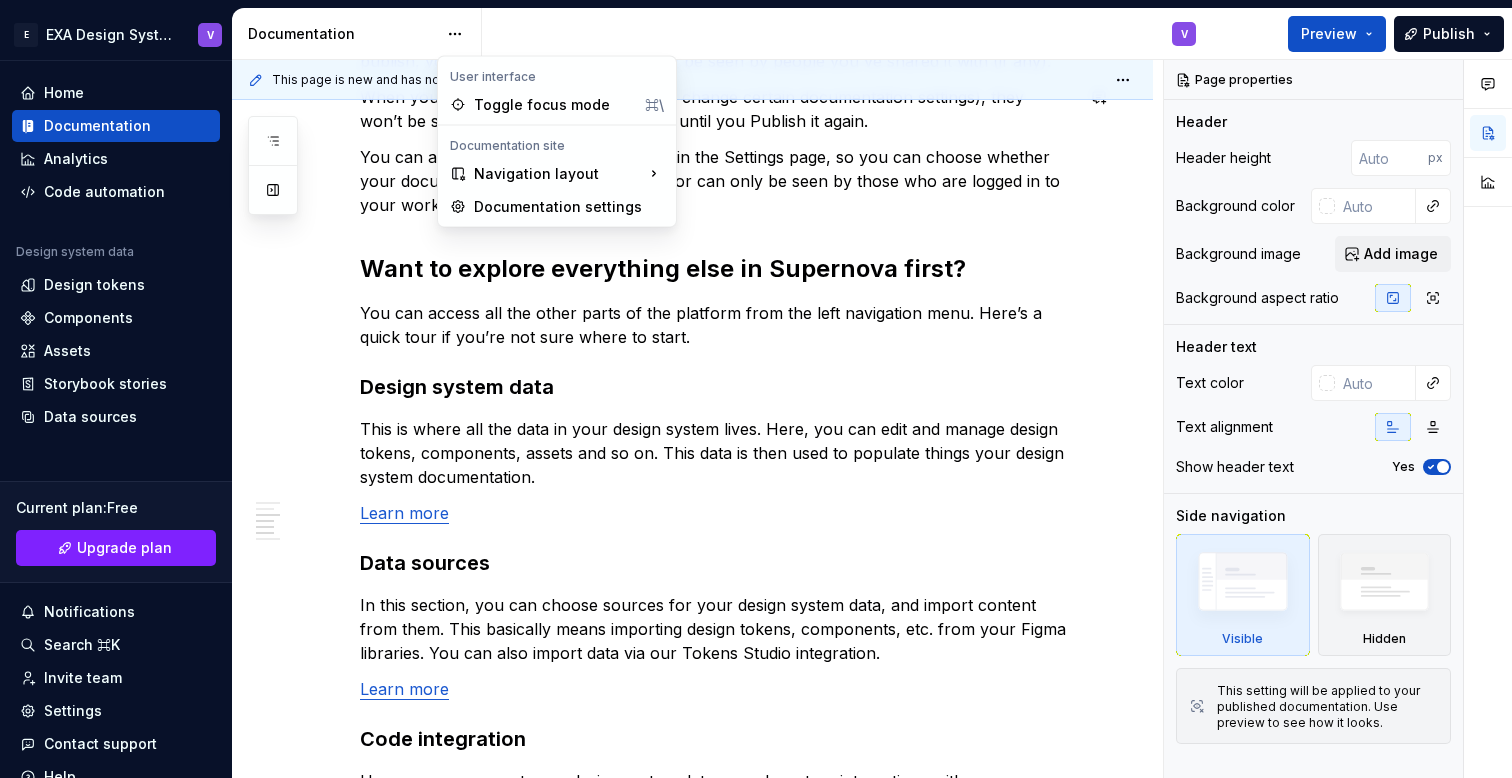 click on "E EXA Design System V Home Documentation Analytics Code automation Design system data Design tokens Components Assets Storybook stories Data sources Current plan : Free Upgrade plan Notifications Search ⌘K Invite team Settings Contact support Help Documentation V Preview Publish Pages Add
Accessibility guide for tree Page tree.
Navigate the tree with the arrow keys. Common tree hotkeys apply. Further keybindings are available:
enter to execute primary action on focused item
f2 to start renaming the focused item
escape to abort renaming an item
control+d to start dragging selected items
Welcome! V Foundations Design tokens Typography Components Component overview Component detail Changes Welcome! Foundations / Design tokens Foundations / Typography Components / Component overview Components / Component detail Upgrade to Enterprise to turn on approval workflow Learn more Contact us Welcome! Edit header Design system data" at bounding box center [756, 389] 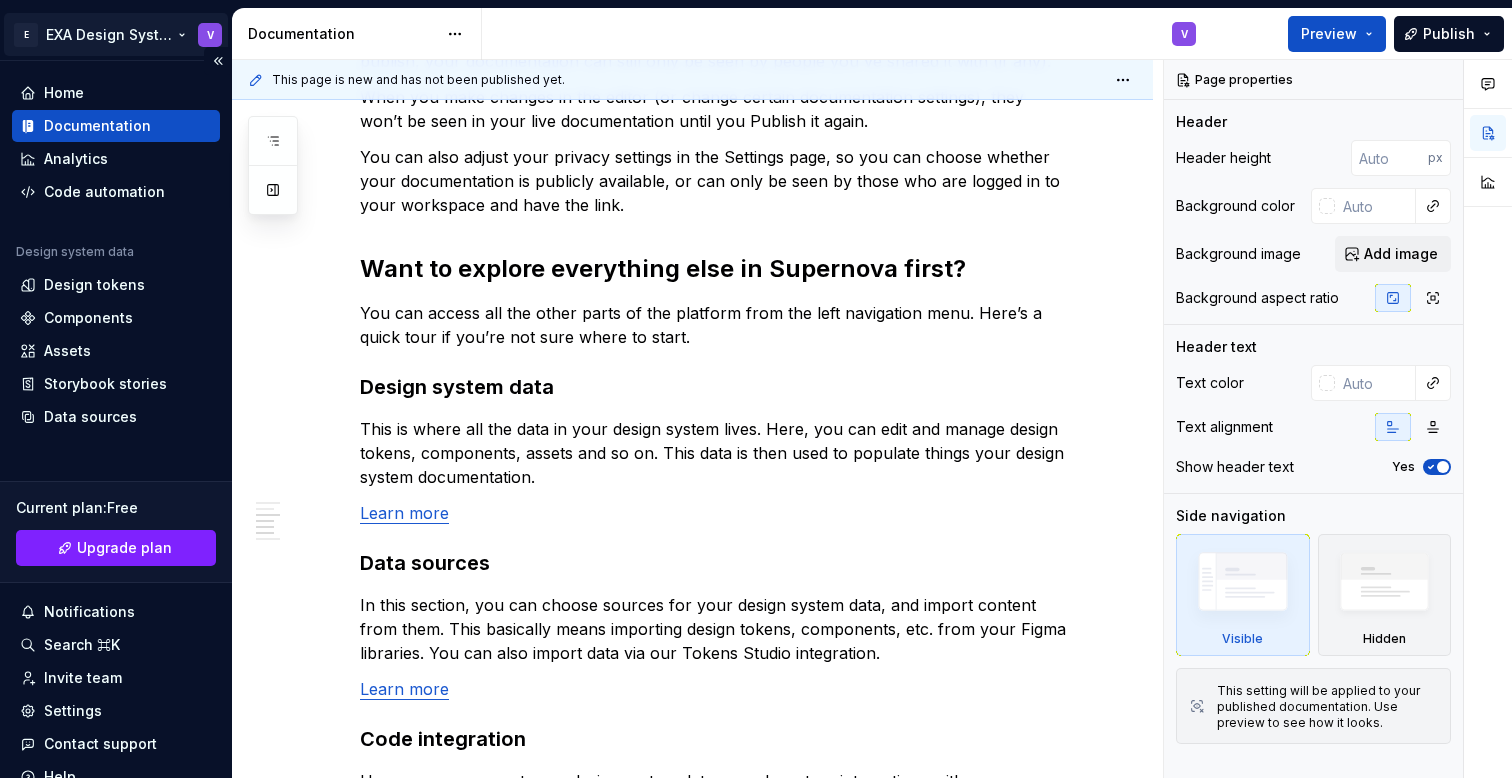 click on "E EXA Design System V Home Documentation Analytics Code automation Design system data Design tokens Components Assets Storybook stories Data sources Current plan : Free Upgrade plan Notifications Search ⌘K Invite team Settings Contact support Help Documentation V Preview Publish Pages Add
Accessibility guide for tree Page tree.
Navigate the tree with the arrow keys. Common tree hotkeys apply. Further keybindings are available:
enter to execute primary action on focused item
f2 to start renaming the focused item
escape to abort renaming an item
control+d to start dragging selected items
Welcome! V Foundations Design tokens Typography Components Component overview Component detail Changes Welcome! Foundations / Design tokens Foundations / Typography Components / Component overview Components / Component detail Upgrade to Enterprise to turn on approval workflow Learn more Contact us Welcome! Edit header Design system data" at bounding box center [756, 389] 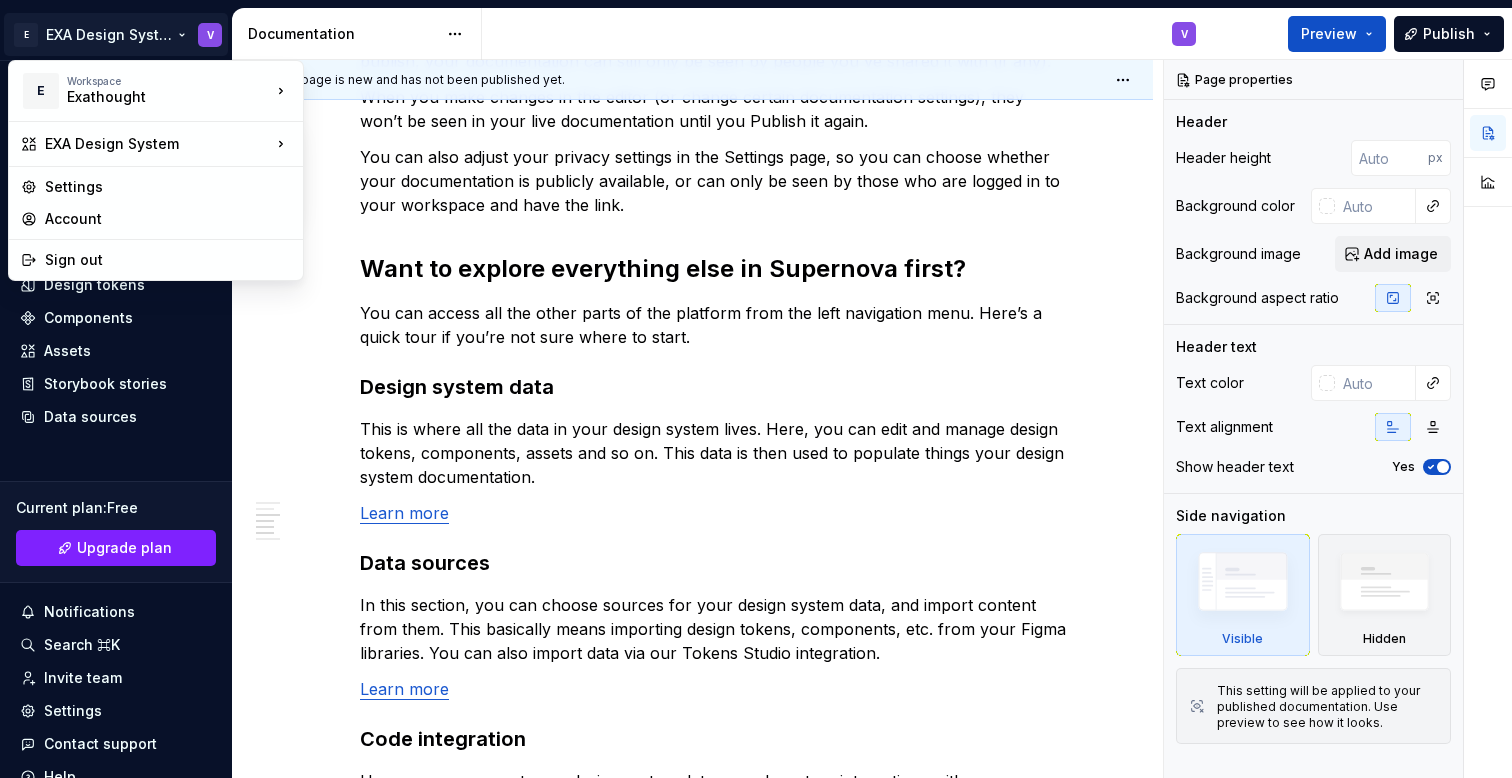 click on "E EXA Design System V Home Documentation Analytics Code automation Design system data Design tokens Components Assets Storybook stories Data sources Current plan : Free Upgrade plan Notifications Search ⌘K Invite team Settings Contact support Help Documentation V Preview Publish Pages Add
Accessibility guide for tree Page tree.
Navigate the tree with the arrow keys. Common tree hotkeys apply. Further keybindings are available:
enter to execute primary action on focused item
f2 to start renaming the focused item
escape to abort renaming an item
control+d to start dragging selected items
Welcome! V Foundations Design tokens Typography Components Component overview Component detail Changes Welcome! Foundations / Design tokens Foundations / Typography Components / Component overview Components / Component detail Upgrade to Enterprise to turn on approval workflow Learn more Contact us Welcome! Edit header Design system data" at bounding box center [756, 389] 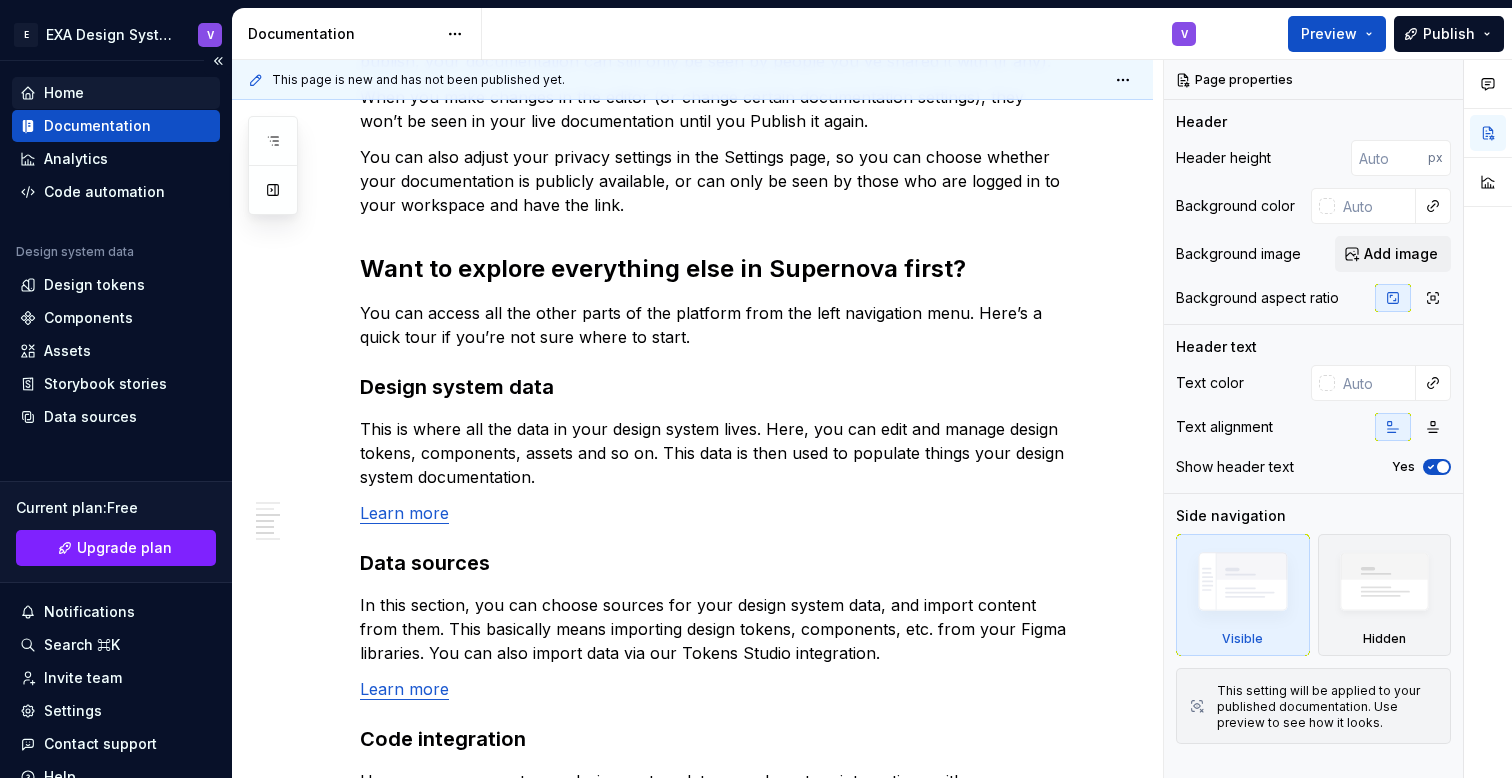 click on "Home" at bounding box center (116, 93) 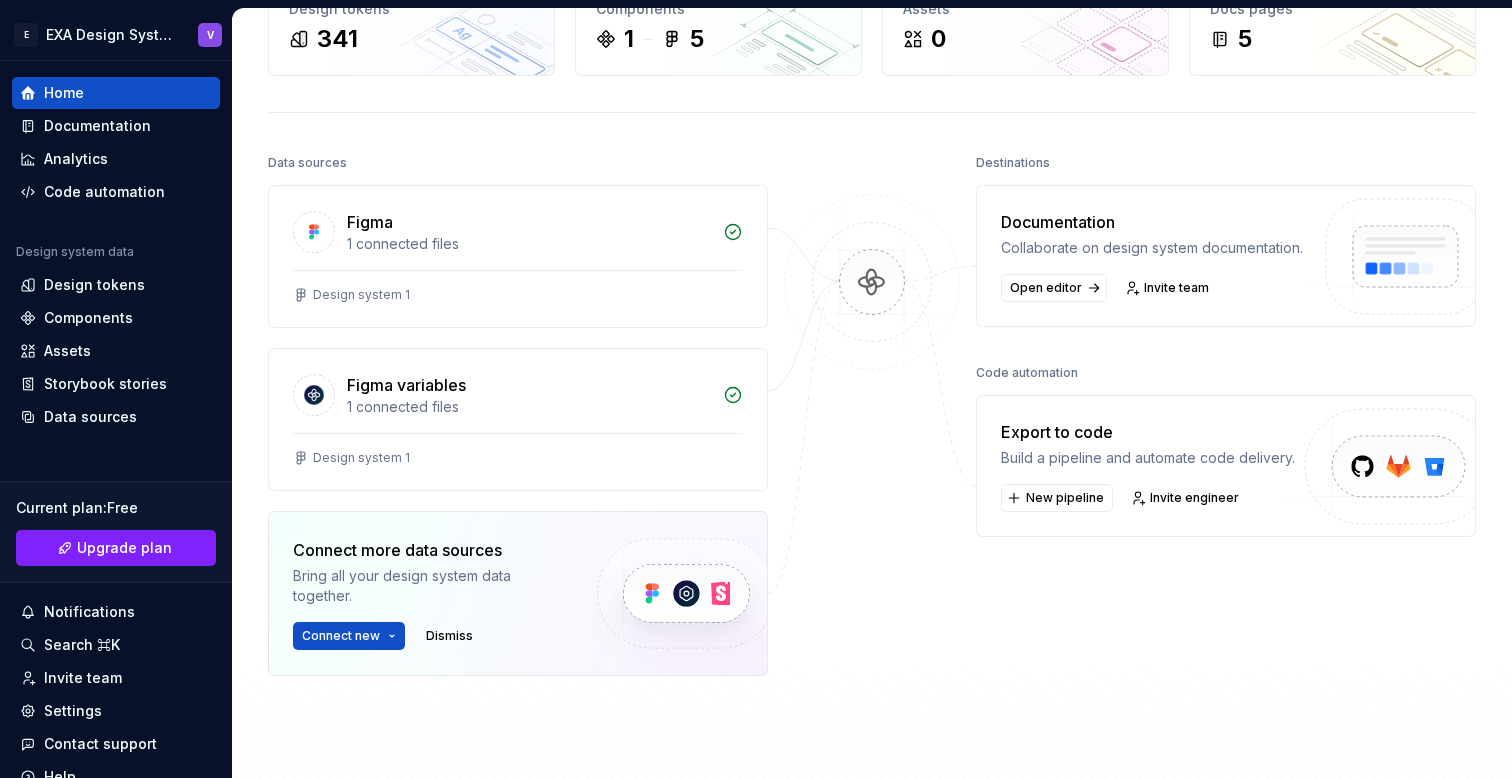 scroll, scrollTop: 0, scrollLeft: 0, axis: both 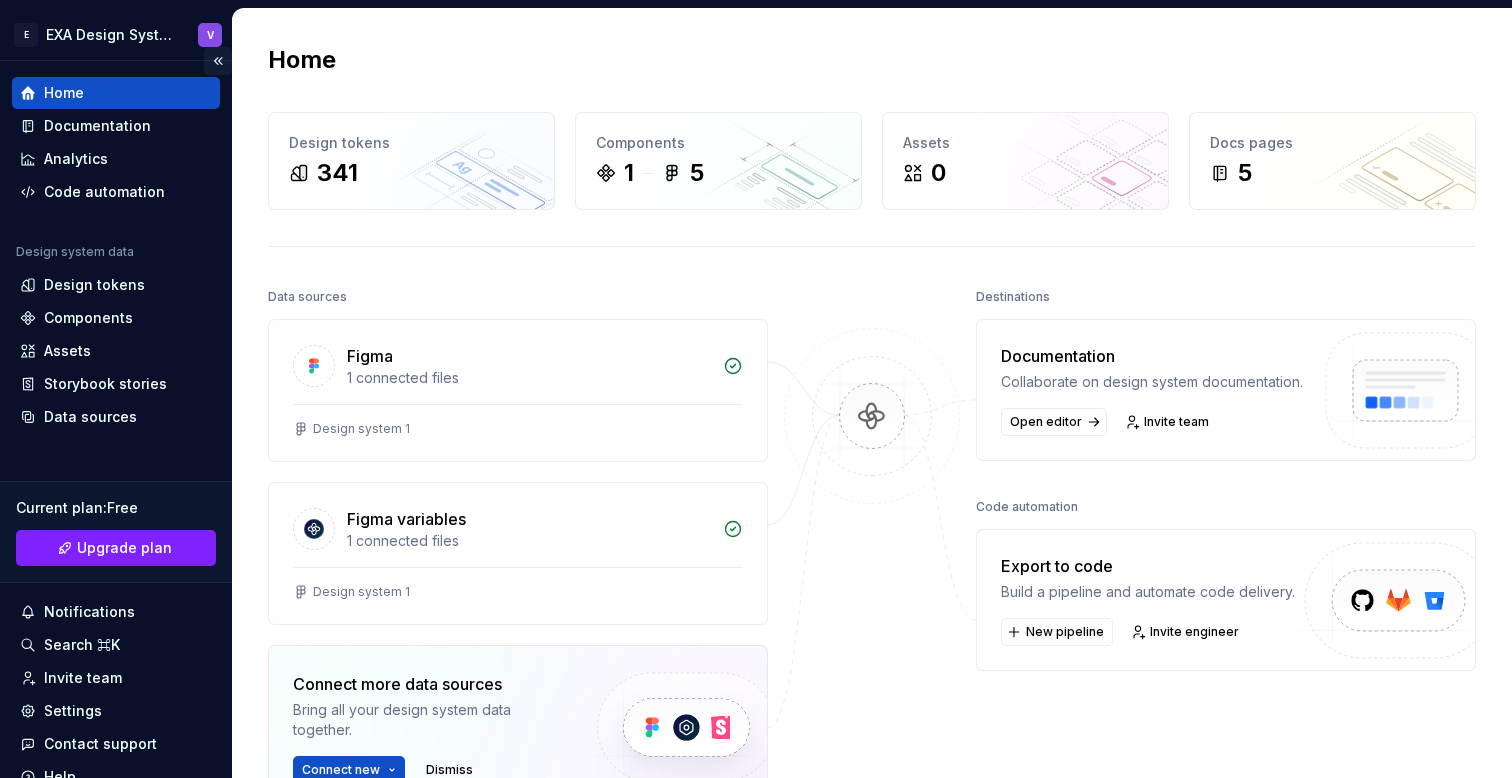 click at bounding box center (218, 61) 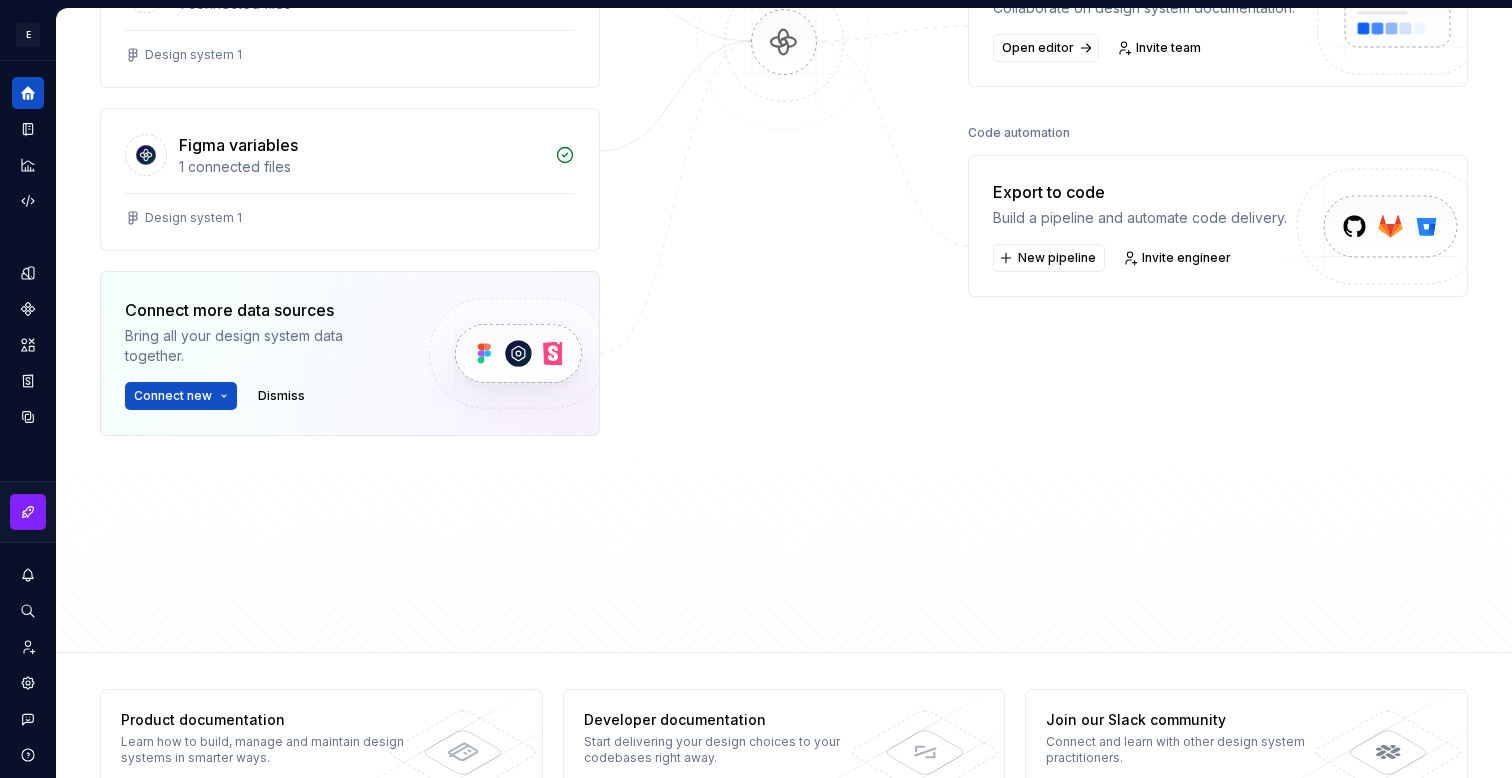 scroll, scrollTop: 419, scrollLeft: 0, axis: vertical 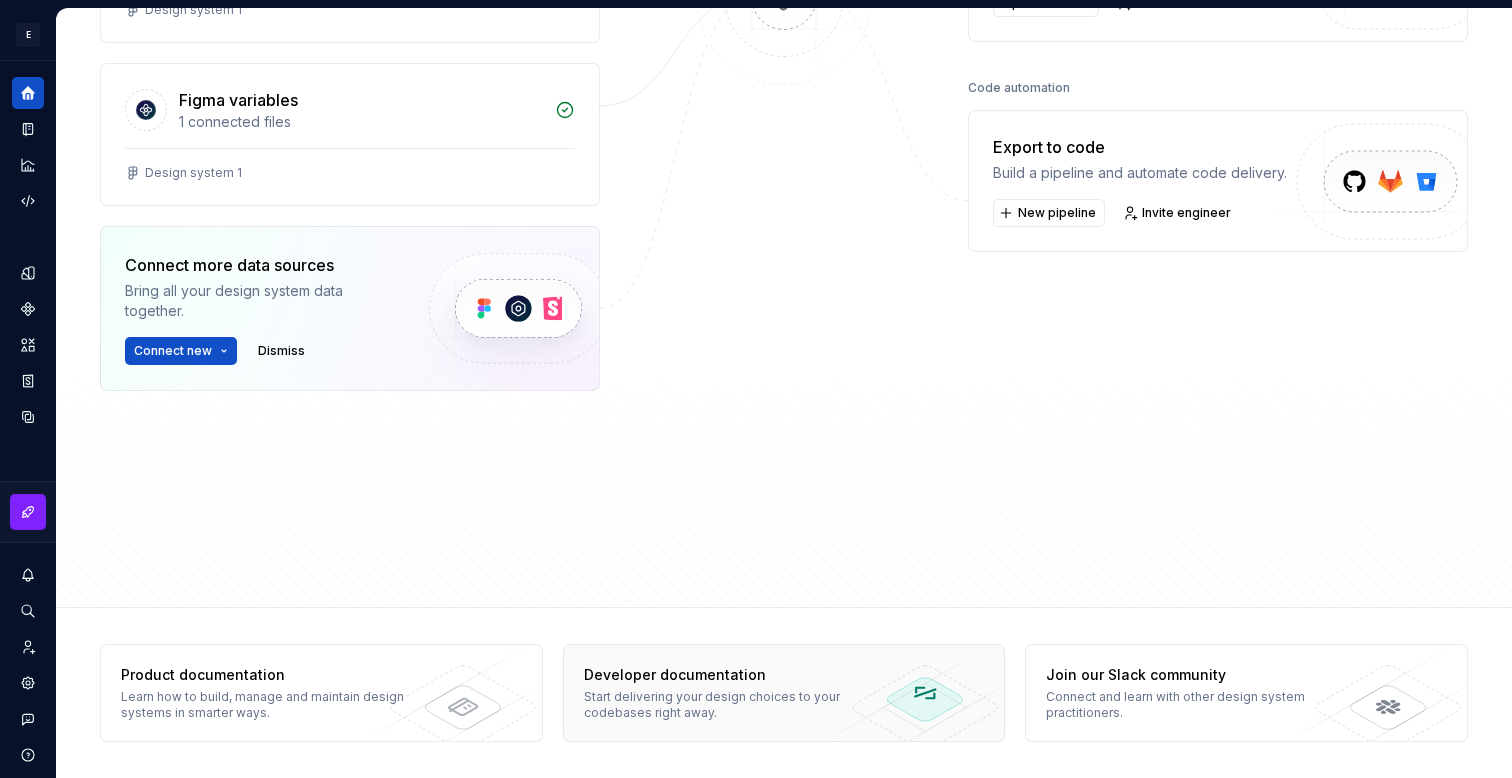 click on "Start delivering your design choices to your codebases right away." at bounding box center [729, 705] 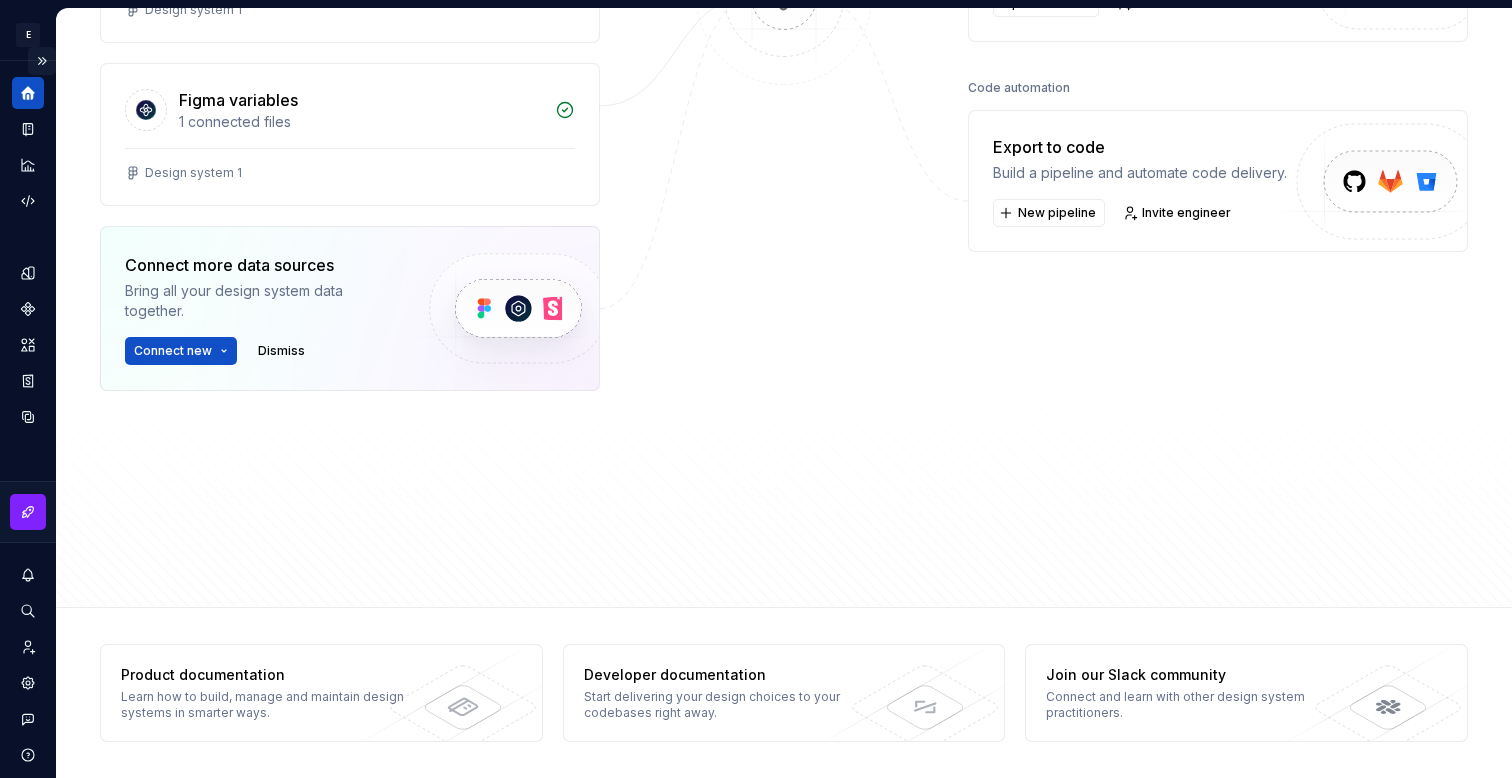 click at bounding box center [42, 61] 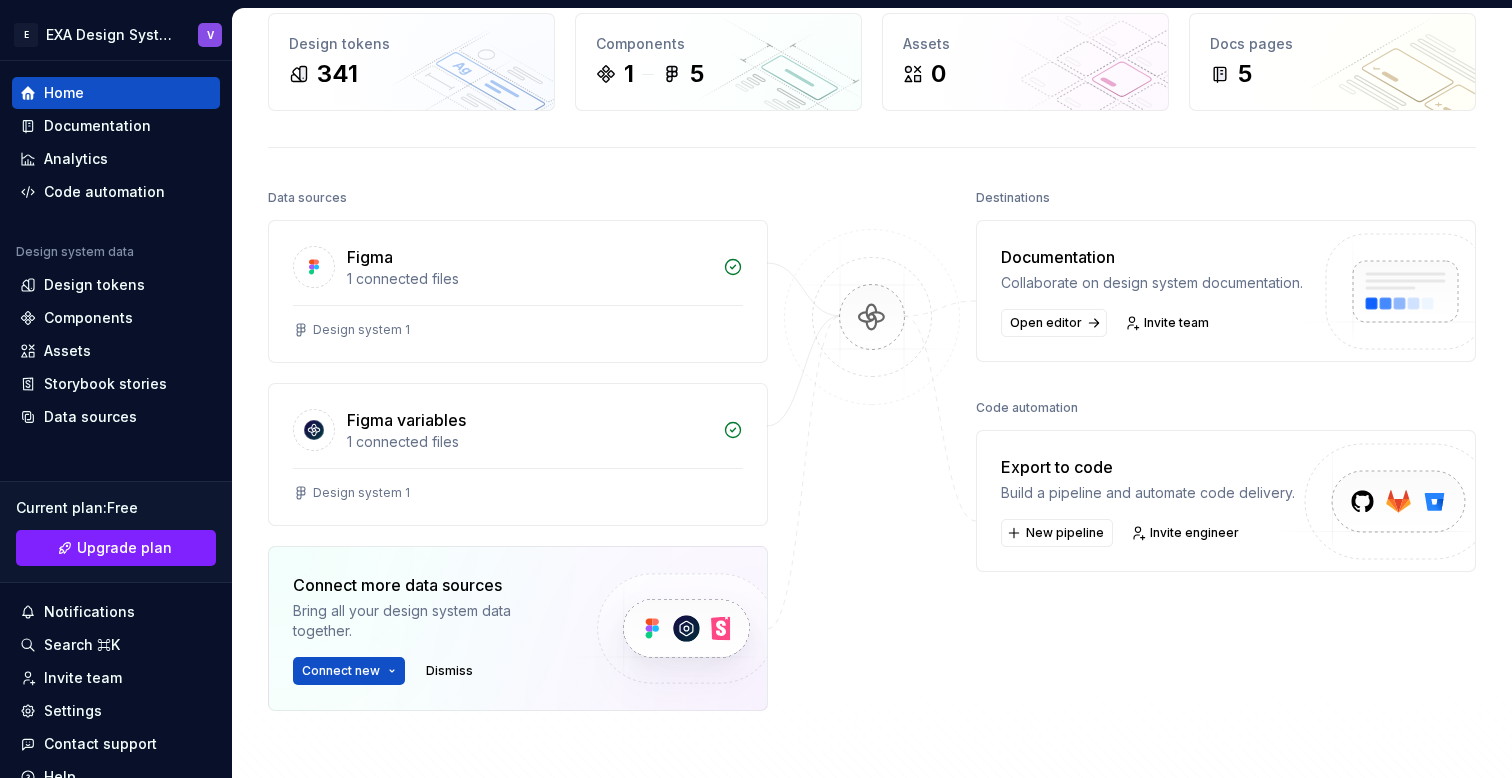 scroll, scrollTop: 0, scrollLeft: 0, axis: both 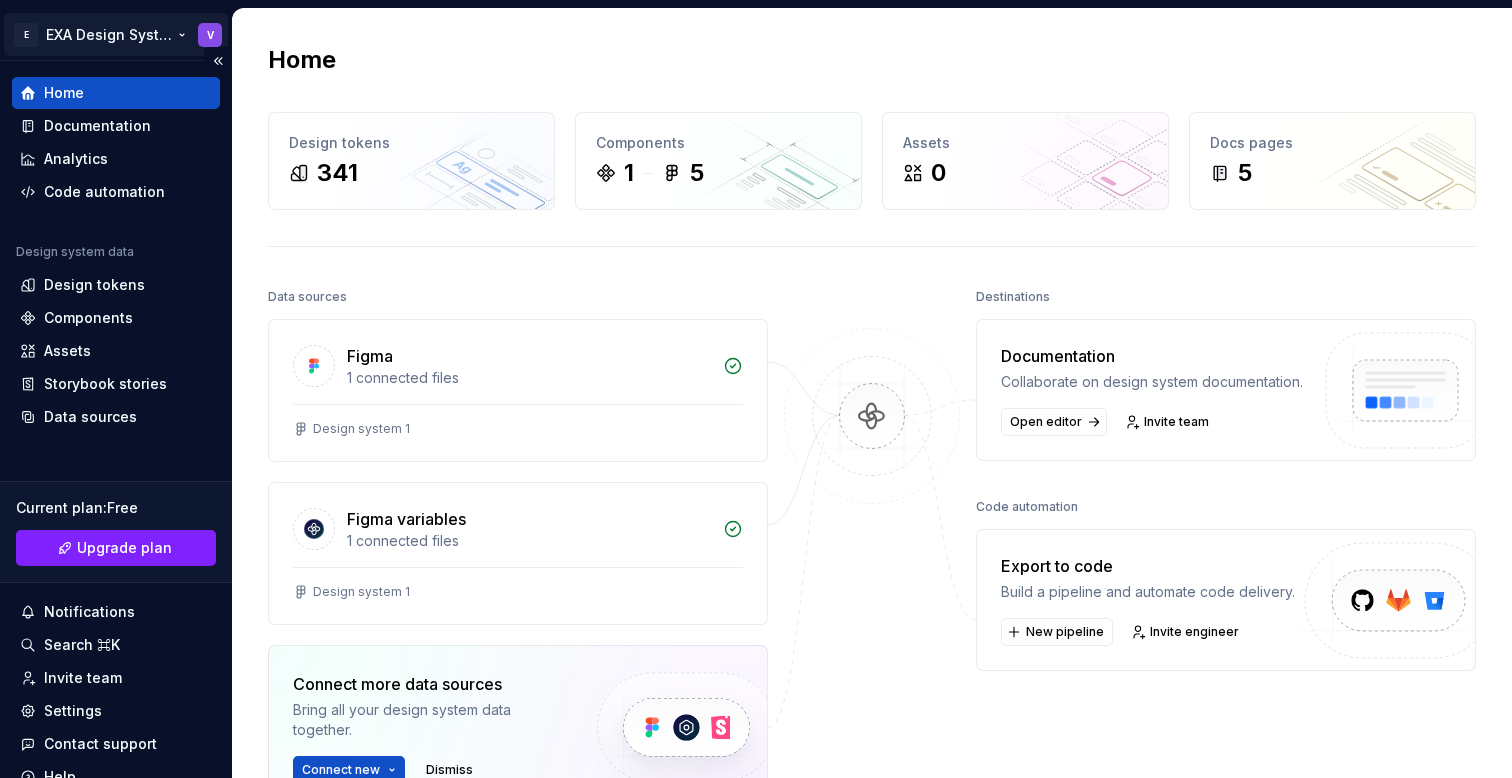 click on "E EXA Design System V Home Documentation Analytics Code automation Design system data Design tokens Components Assets Storybook stories Data sources Current plan : Free Upgrade plan Notifications Search ⌘K Invite team Settings Contact support Help Home Design tokens 341 Components 1 5 Assets 0 Docs pages 5 Data sources Figma 1 connected files Design system 1 Figma variables 1 connected files Design system 1 Connect more data sources Bring all your design system data together. Connect new Dismiss Destinations Documentation Collaborate on design system documentation. Open editor Invite team Code automation Export to code Build a pipeline and automate code delivery. New pipeline Invite engineer Product documentation Learn how to build, manage and maintain design systems in smarter ways. Developer documentation Start delivering your design choices to your codebases right away. Join our Slack community Connect and learn with other design system practitioners. *" at bounding box center (756, 389) 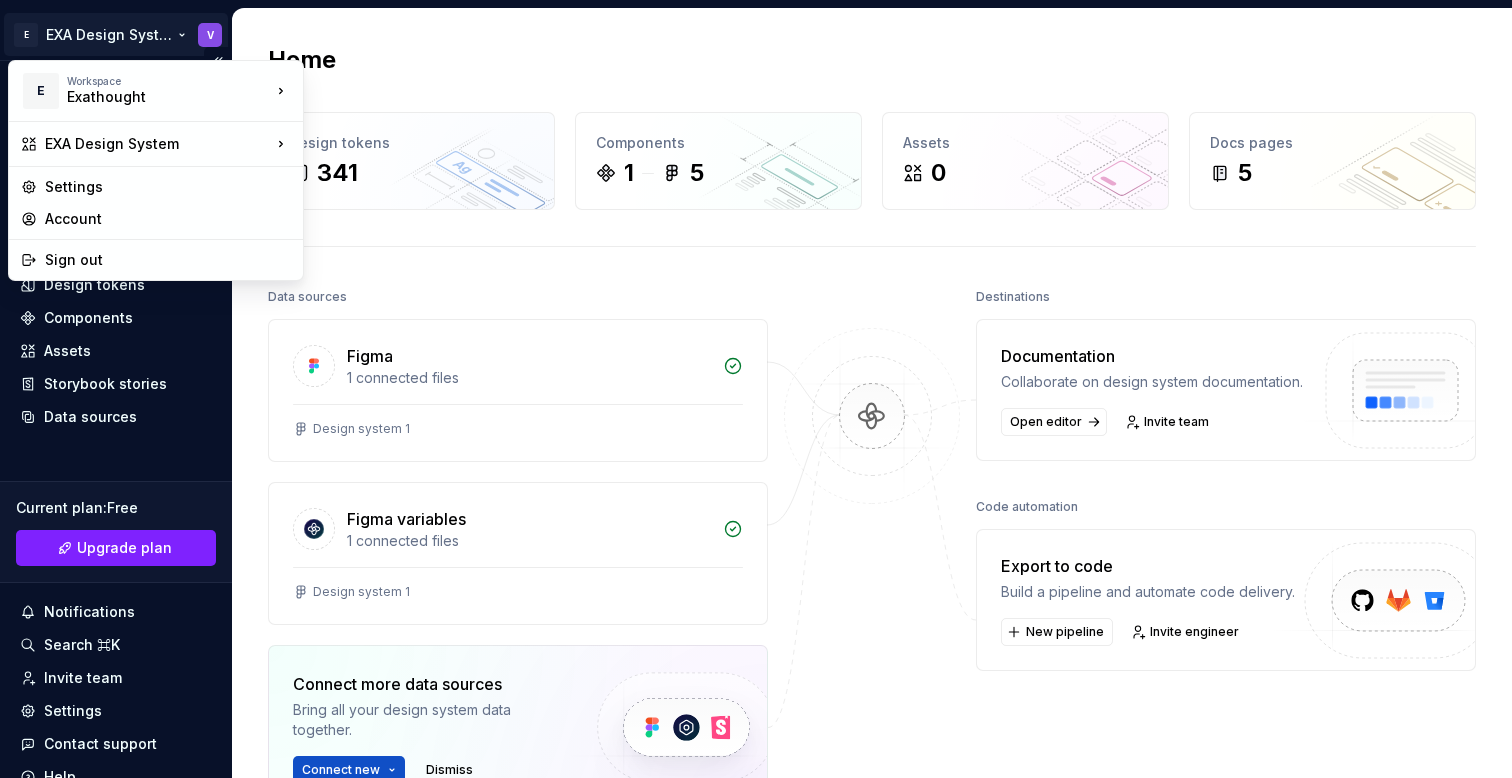 click on "E EXA Design System V Home Documentation Analytics Code automation Design system data Design tokens Components Assets Storybook stories Data sources Current plan : Free Upgrade plan Notifications Search ⌘K Invite team Settings Contact support Help Home Design tokens 341 Components 1 5 Assets 0 Docs pages 5 Data sources Figma 1 connected files Design system 1 Figma variables 1 connected files Design system 1 Connect more data sources Bring all your design system data together. Connect new Dismiss Destinations Documentation Collaborate on design system documentation. Open editor Invite team Code automation Export to code Build a pipeline and automate code delivery. New pipeline Invite engineer Product documentation Learn how to build, manage and maintain design systems in smarter ways. Developer documentation Start delivering your design choices to your codebases right away. Join our Slack community Connect and learn with other design system practitioners. * E Workspace Exathought EXA Design System Account" at bounding box center (756, 389) 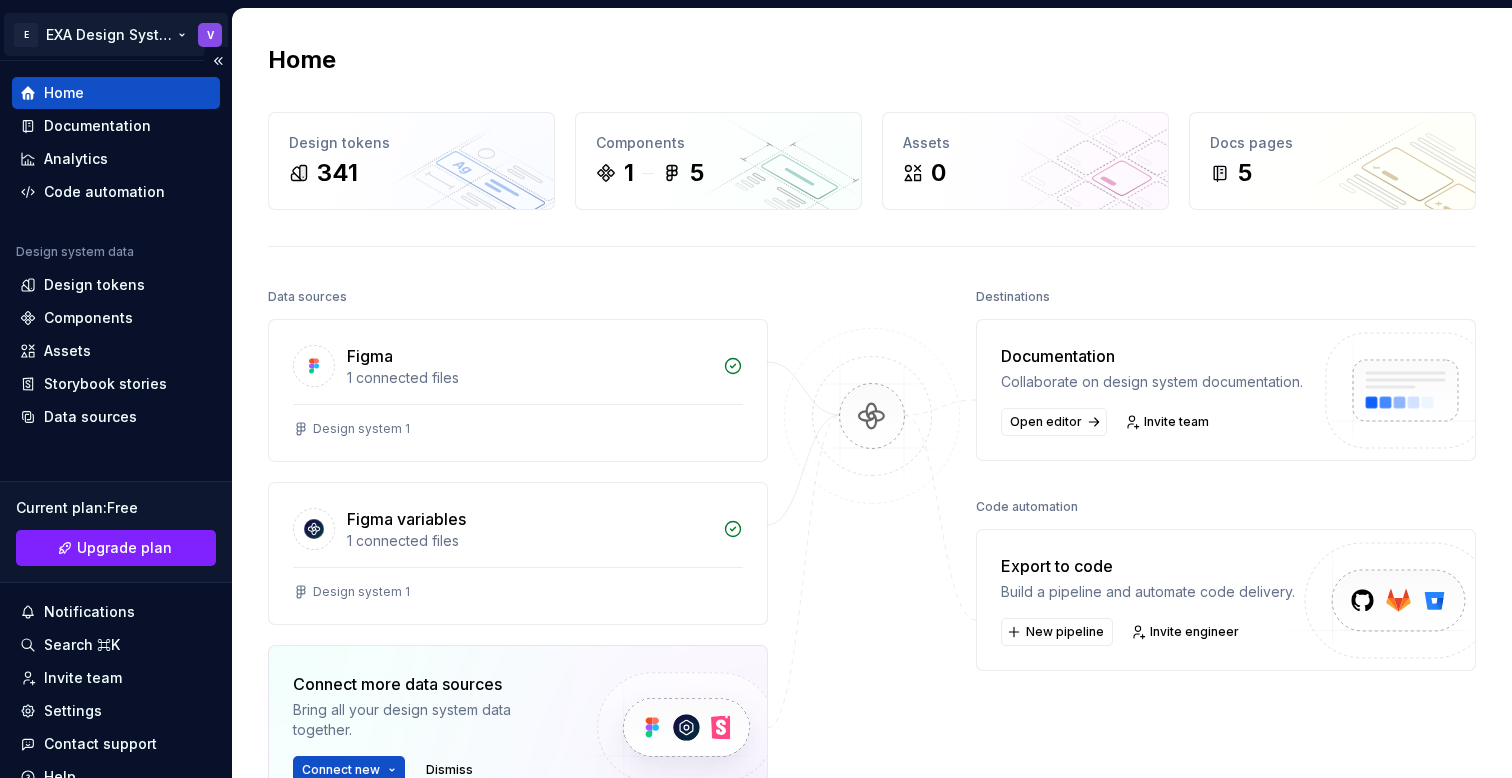 click on "E EXA Design System V Home Documentation Analytics Code automation Design system data Design tokens Components Assets Storybook stories Data sources Current plan : Free Upgrade plan Notifications Search ⌘K Invite team Settings Contact support Help Home Design tokens 341 Components 1 5 Assets 0 Docs pages 5 Data sources Figma 1 connected files Design system 1 Figma variables 1 connected files Design system 1 Connect more data sources Bring all your design system data together. Connect new Dismiss Destinations Documentation Collaborate on design system documentation. Open editor Invite team Code automation Export to code Build a pipeline and automate code delivery. New pipeline Invite engineer Product documentation Learn how to build, manage and maintain design systems in smarter ways. Developer documentation Start delivering your design choices to your codebases right away. Join our Slack community Connect and learn with other design system practitioners. *" at bounding box center [756, 389] 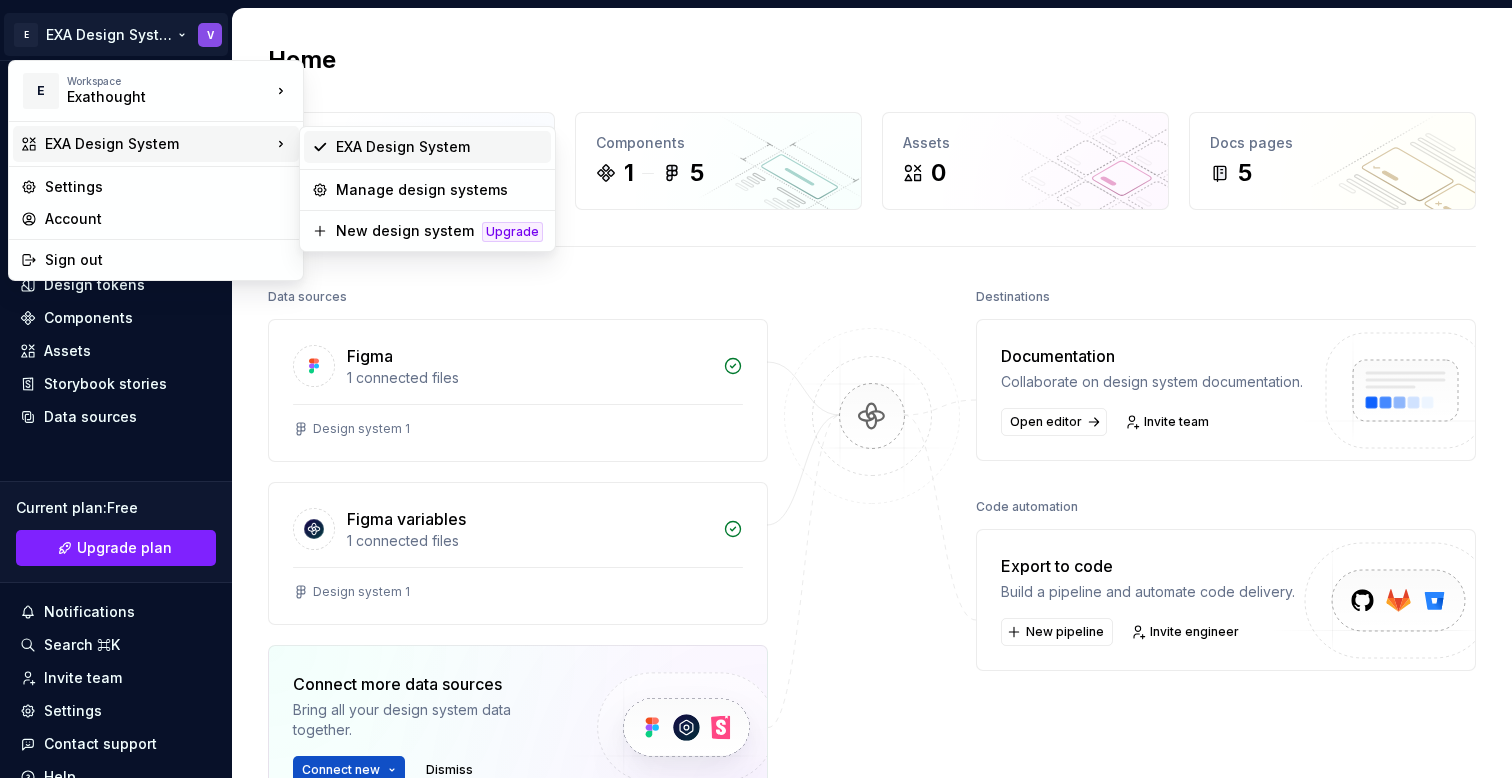 click on "EXA Design System" at bounding box center [427, 147] 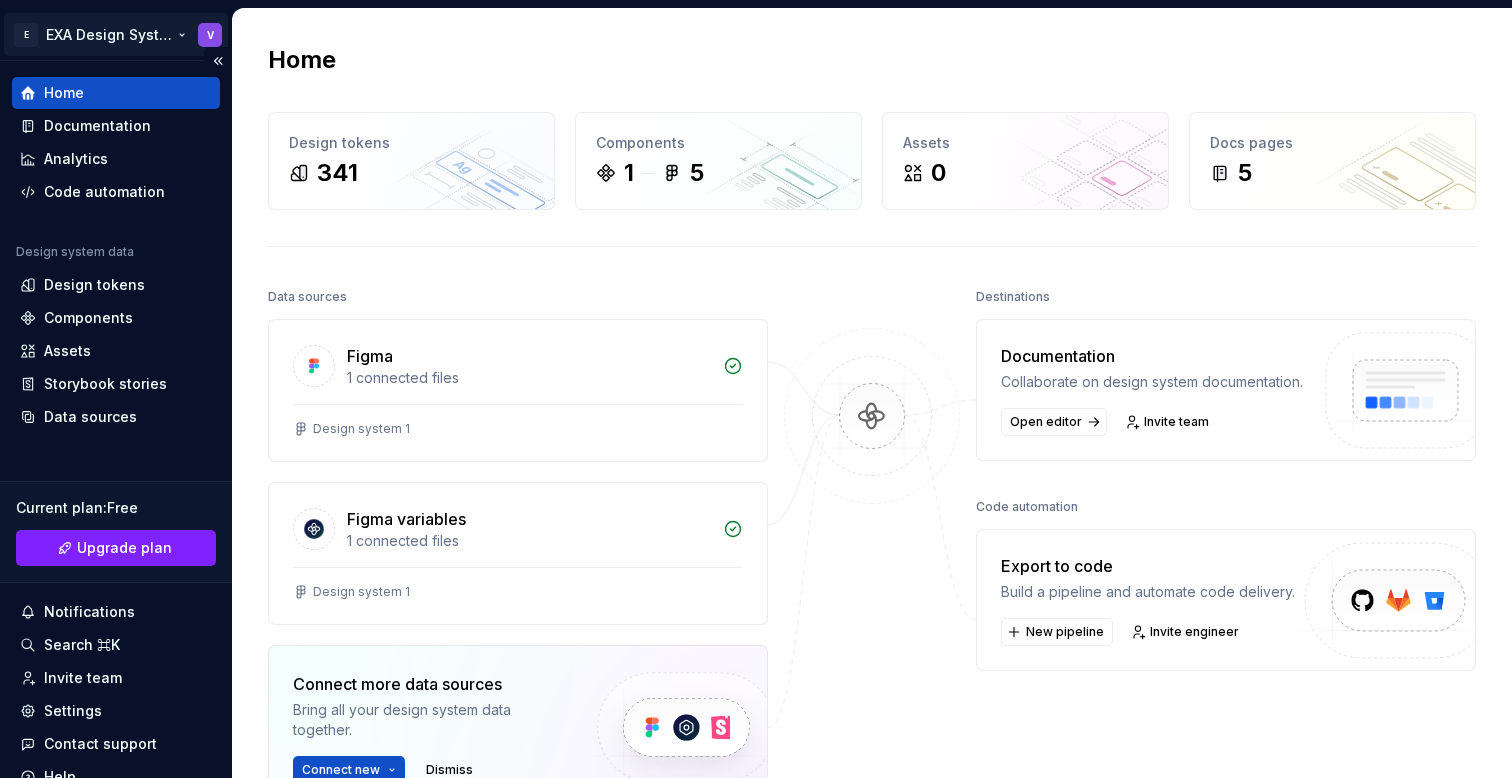 click on "E EXA Design System V Home Documentation Analytics Code automation Design system data Design tokens Components Assets Storybook stories Data sources Current plan : Free Upgrade plan Notifications Search ⌘K Invite team Settings Contact support Help Home Design tokens 341 Components 1 5 Assets 0 Docs pages 5 Data sources Figma 1 connected files Design system 1 Figma variables 1 connected files Design system 1 Connect more data sources Bring all your design system data together. Connect new Dismiss Destinations Documentation Collaborate on design system documentation. Open editor Invite team Code automation Export to code Build a pipeline and automate code delivery. New pipeline Invite engineer Product documentation Learn how to build, manage and maintain design systems in smarter ways. Developer documentation Start delivering your design choices to your codebases right away. Join our Slack community Connect and learn with other design system practitioners. *" at bounding box center (756, 389) 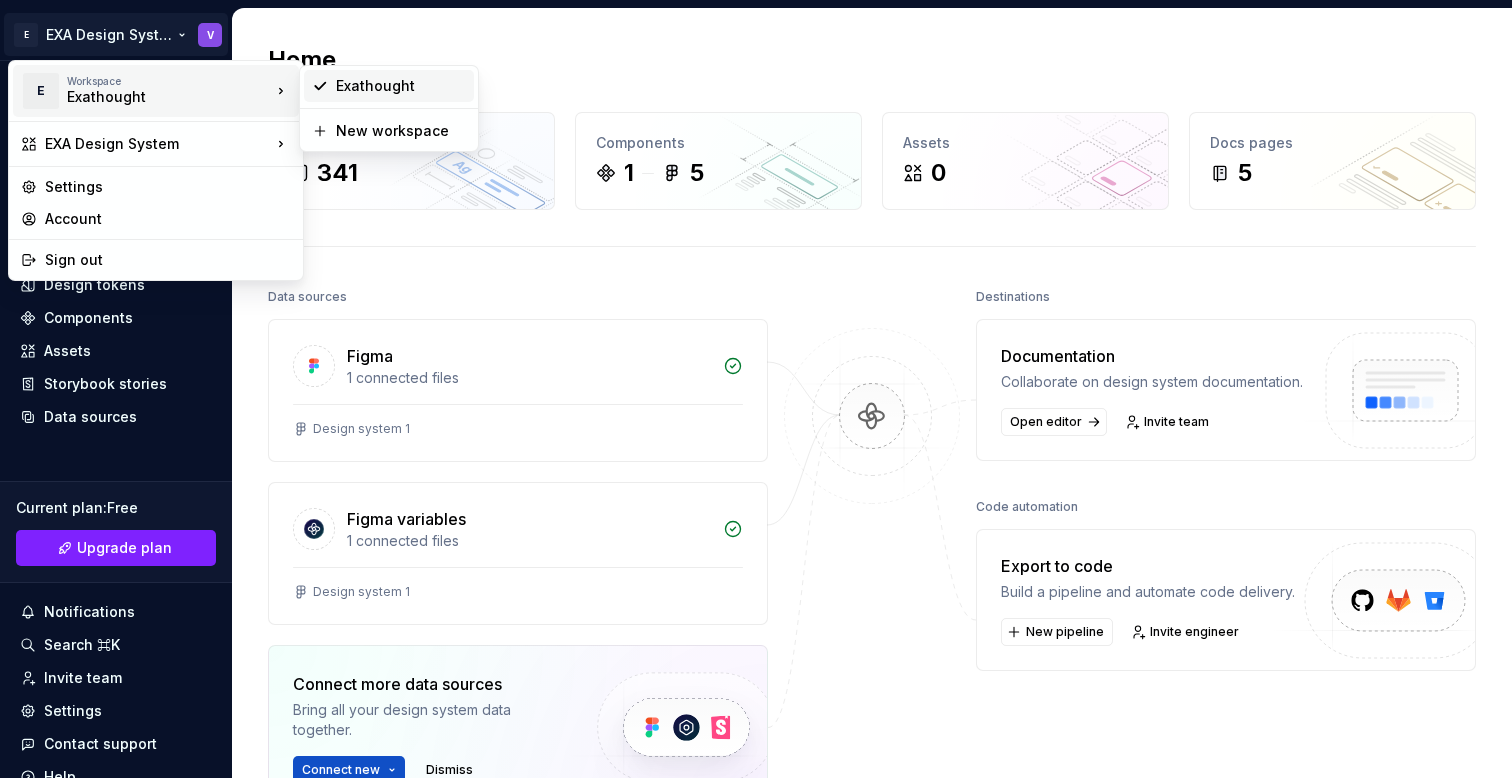 click on "Exathought" at bounding box center (401, 86) 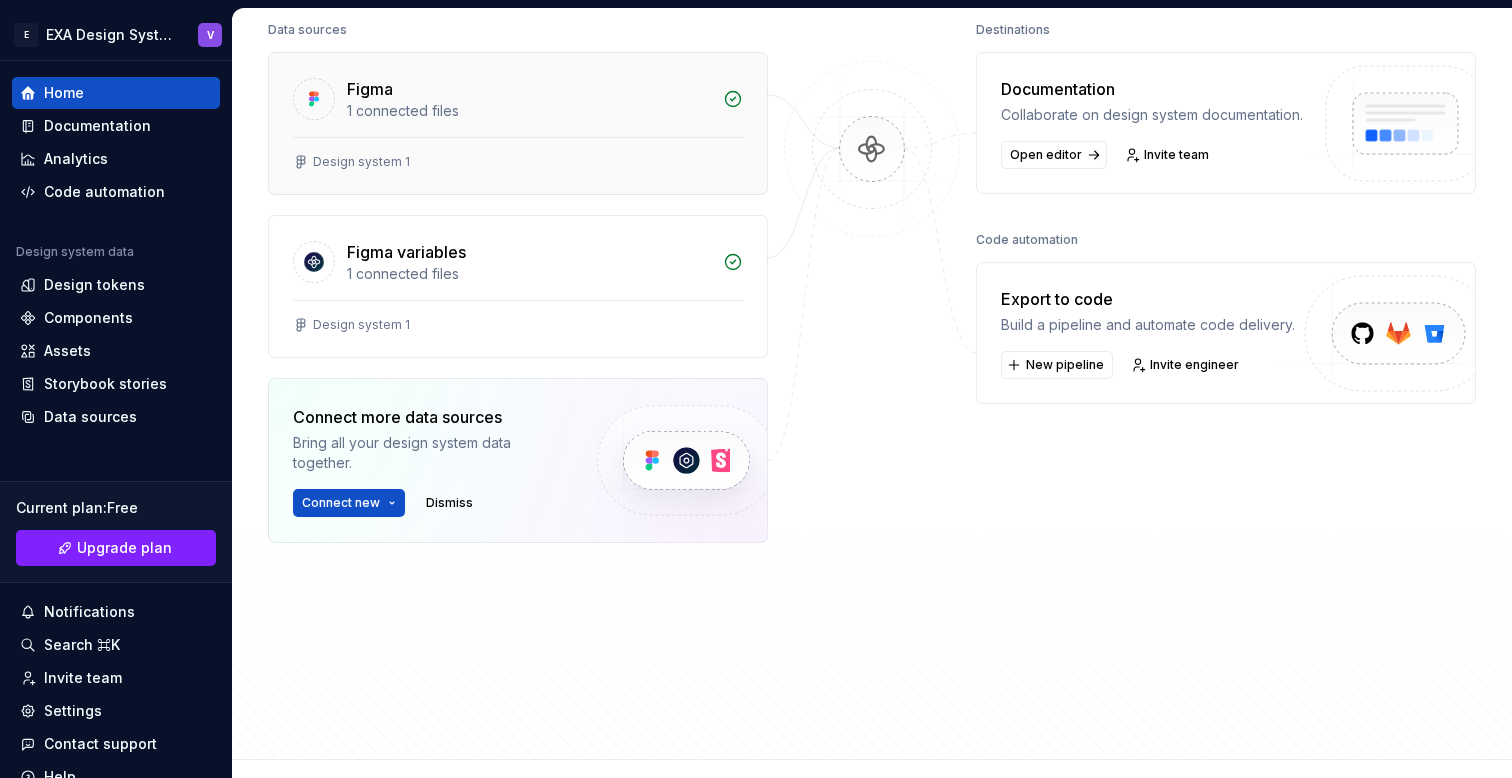 scroll, scrollTop: 0, scrollLeft: 0, axis: both 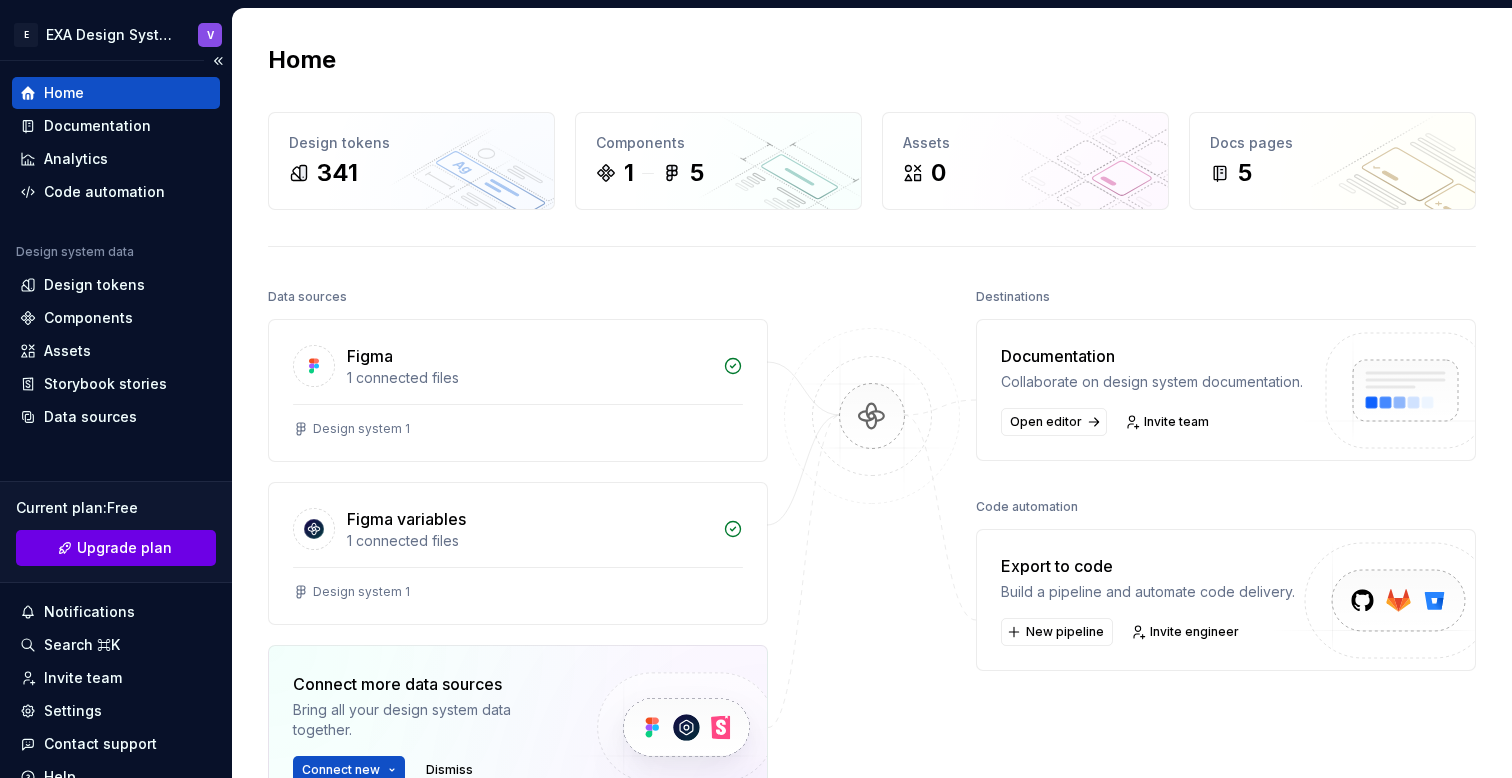 click on "Upgrade plan" at bounding box center [124, 548] 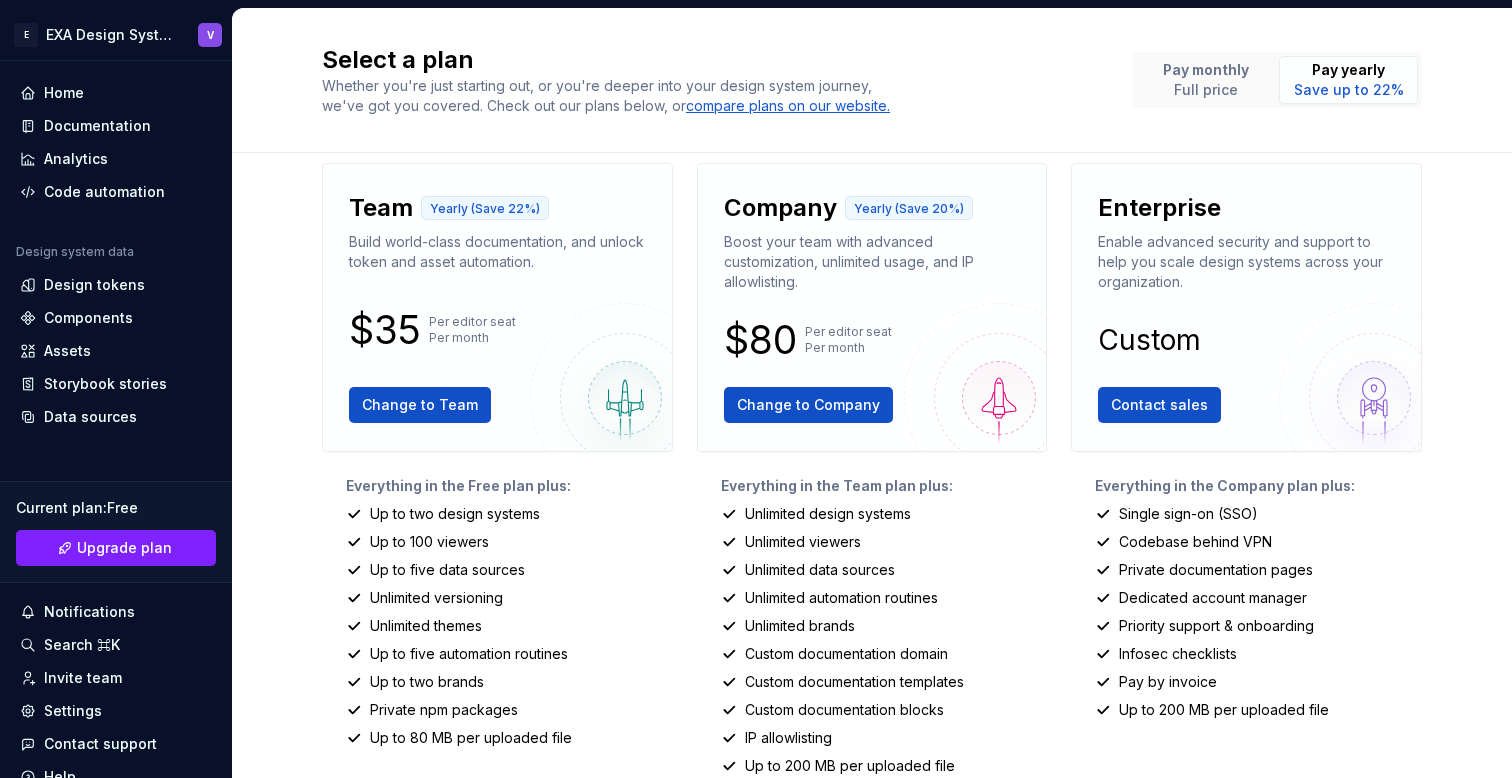 scroll, scrollTop: 0, scrollLeft: 0, axis: both 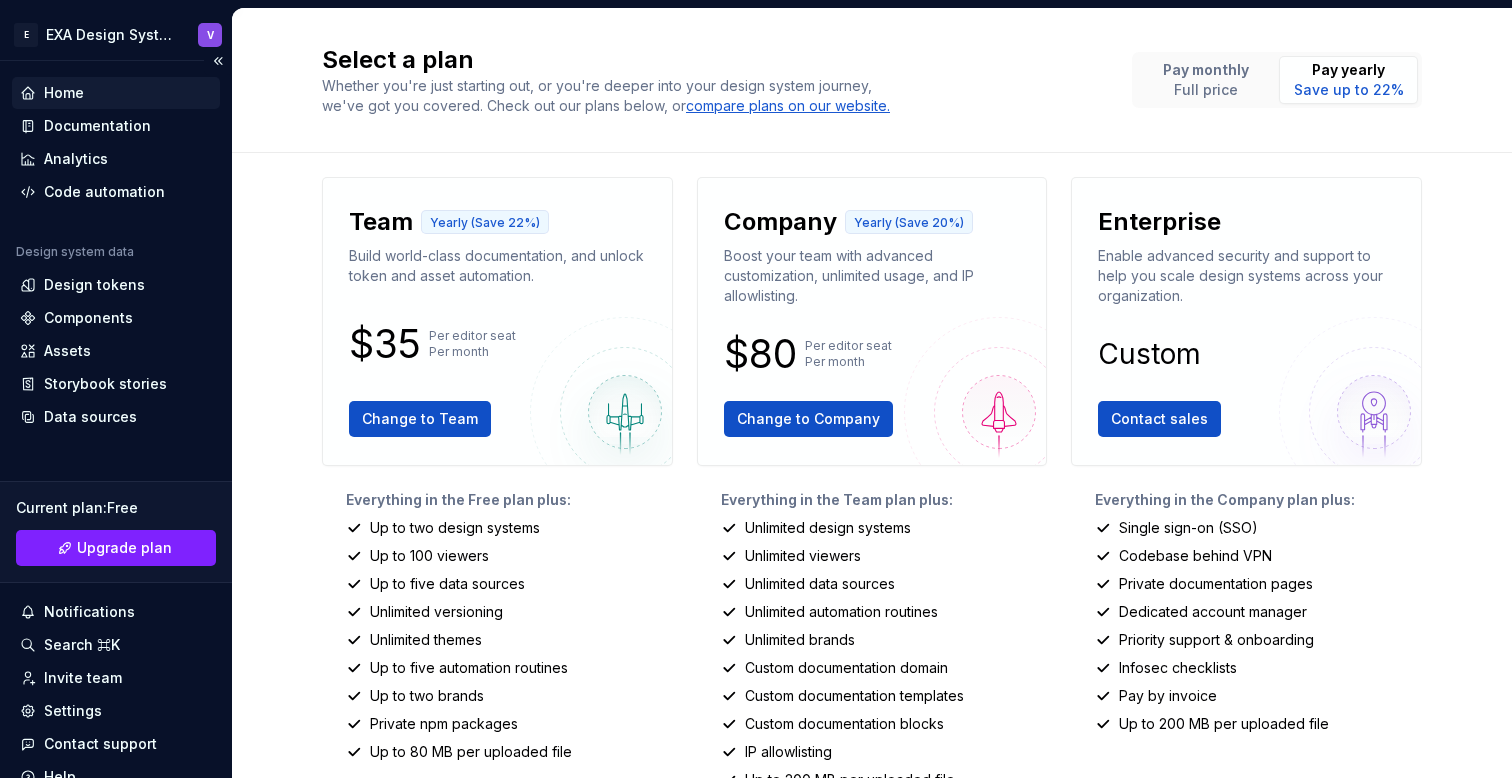click on "Home" at bounding box center [116, 93] 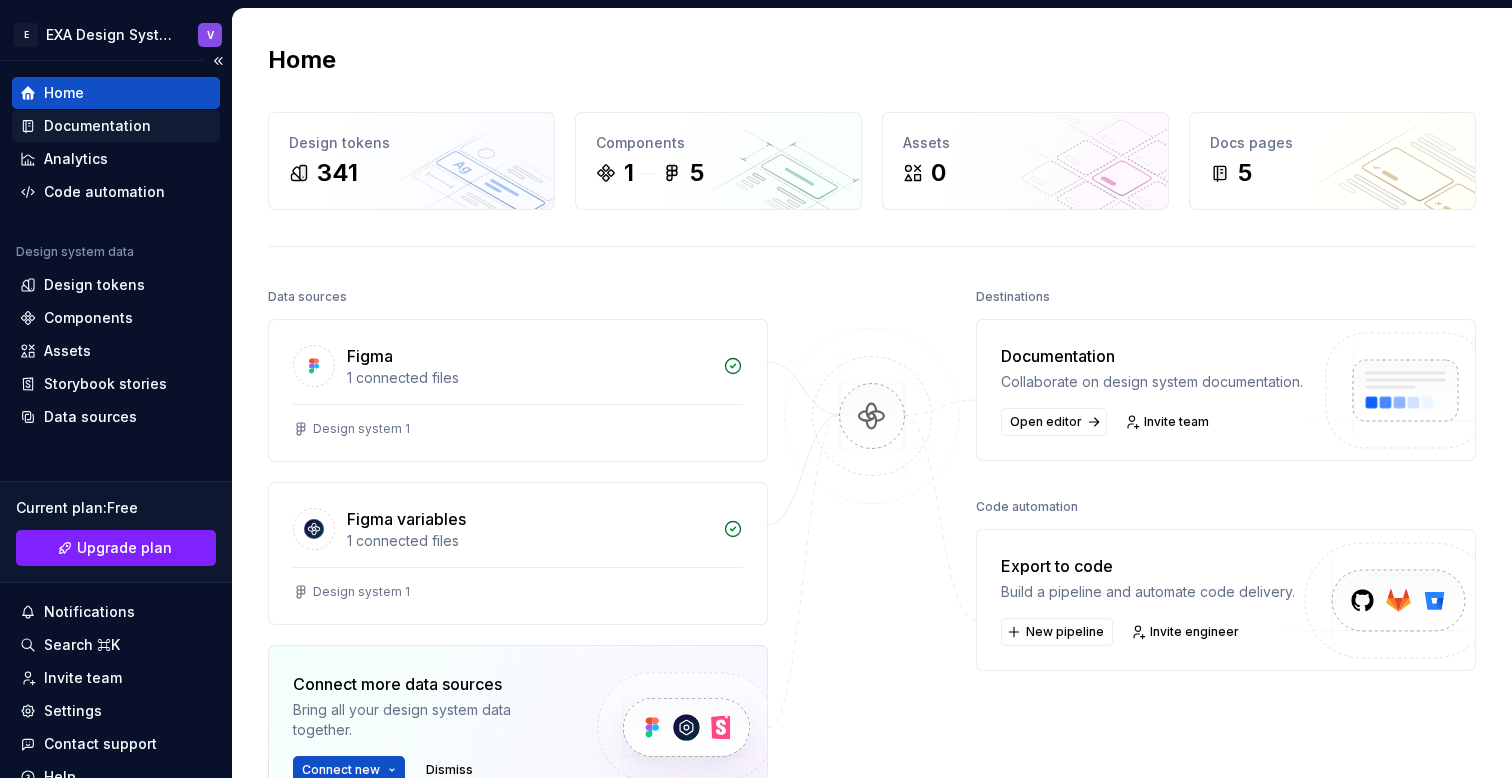 click on "Documentation" at bounding box center (116, 126) 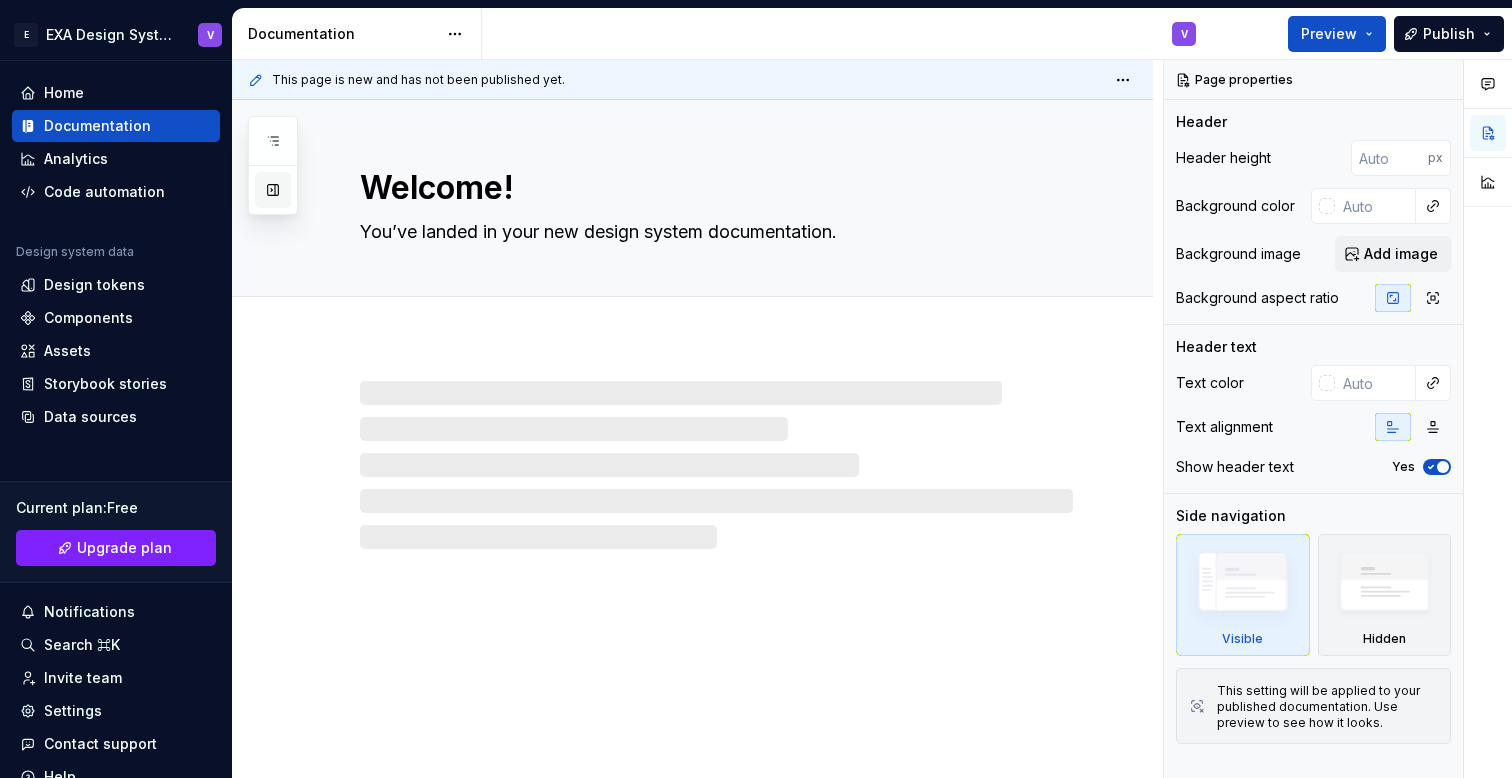 click at bounding box center [273, 190] 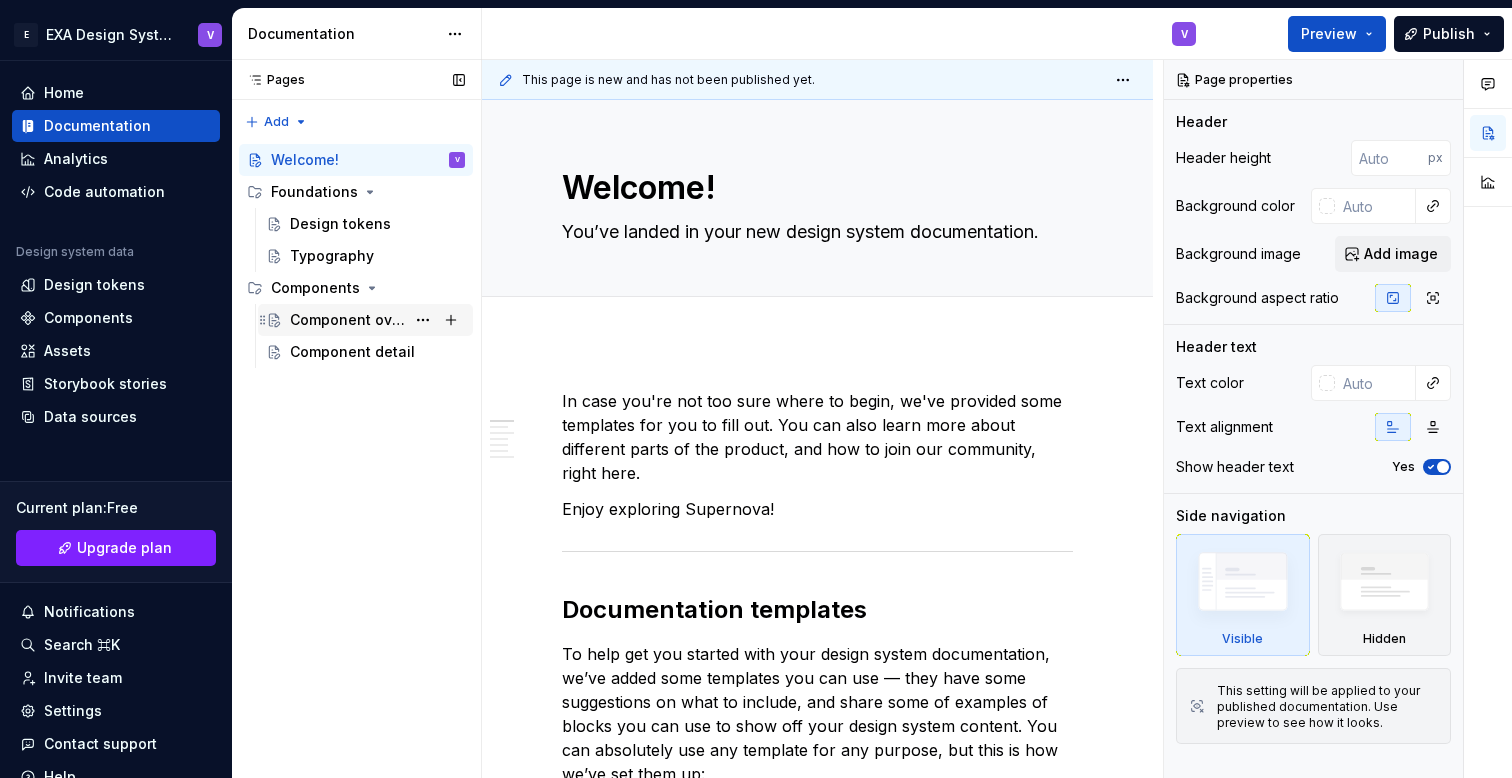 click on "Component overview" at bounding box center (347, 320) 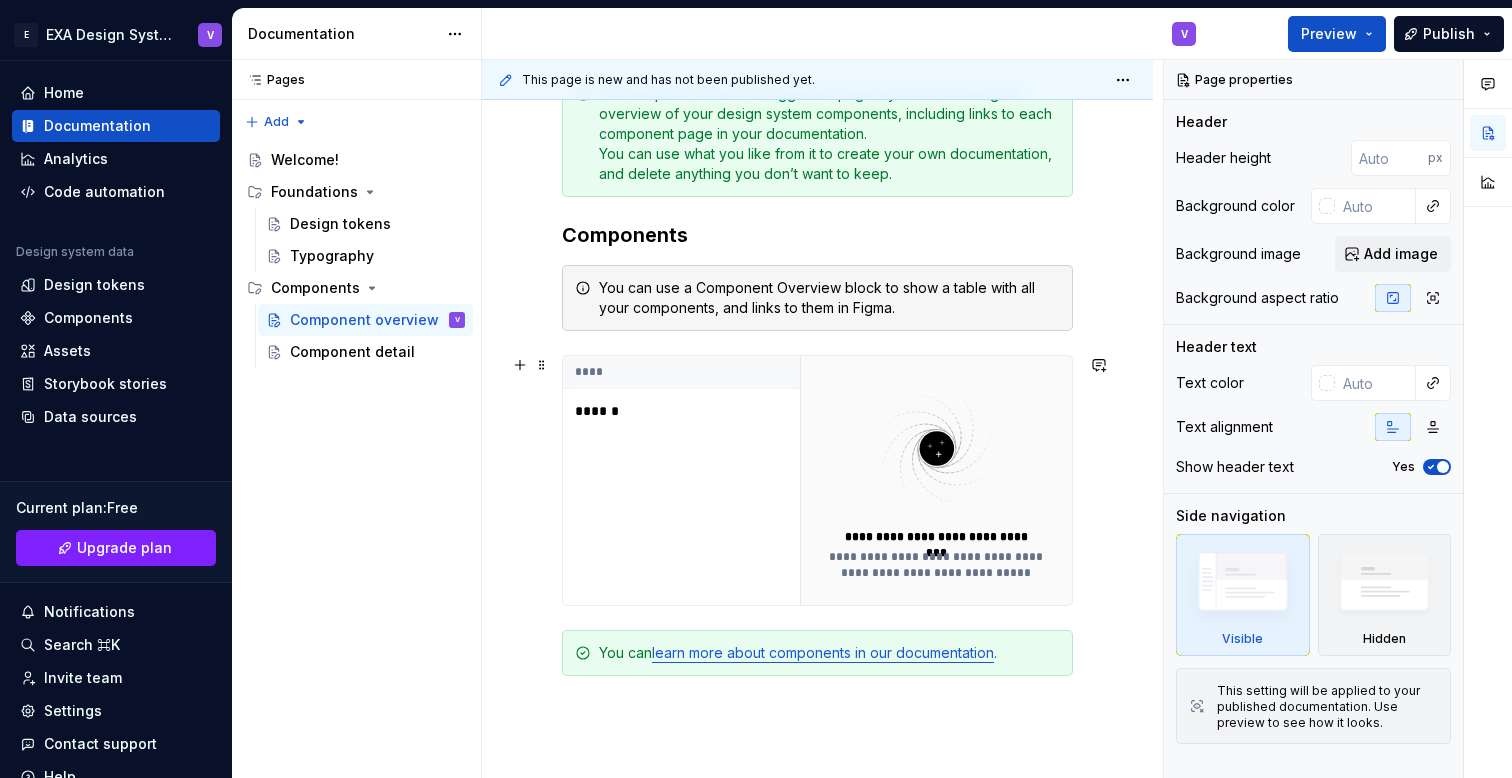scroll, scrollTop: 322, scrollLeft: 0, axis: vertical 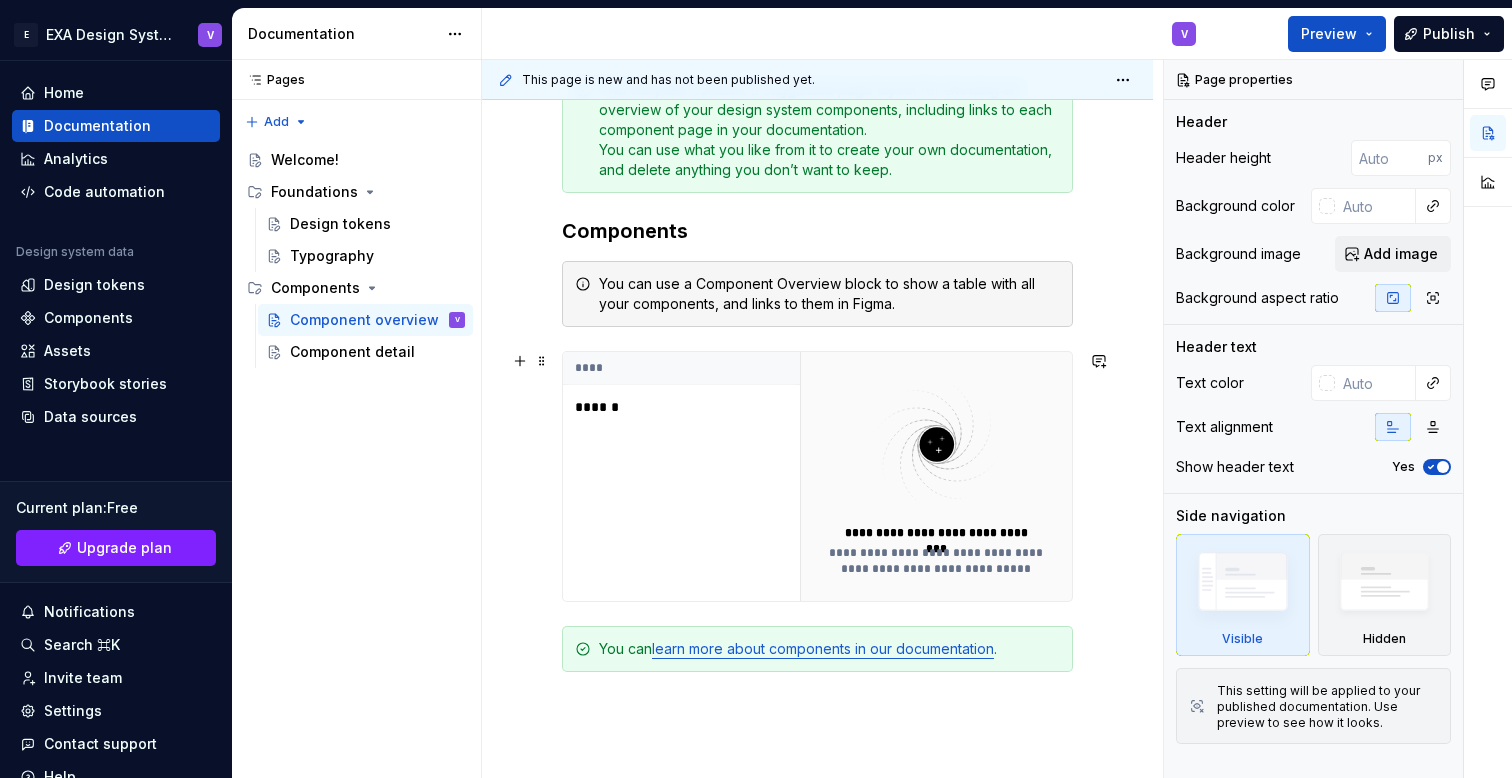 click at bounding box center (936, 444) 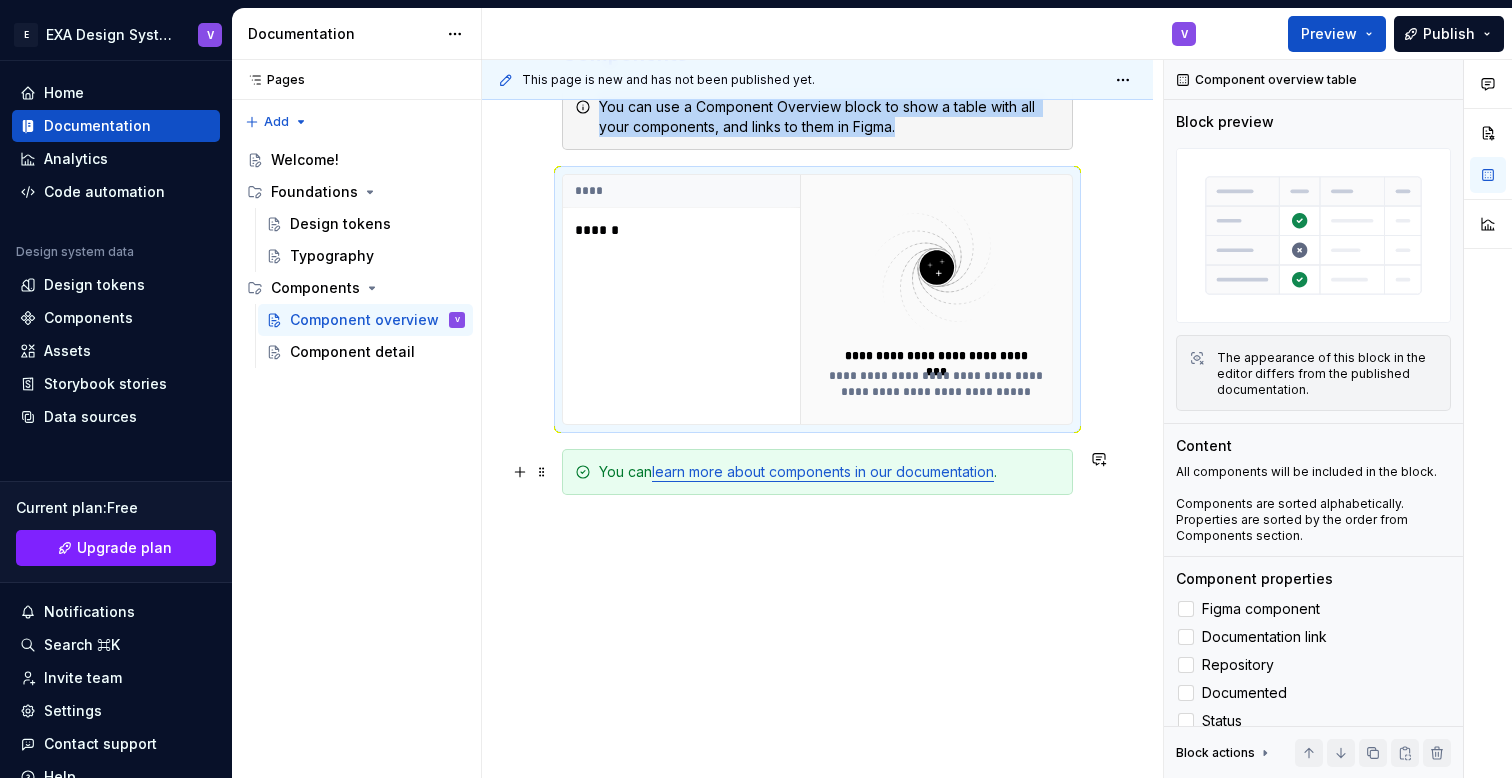 scroll, scrollTop: 500, scrollLeft: 0, axis: vertical 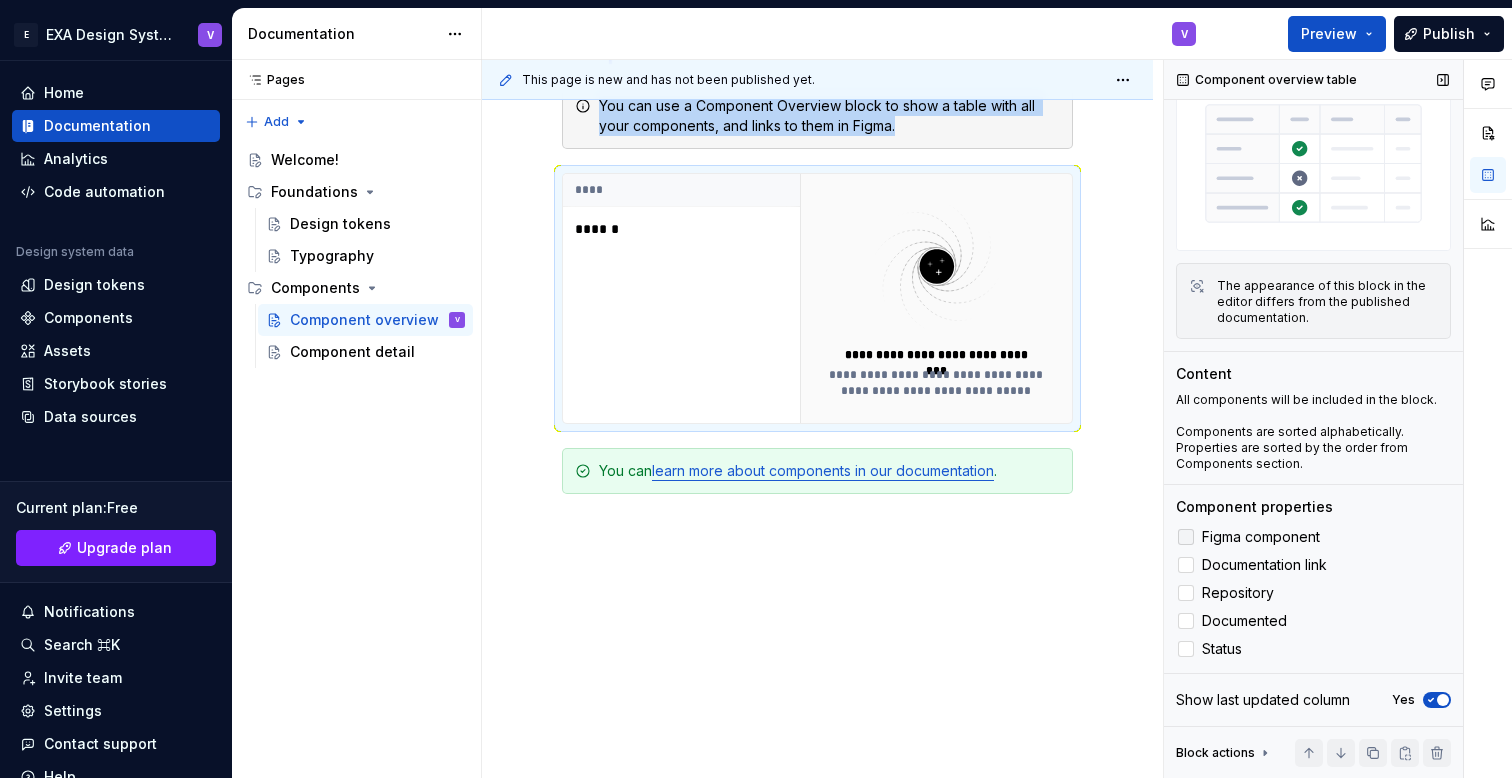 click at bounding box center (1186, 537) 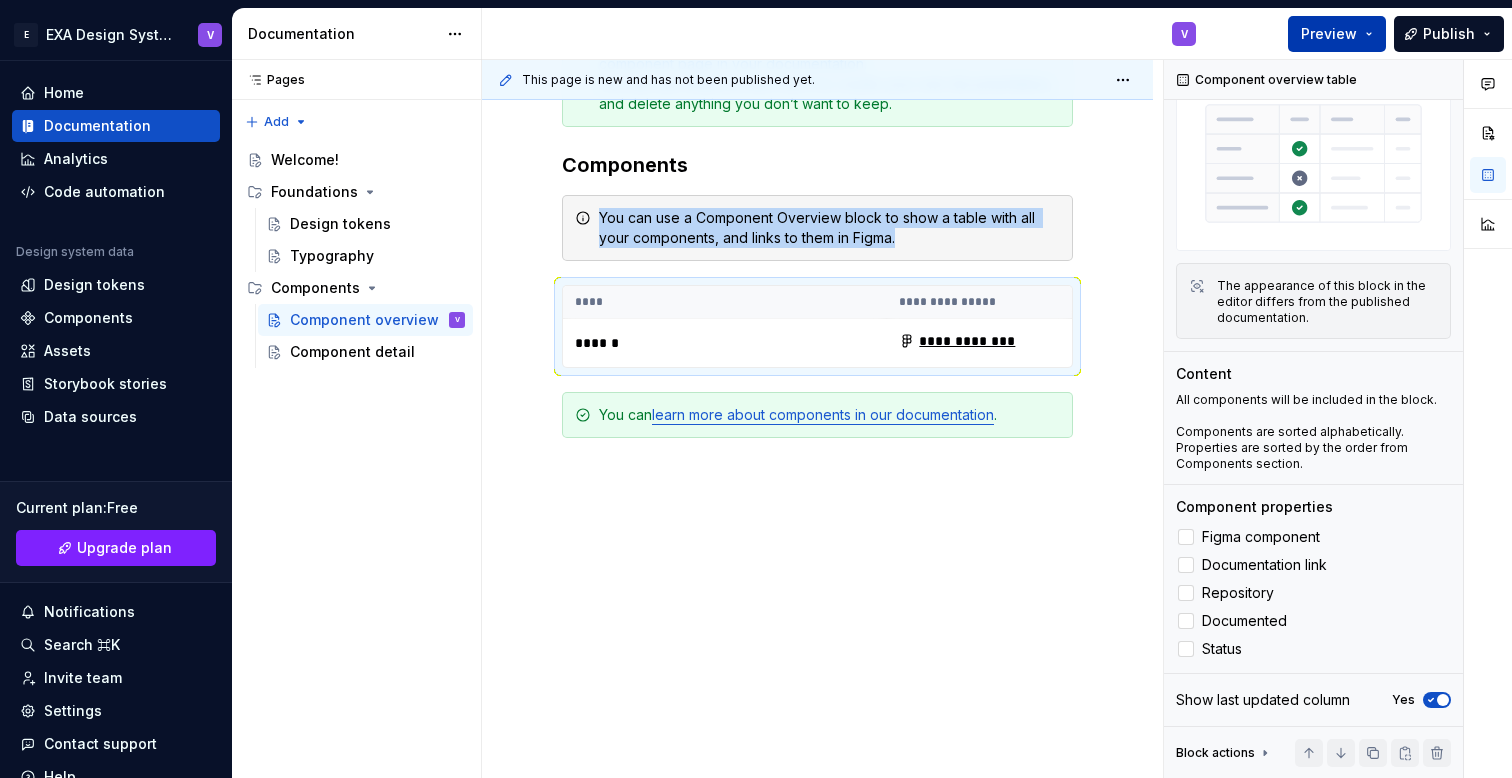 click on "Preview" at bounding box center (1329, 34) 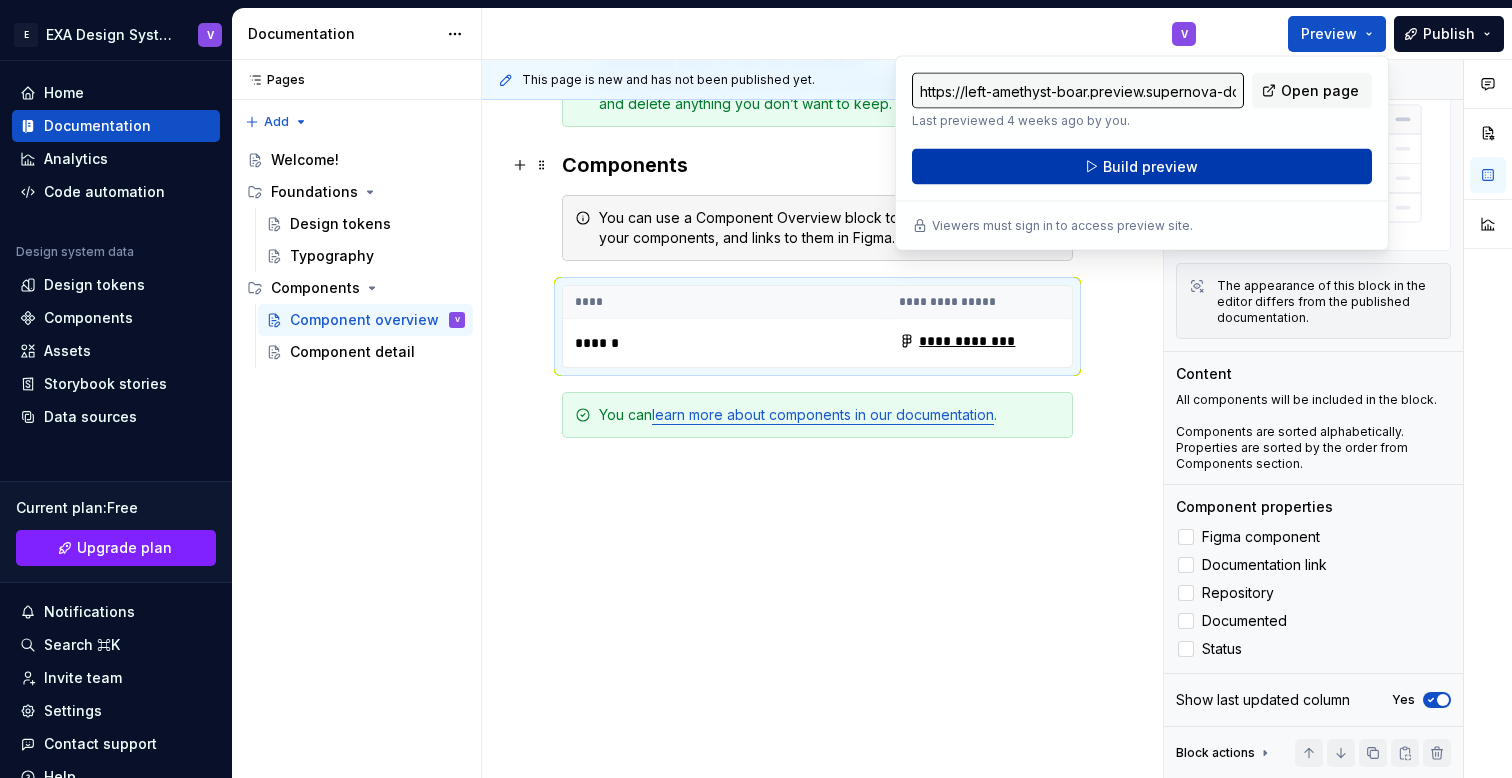 click on "Build preview" at bounding box center (1150, 167) 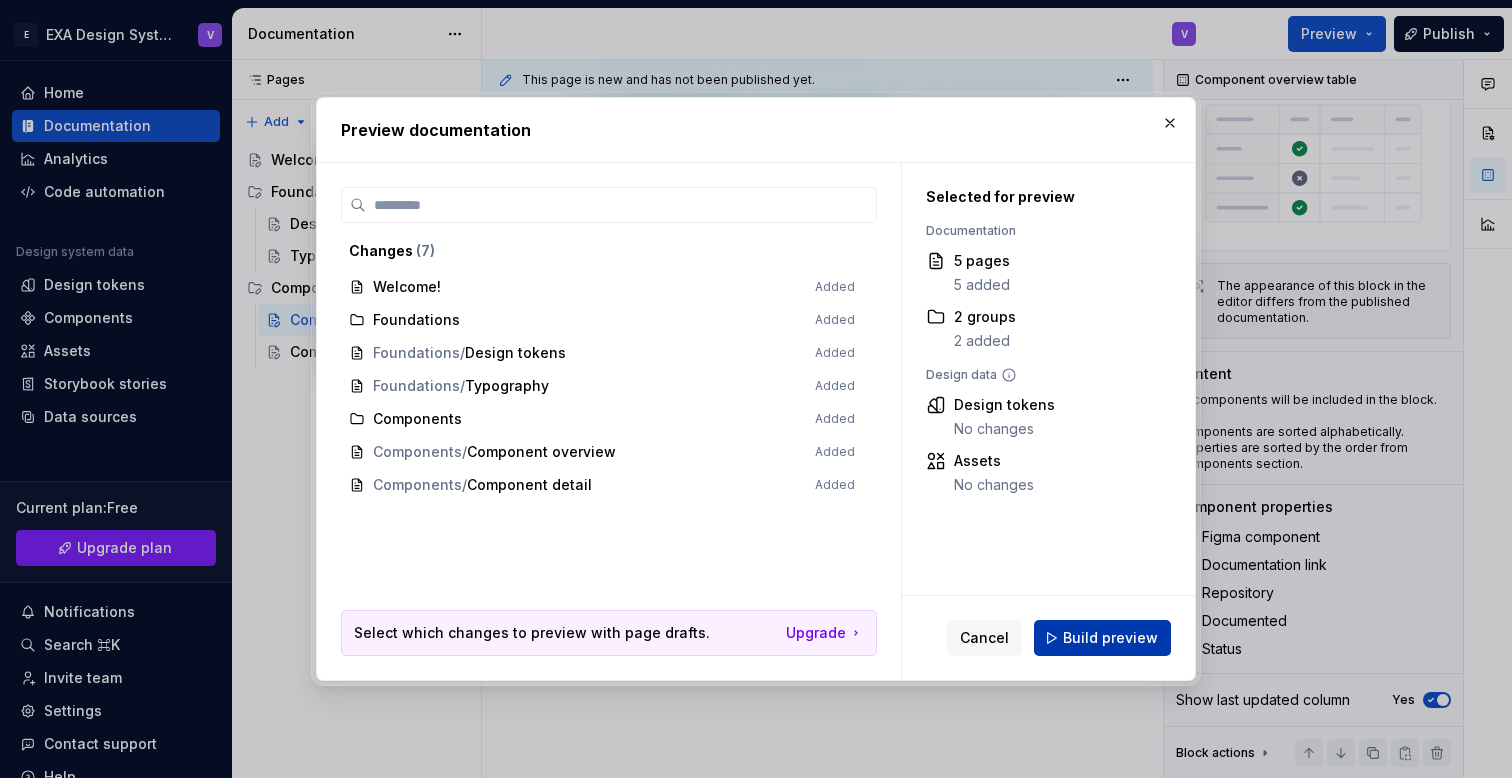 click on "Build preview" at bounding box center [1102, 638] 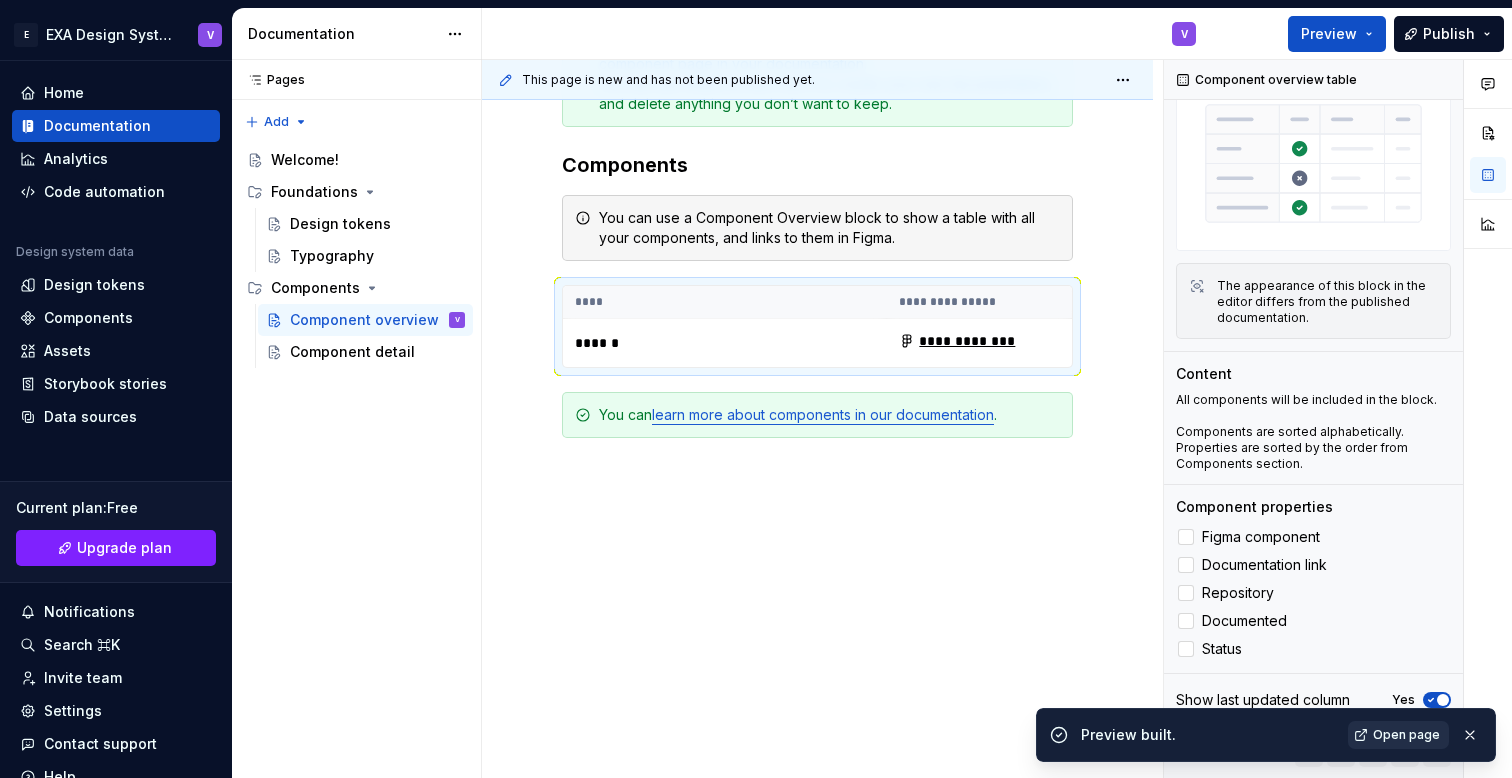 click on "Open page" at bounding box center (1398, 735) 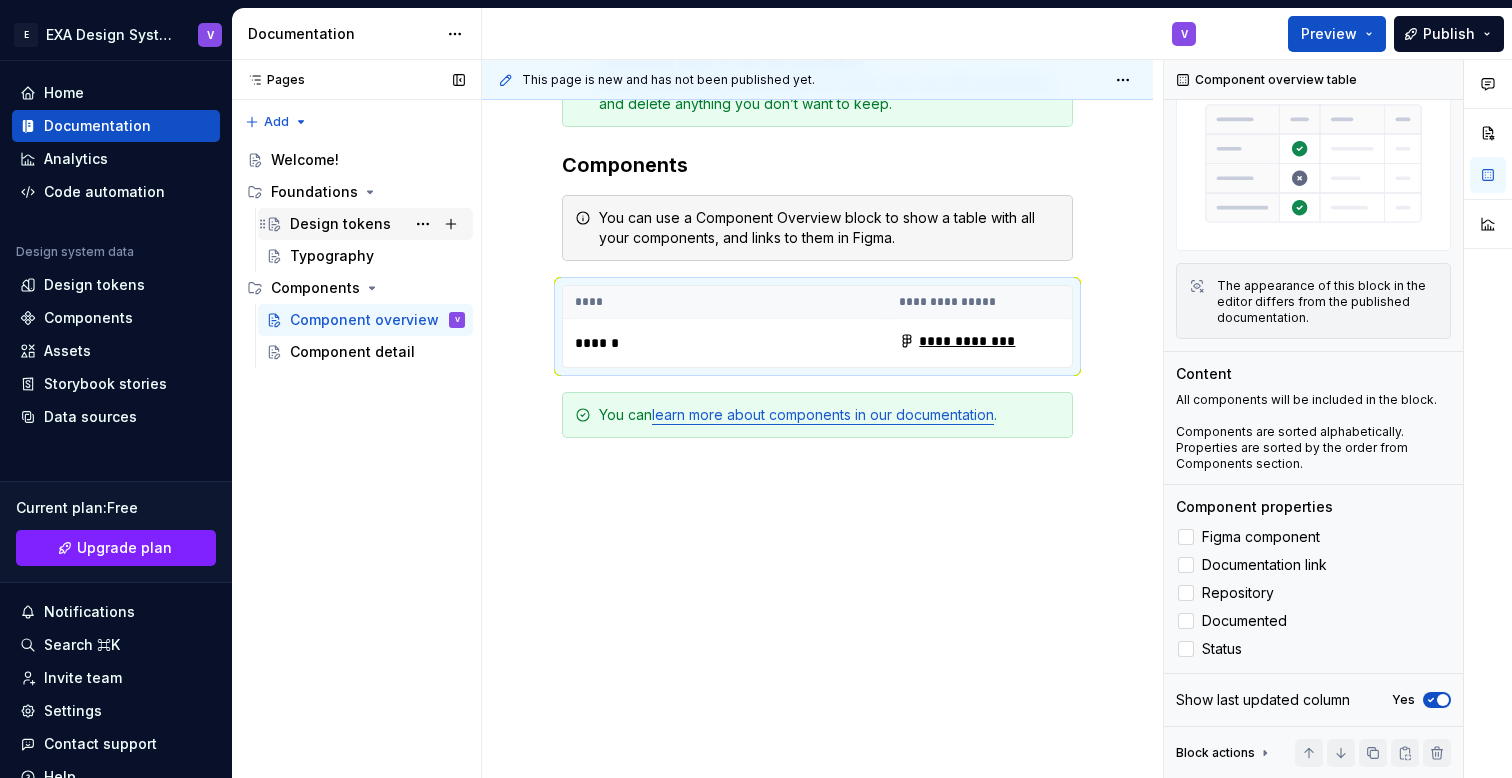 click on "Design tokens" at bounding box center [340, 224] 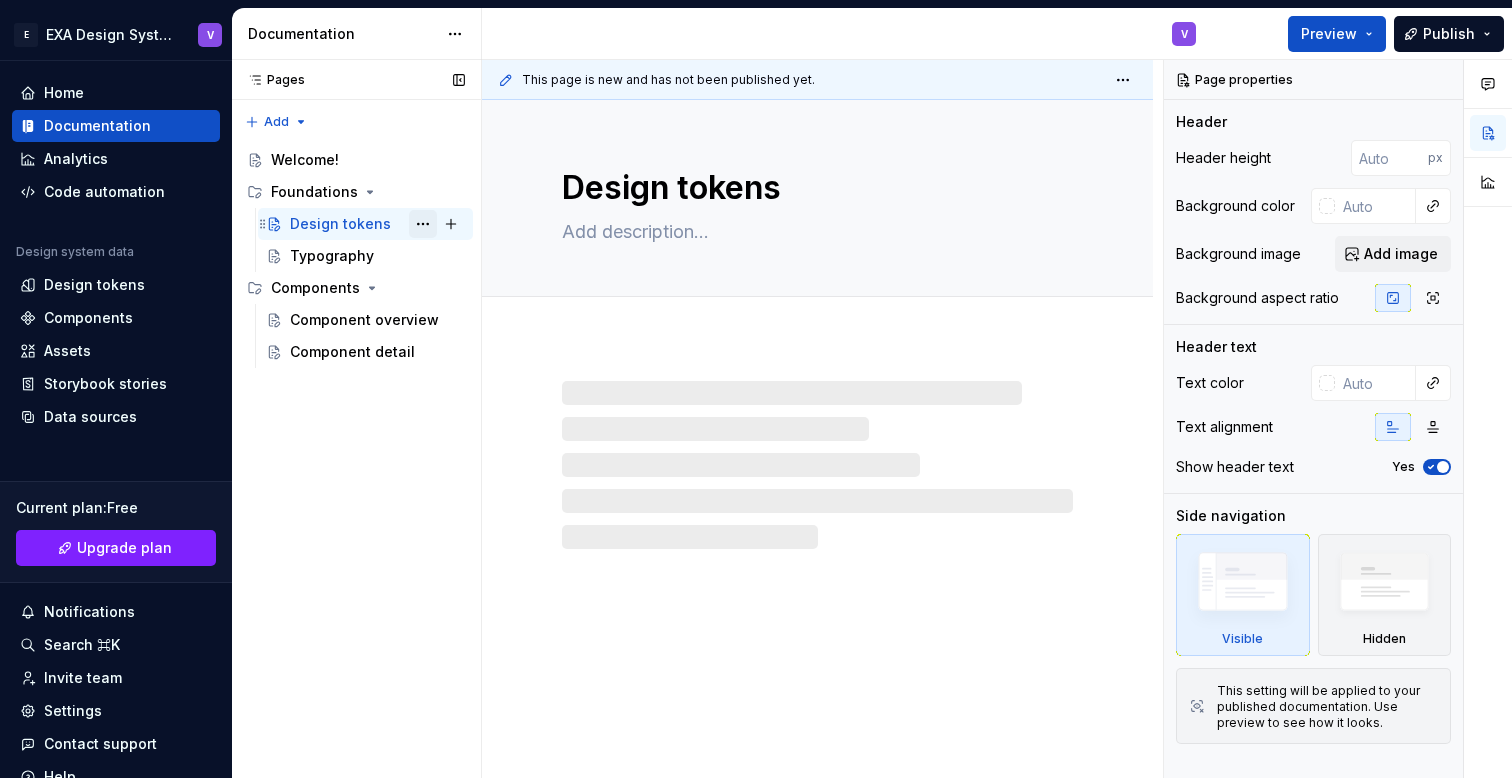 click at bounding box center [423, 224] 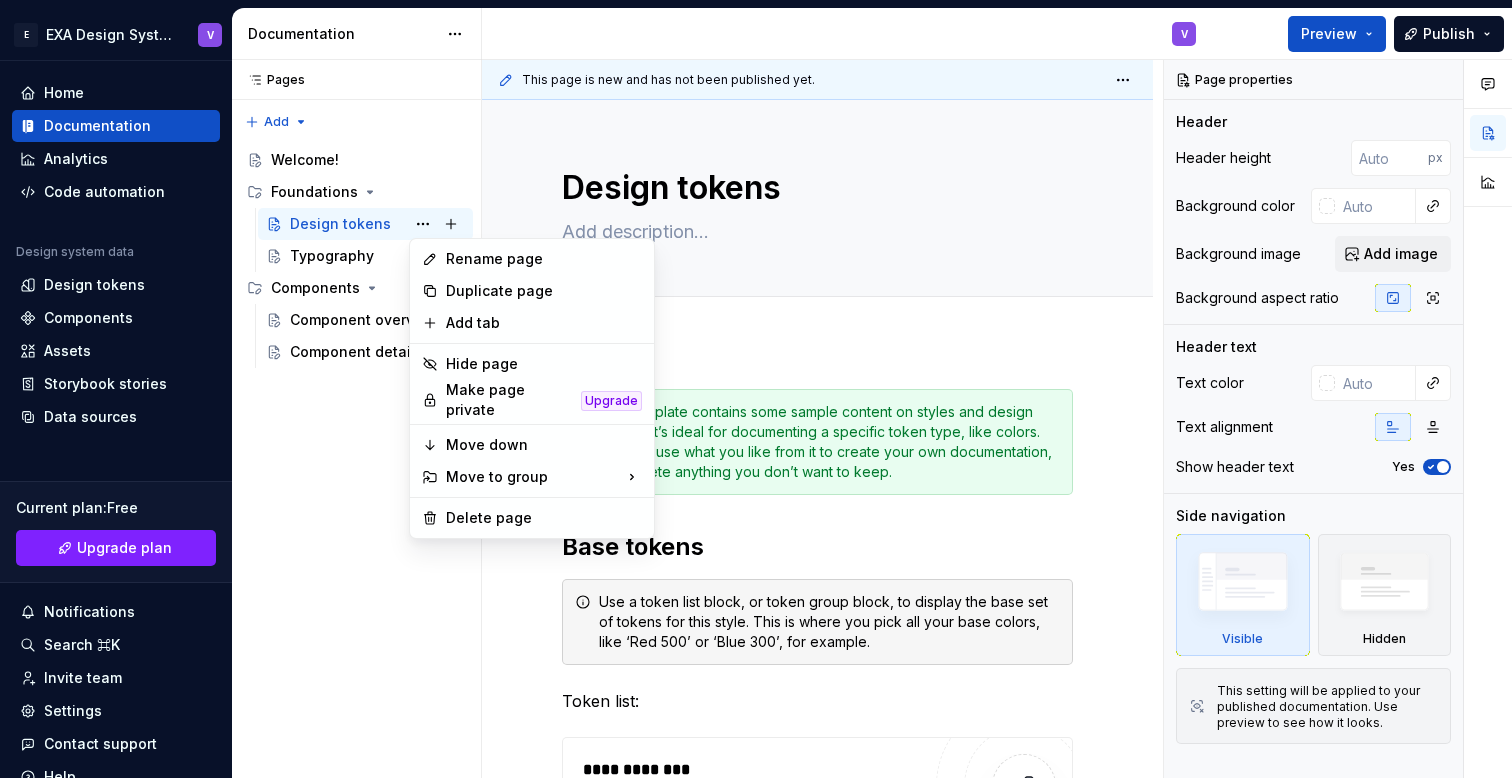 click on "E EXA Design System V Home Documentation Analytics Code automation Design system data Design tokens Components Assets Storybook stories Data sources Current plan : Free Upgrade plan Notifications Search ⌘K Invite team Settings Contact support Help Documentation V Preview Publish Pages Pages Add
Accessibility guide for tree Page tree.
Navigate the tree with the arrow keys. Common tree hotkeys apply. Further keybindings are available:
enter to execute primary action on focused item
f2 to start renaming the focused item
escape to abort renaming an item
control+d to start dragging selected items
Welcome! Foundations Design tokens V Typography Components Component overview Component detail Welcome! Foundations / Design tokens Foundations / Typography Components / Component overview Components / Component detail Upgrade to Enterprise to turn on approval workflow Learn more Contact us Design tokens Edit header Base tokens px" at bounding box center [756, 389] 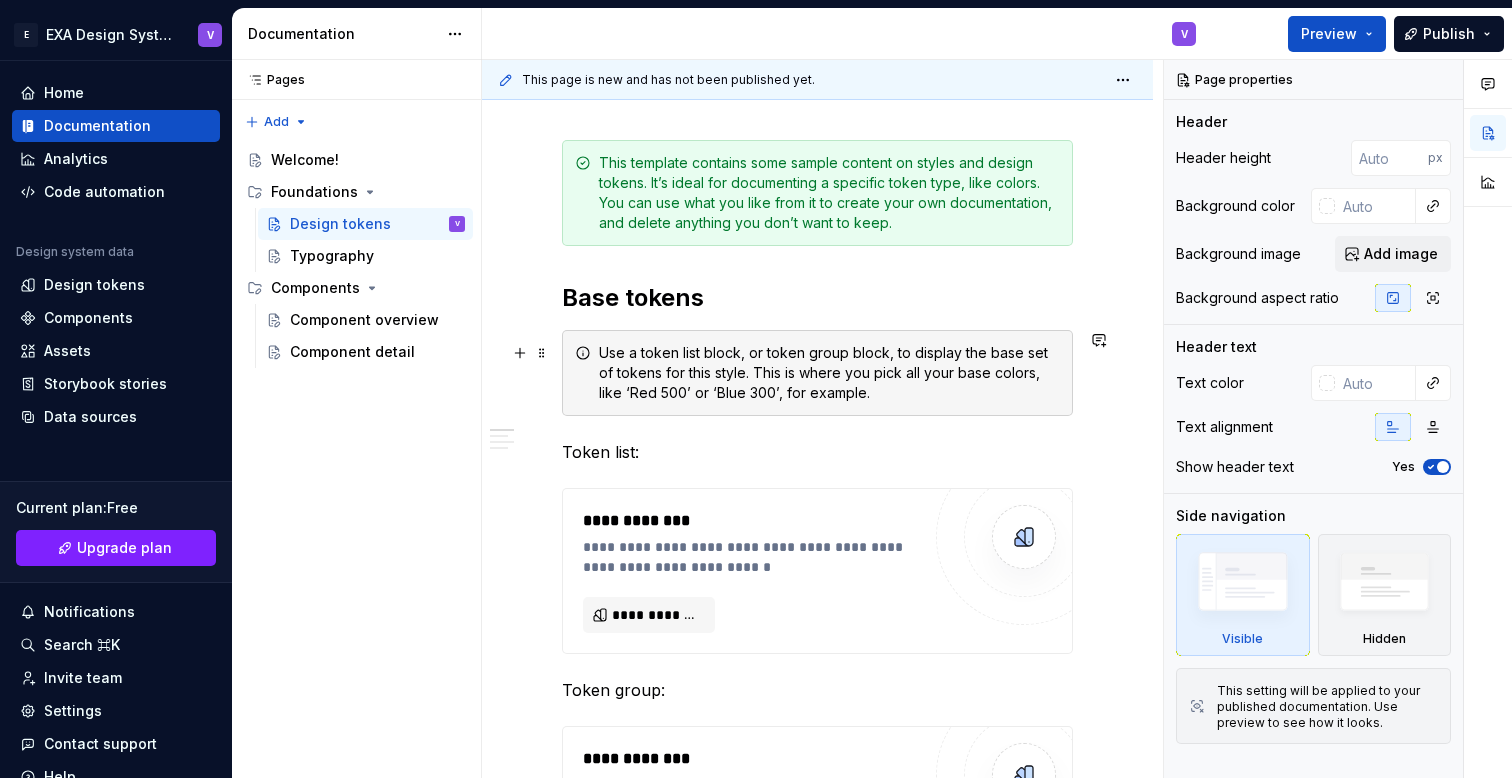 scroll, scrollTop: 250, scrollLeft: 0, axis: vertical 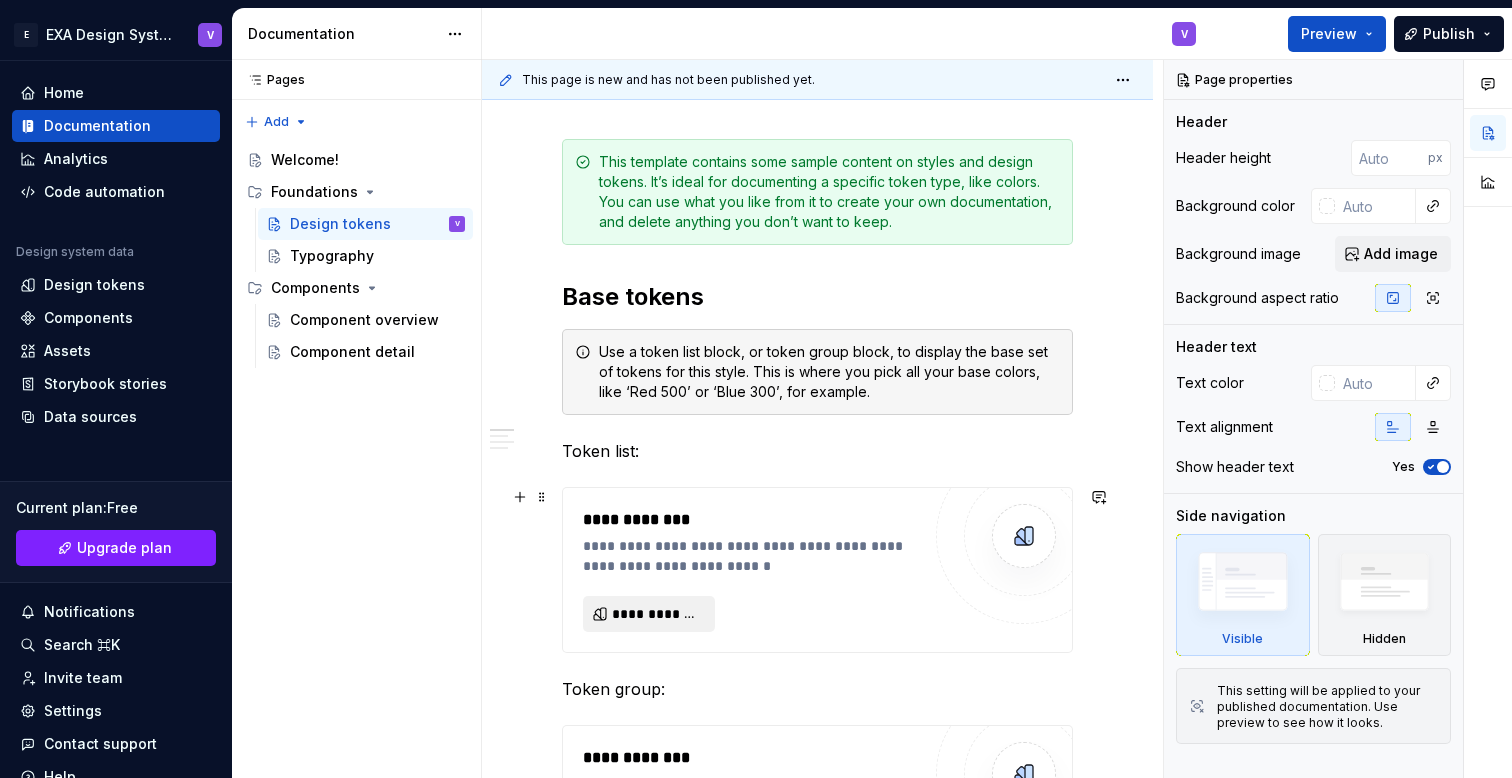 click on "**********" at bounding box center [649, 614] 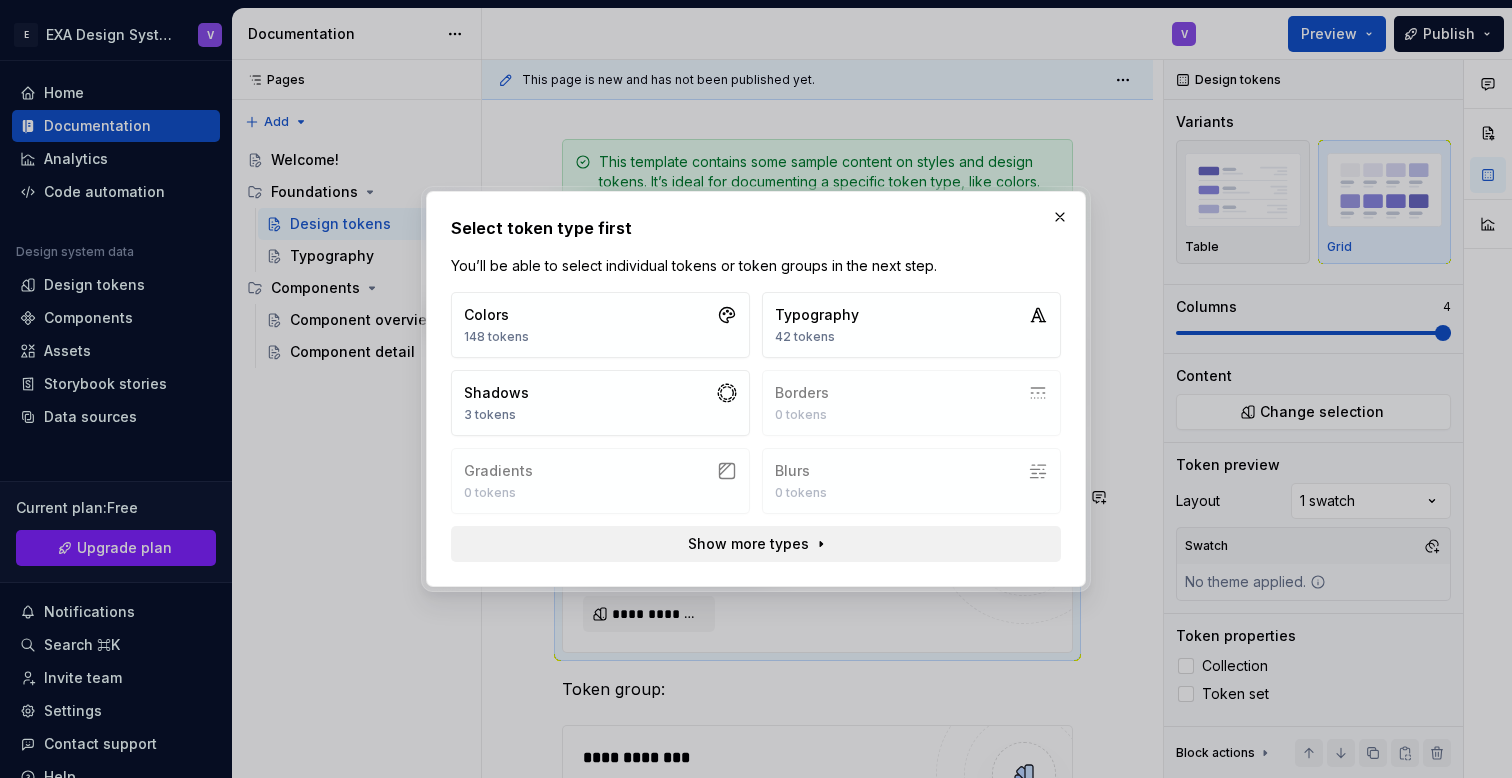 click on "Show more types" at bounding box center (748, 544) 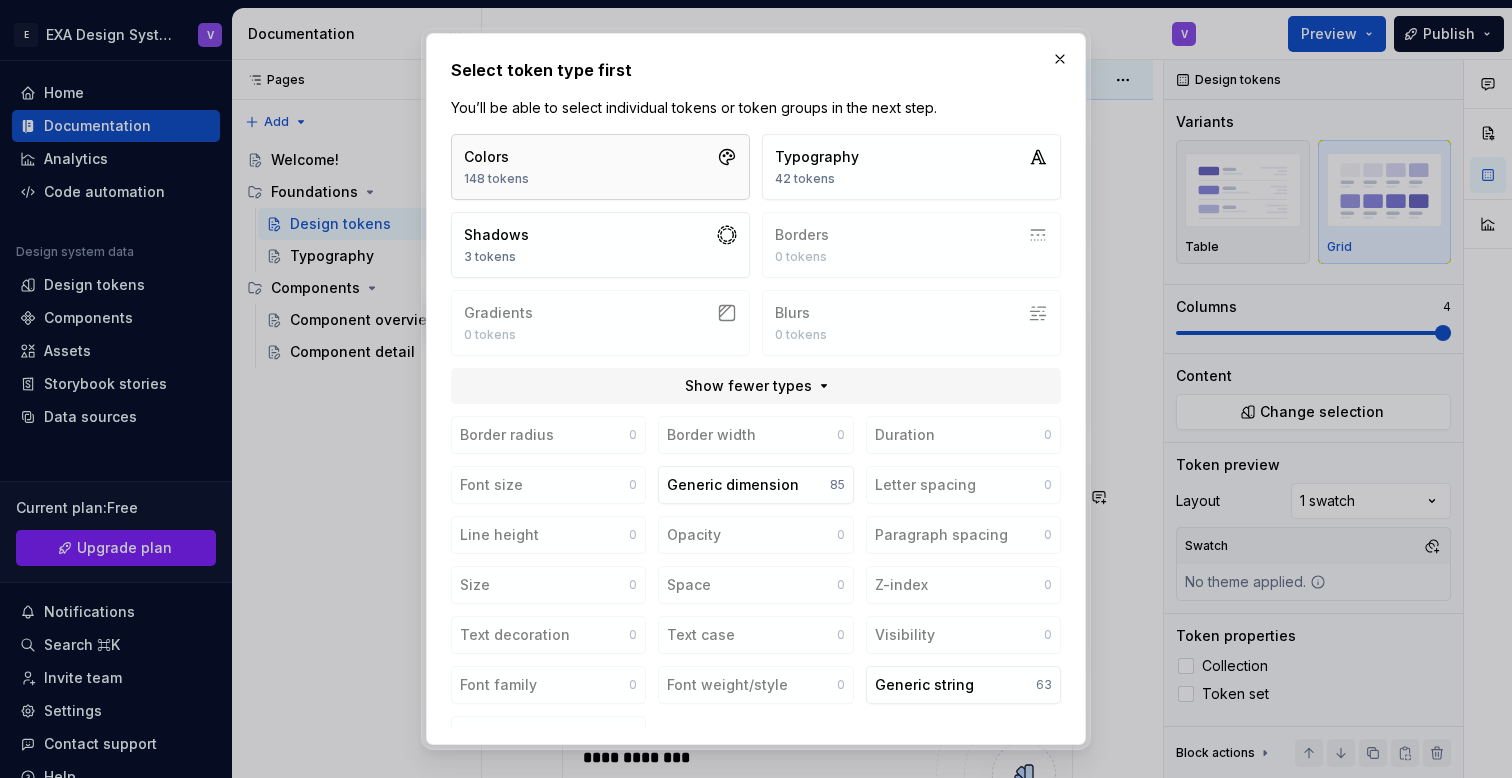 click on "Colors 148 tokens" at bounding box center (600, 167) 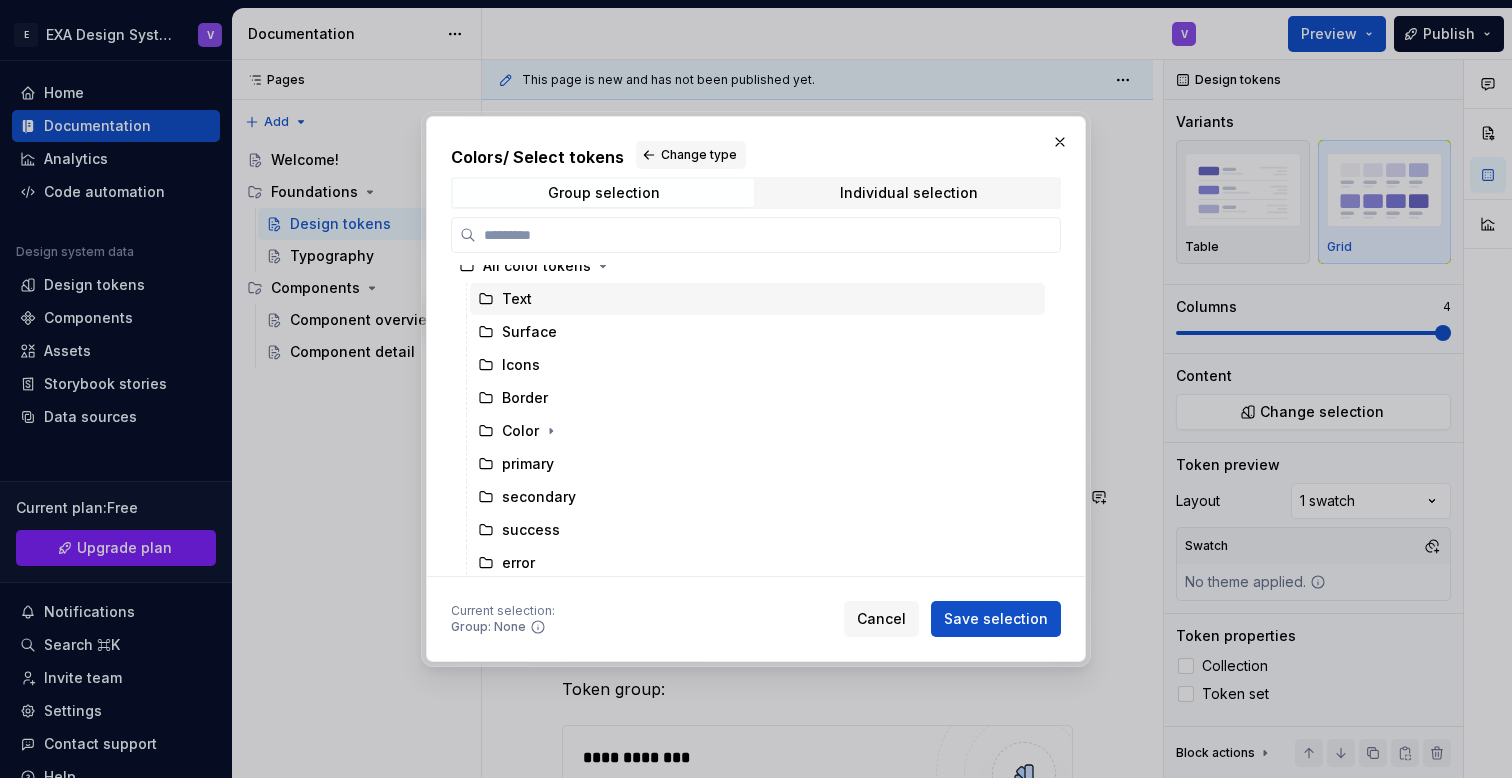 scroll, scrollTop: 0, scrollLeft: 0, axis: both 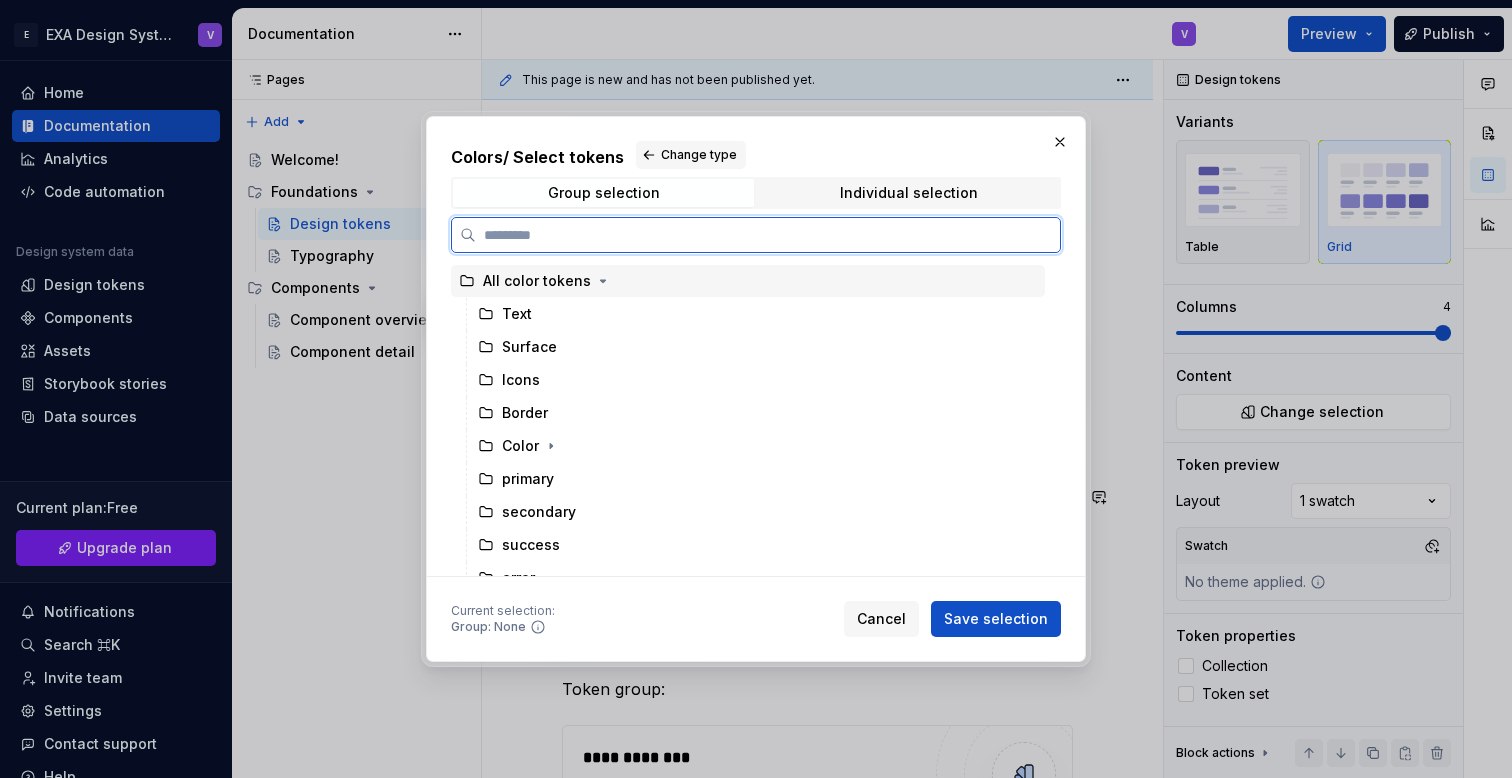 click on "All color tokens" at bounding box center [537, 281] 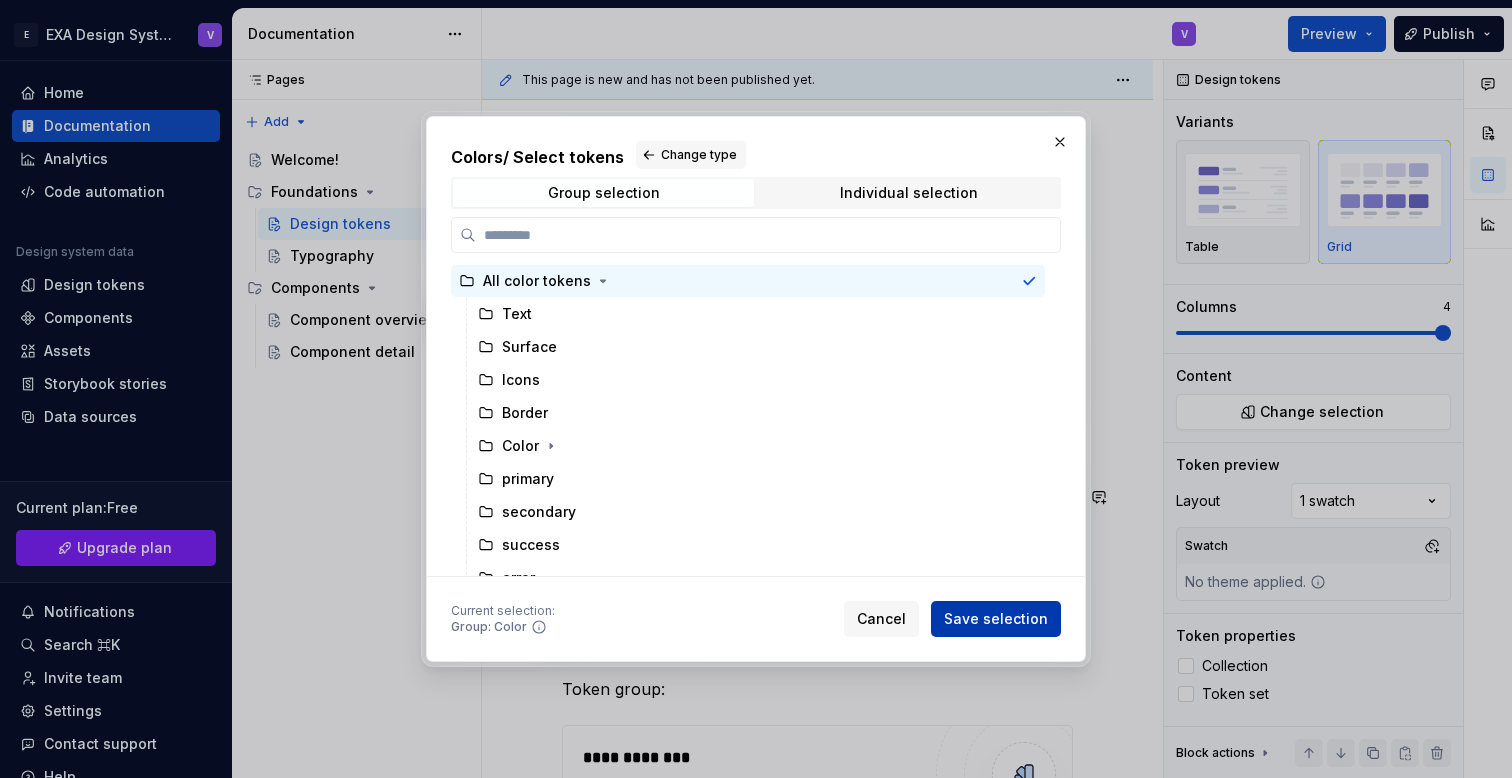 click on "Save selection" at bounding box center [996, 619] 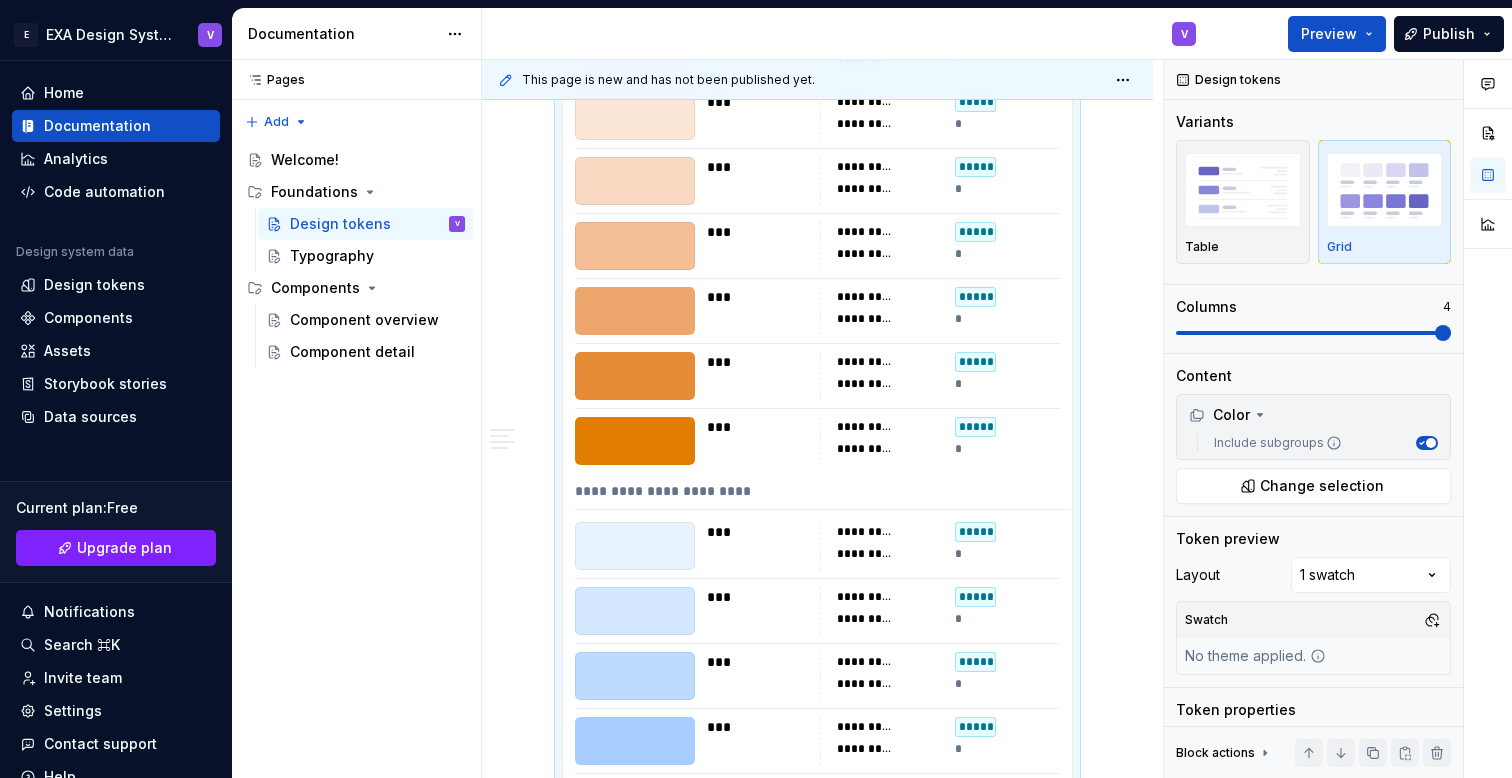 scroll, scrollTop: 6496, scrollLeft: 0, axis: vertical 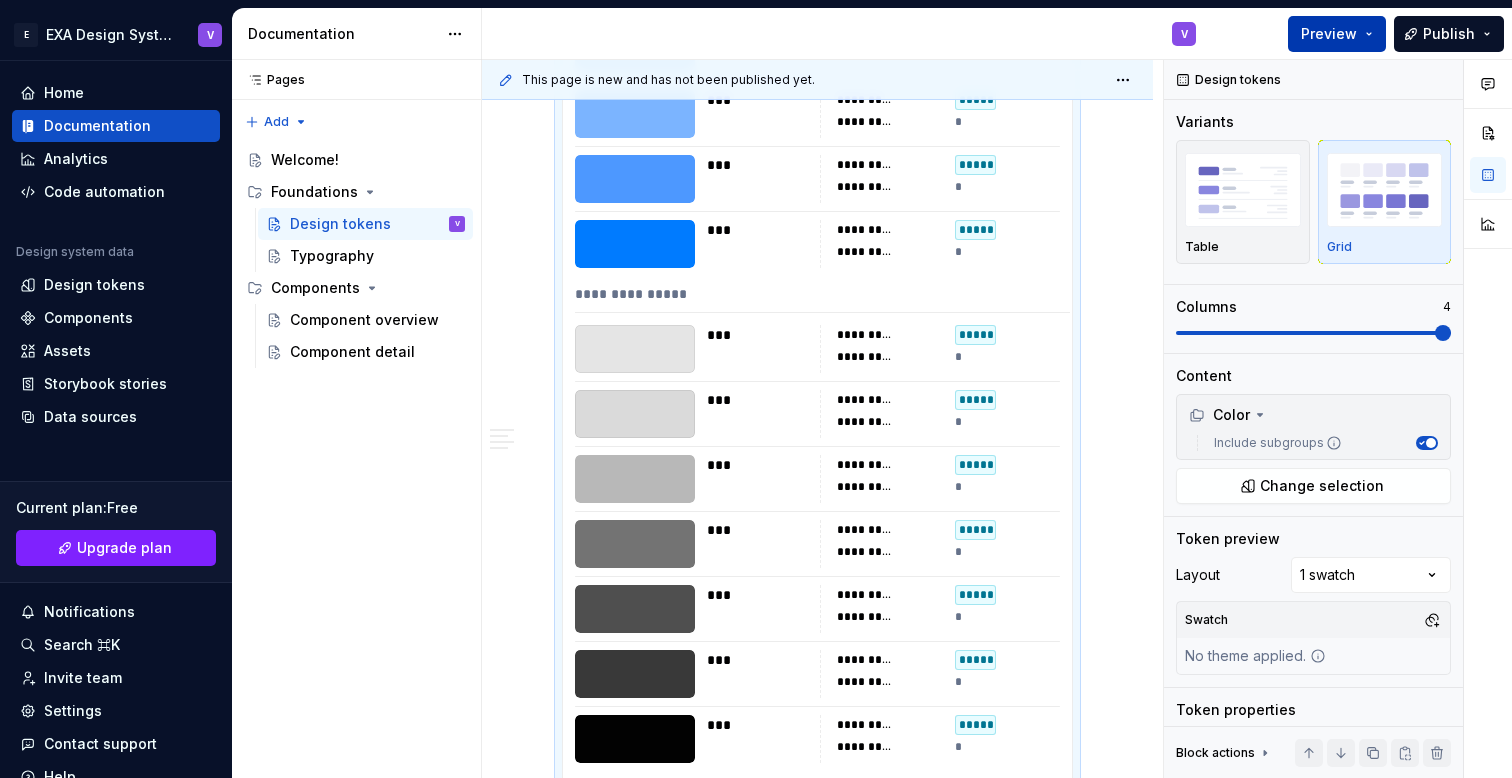 click on "Preview" at bounding box center [1329, 34] 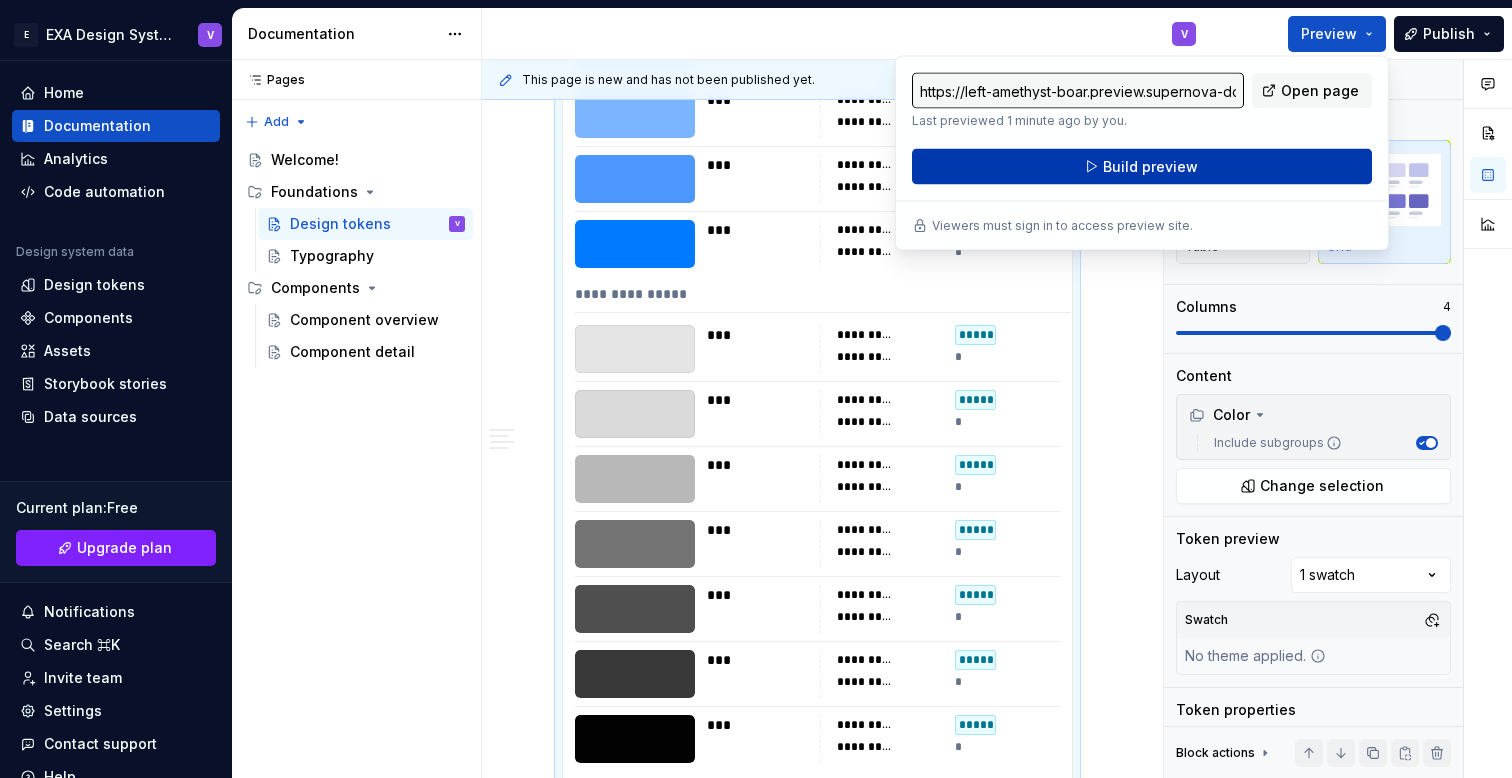 click on "Build preview" at bounding box center [1150, 167] 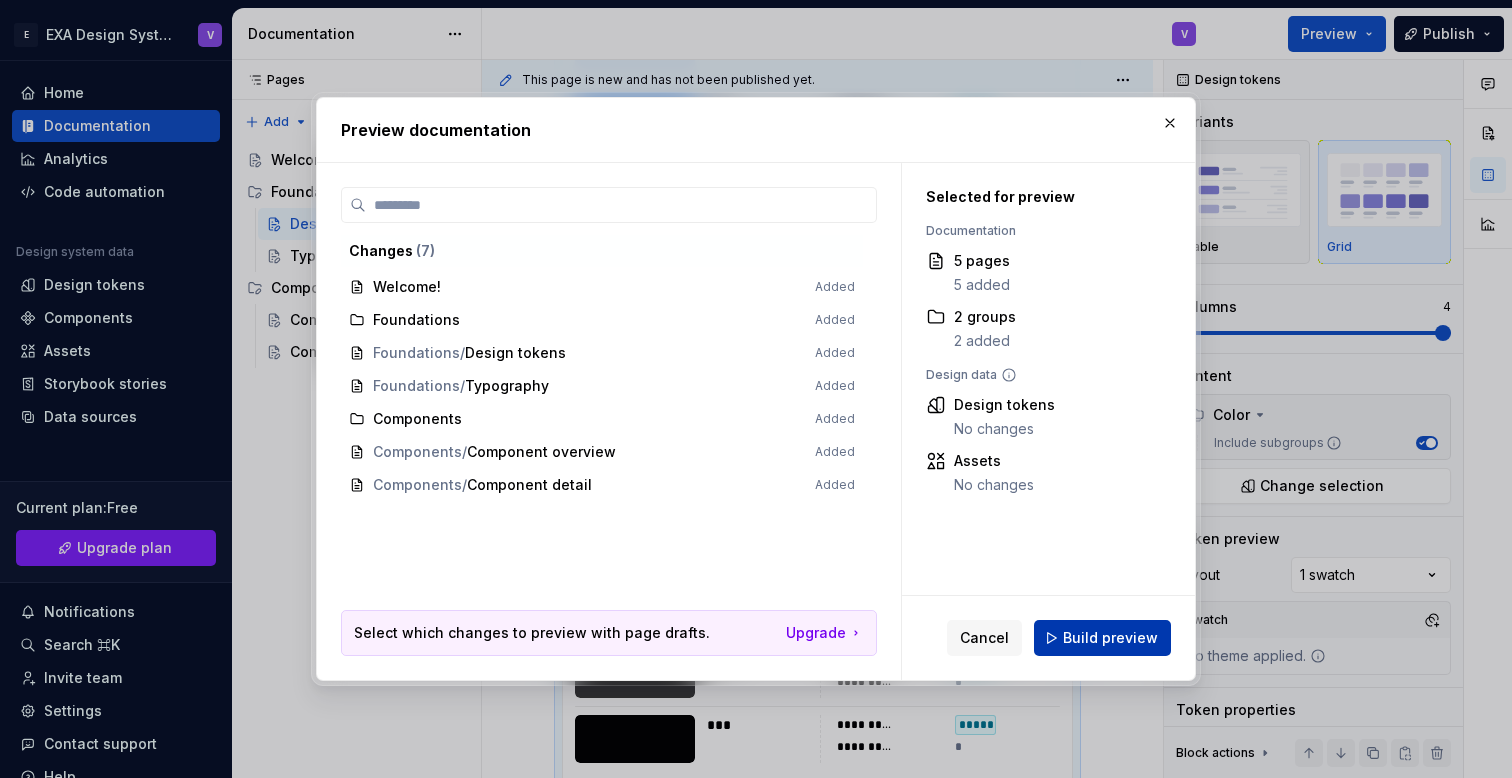 click on "Build preview" at bounding box center [1110, 638] 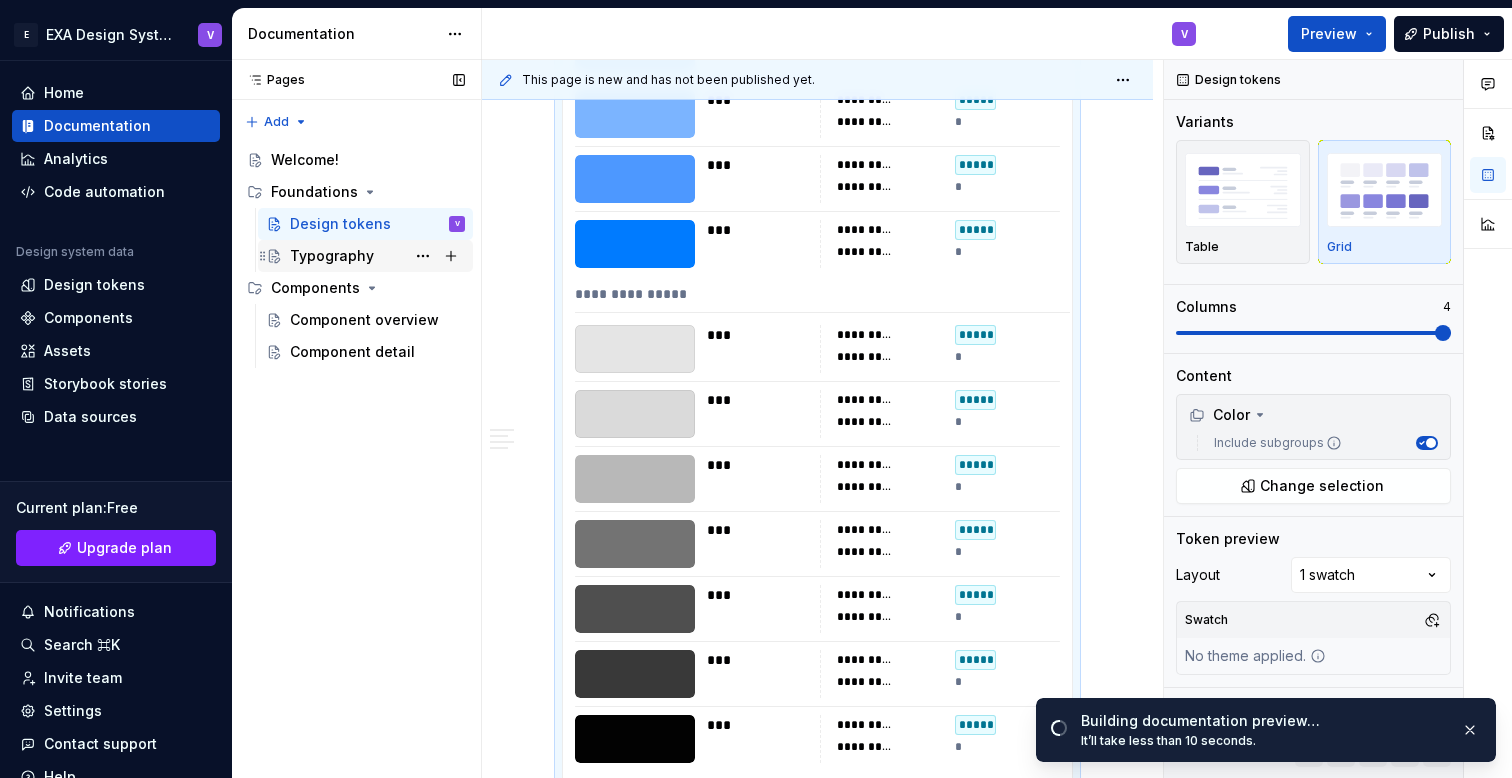 click on "Typography" at bounding box center [377, 256] 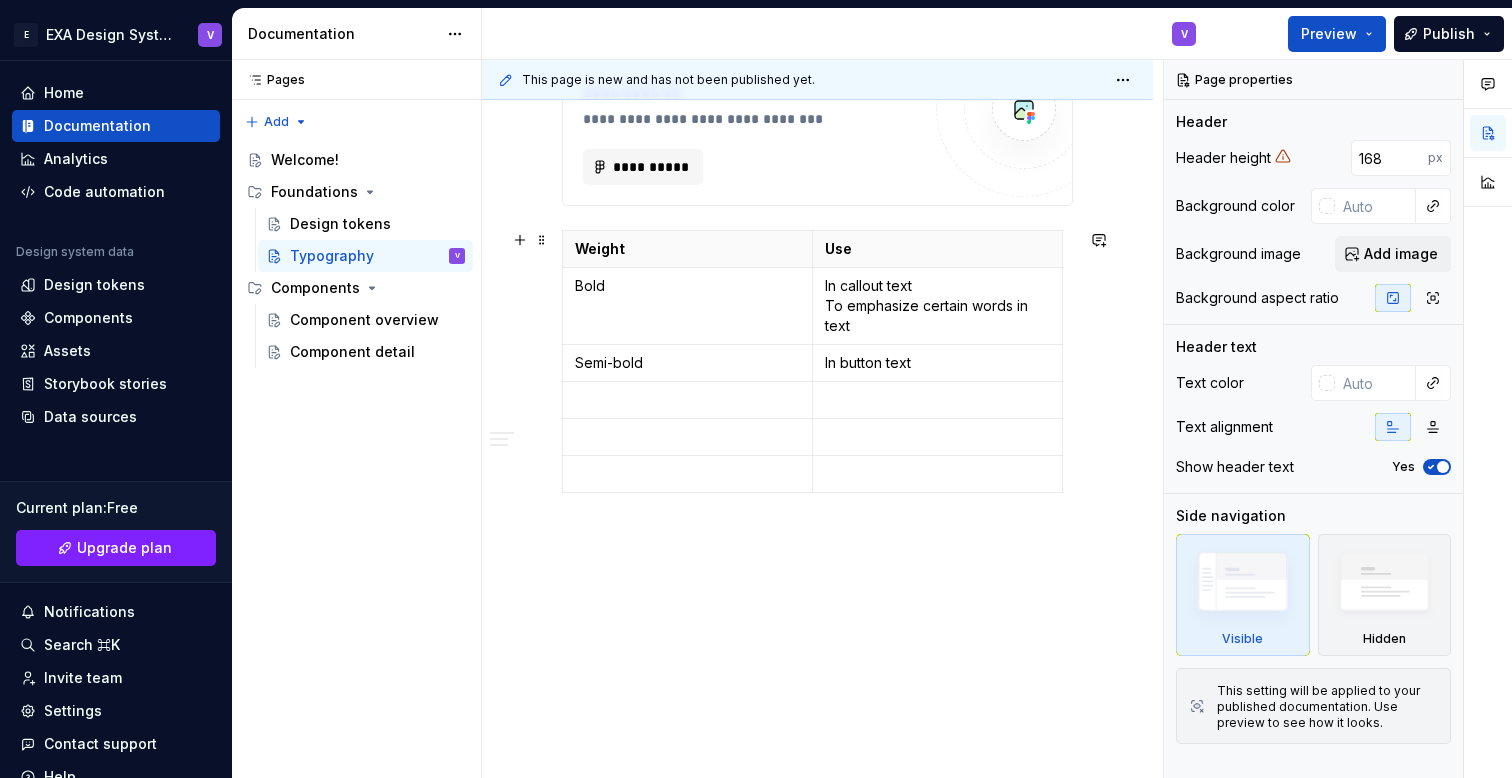 scroll, scrollTop: 1530, scrollLeft: 0, axis: vertical 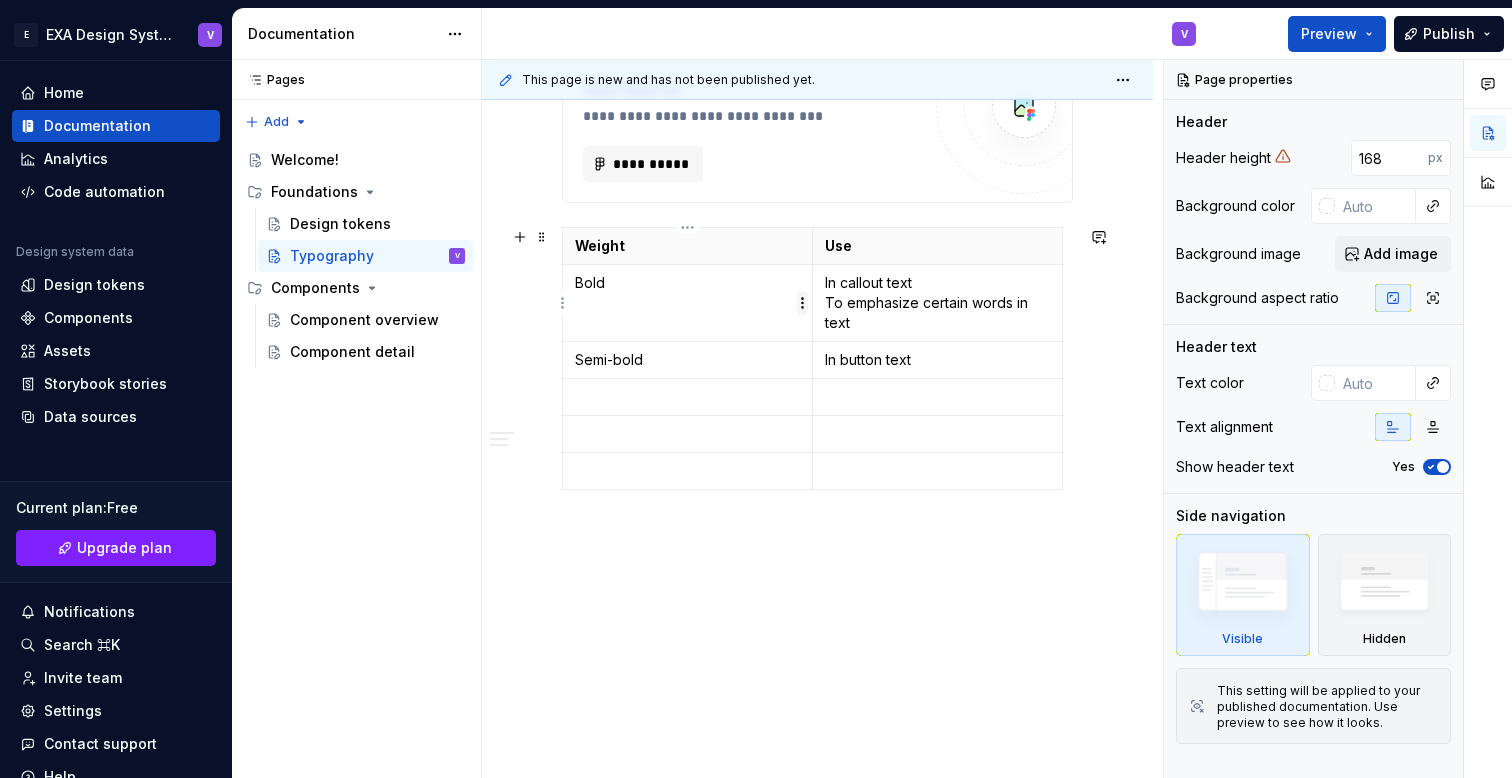 click on "E EXA Design System V Home Documentation Analytics Code automation Design system data Design tokens Components Assets Storybook stories Data sources Current plan : Free Upgrade plan Notifications Search ⌘K Invite team Settings Contact support Help Documentation V Preview Publish Pages Pages Add
Accessibility guide for tree Page tree.
Navigate the tree with the arrow keys. Common tree hotkeys apply. Further keybindings are available:
enter to execute primary action on focused item
f2 to start renaming the focused item
escape to abort renaming an item
control+d to start dragging selected items
Welcome! Foundations Design tokens Typography V Components Component overview Component detail Welcome! Foundations / Design tokens Foundations / Typography Components / Component overview Components / Component detail Upgrade to Enterprise to turn on approval workflow Learn more Contact us Typography Edit header Font family Weight" at bounding box center (756, 389) 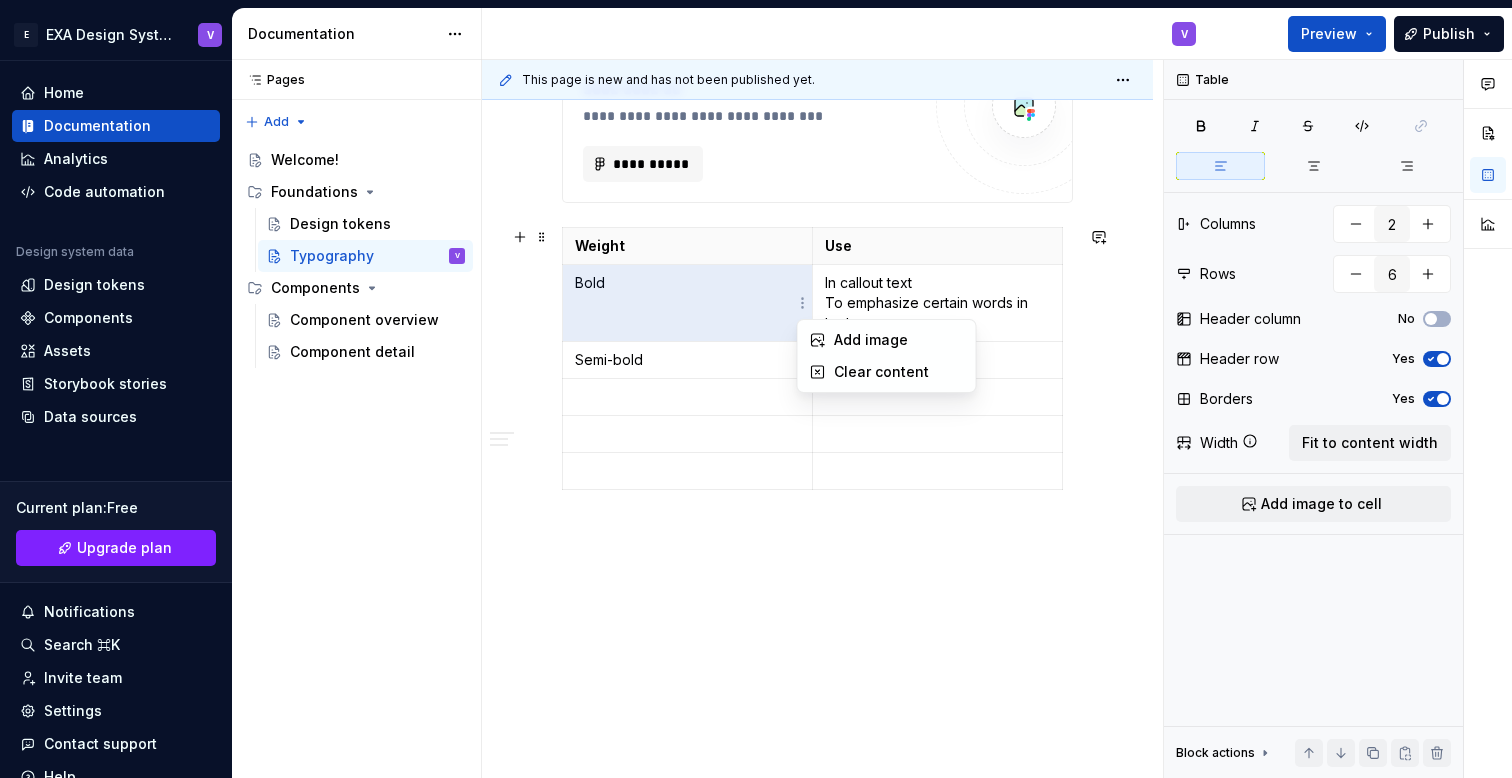 click on "E EXA Design System V Home Documentation Analytics Code automation Design system data Design tokens Components Assets Storybook stories Data sources Current plan : Free Upgrade plan Notifications Search ⌘K Invite team Settings Contact support Help Documentation V Preview Publish Pages Pages Add
Accessibility guide for tree Page tree.
Navigate the tree with the arrow keys. Common tree hotkeys apply. Further keybindings are available:
enter to execute primary action on focused item
f2 to start renaming the focused item
escape to abort renaming an item
control+d to start dragging selected items
Welcome! Foundations Design tokens Typography V Components Component overview Component detail Welcome! Foundations / Design tokens Foundations / Typography Components / Component overview Components / Component detail Upgrade to Enterprise to turn on approval workflow Learn more Contact us Typography Edit header Font family Weight" at bounding box center (756, 389) 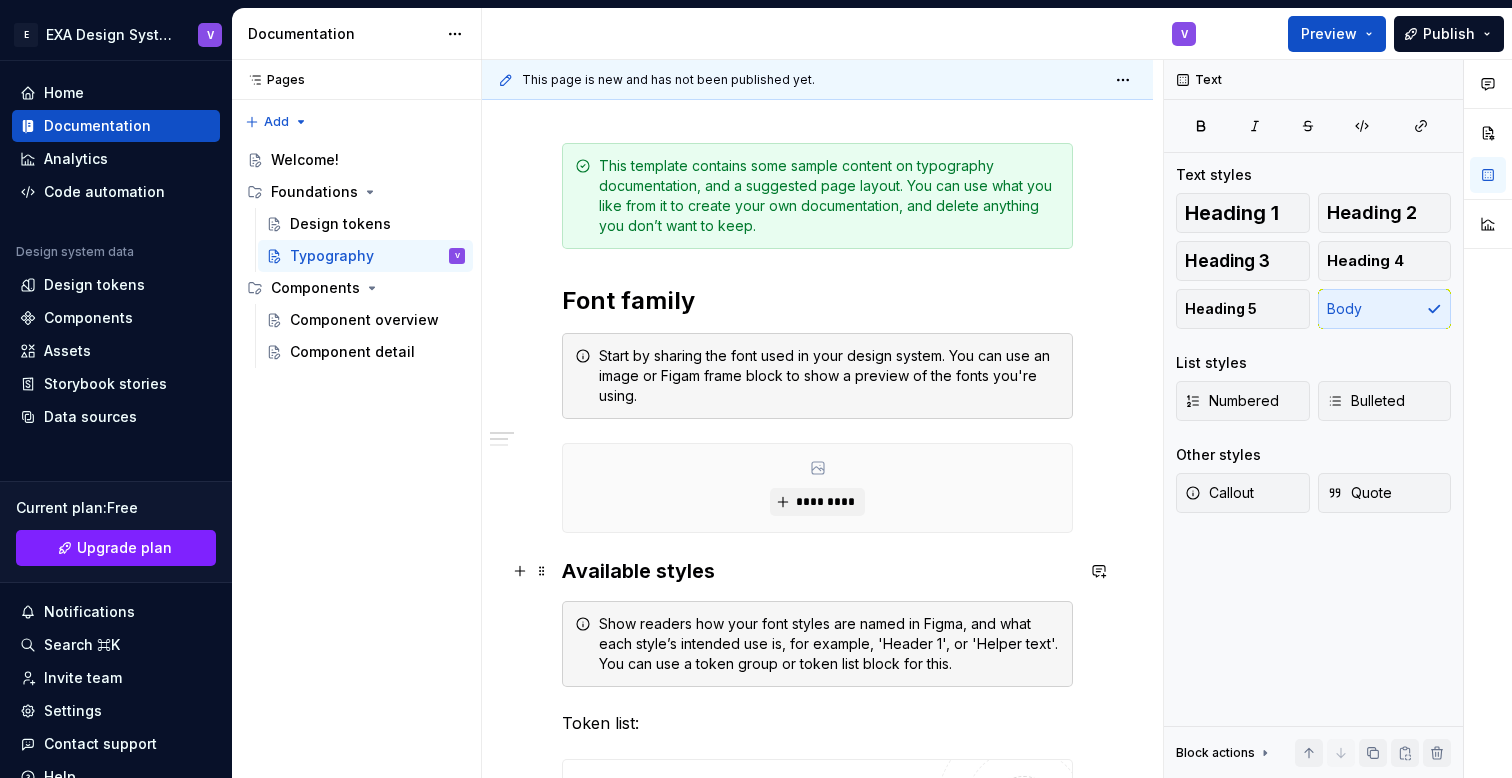 scroll, scrollTop: 267, scrollLeft: 0, axis: vertical 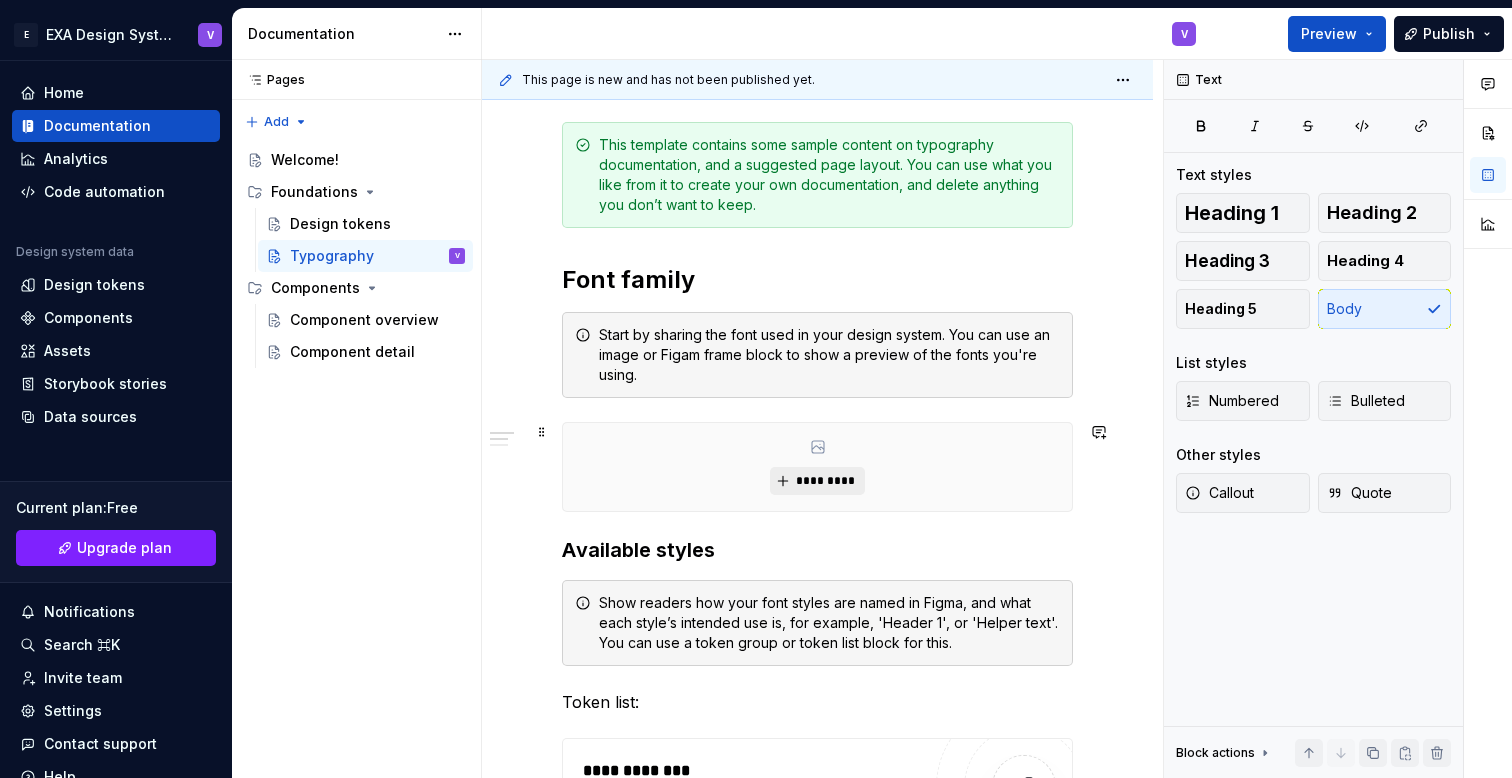 click on "*********" at bounding box center [825, 481] 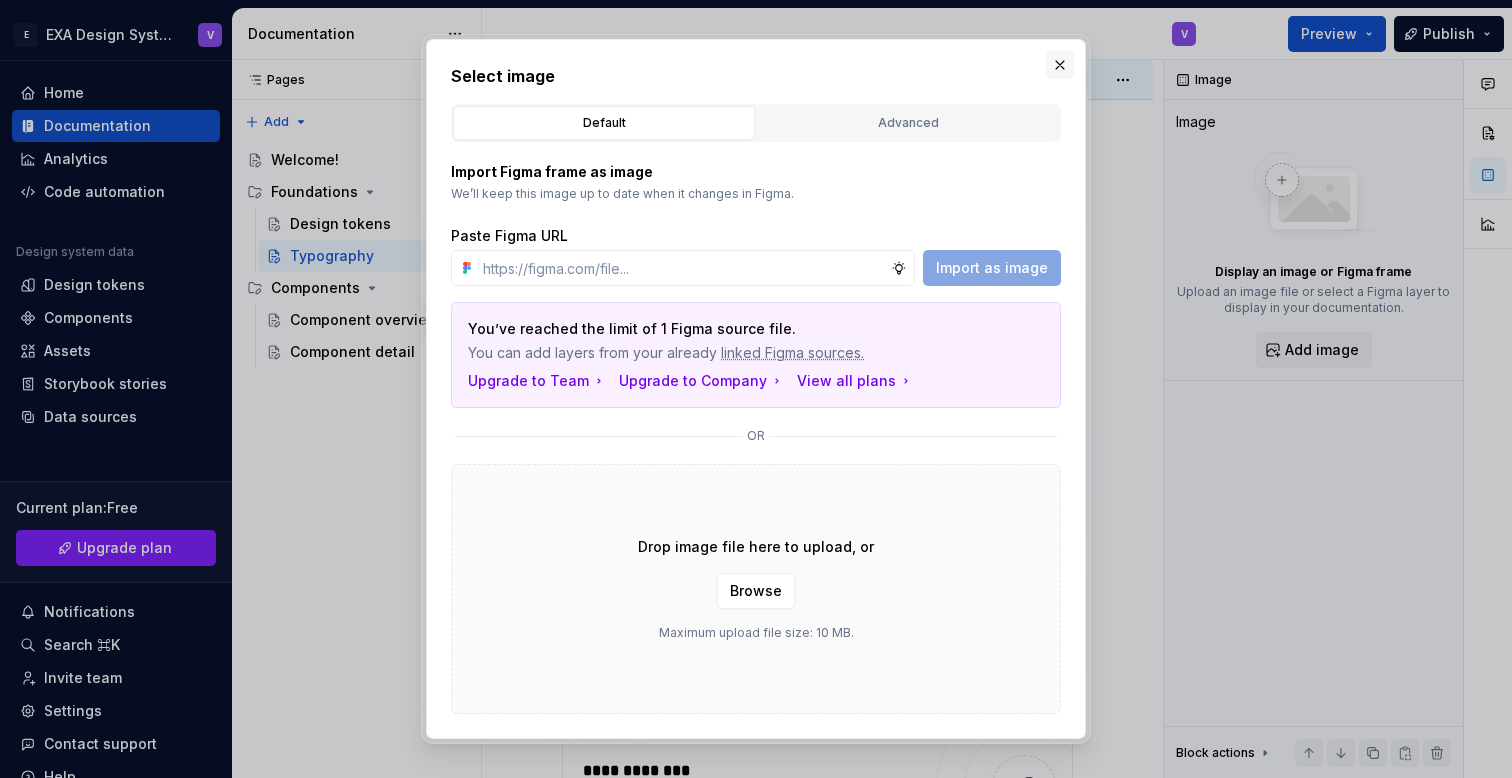 click at bounding box center (1060, 65) 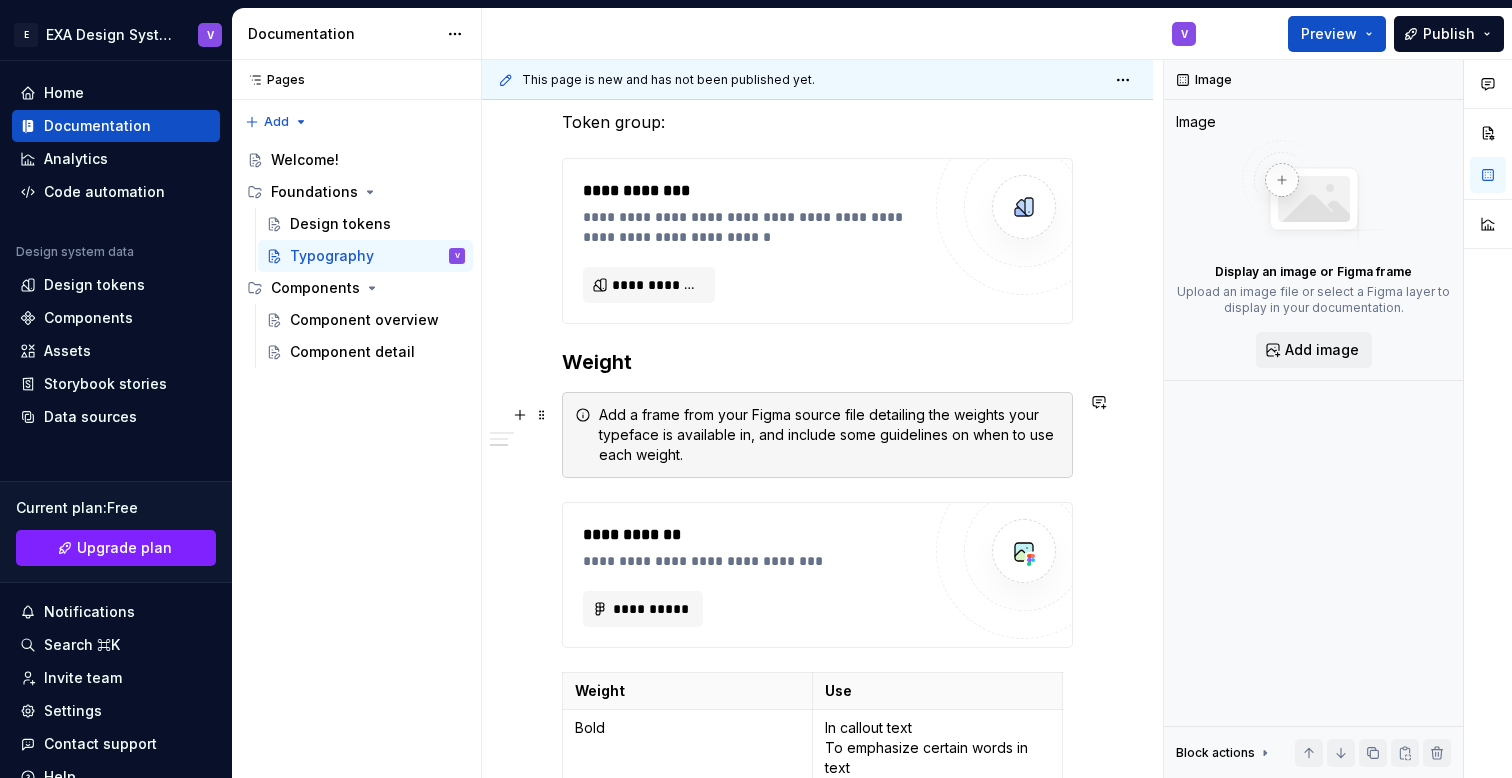 scroll, scrollTop: 1086, scrollLeft: 0, axis: vertical 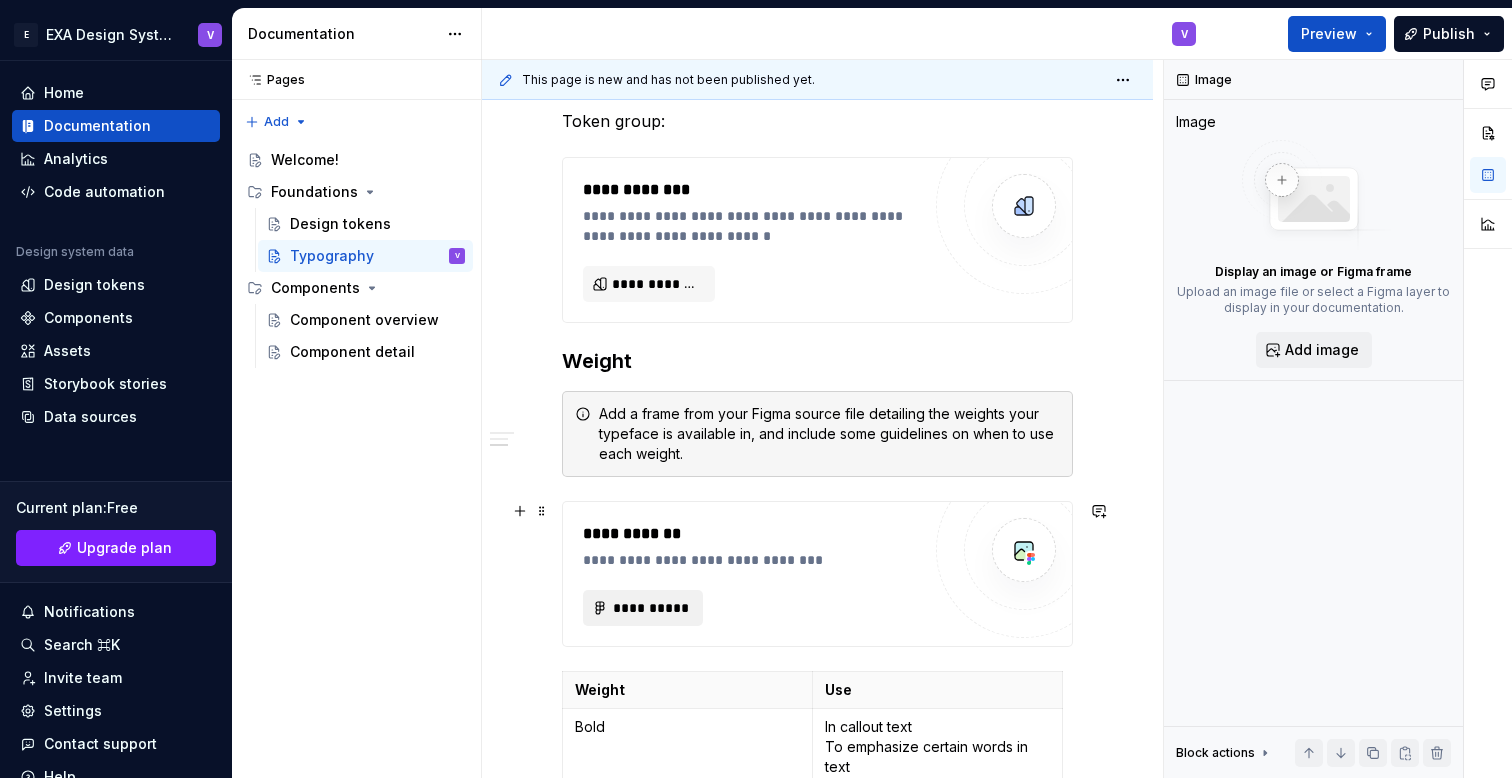 click on "**********" at bounding box center (651, 608) 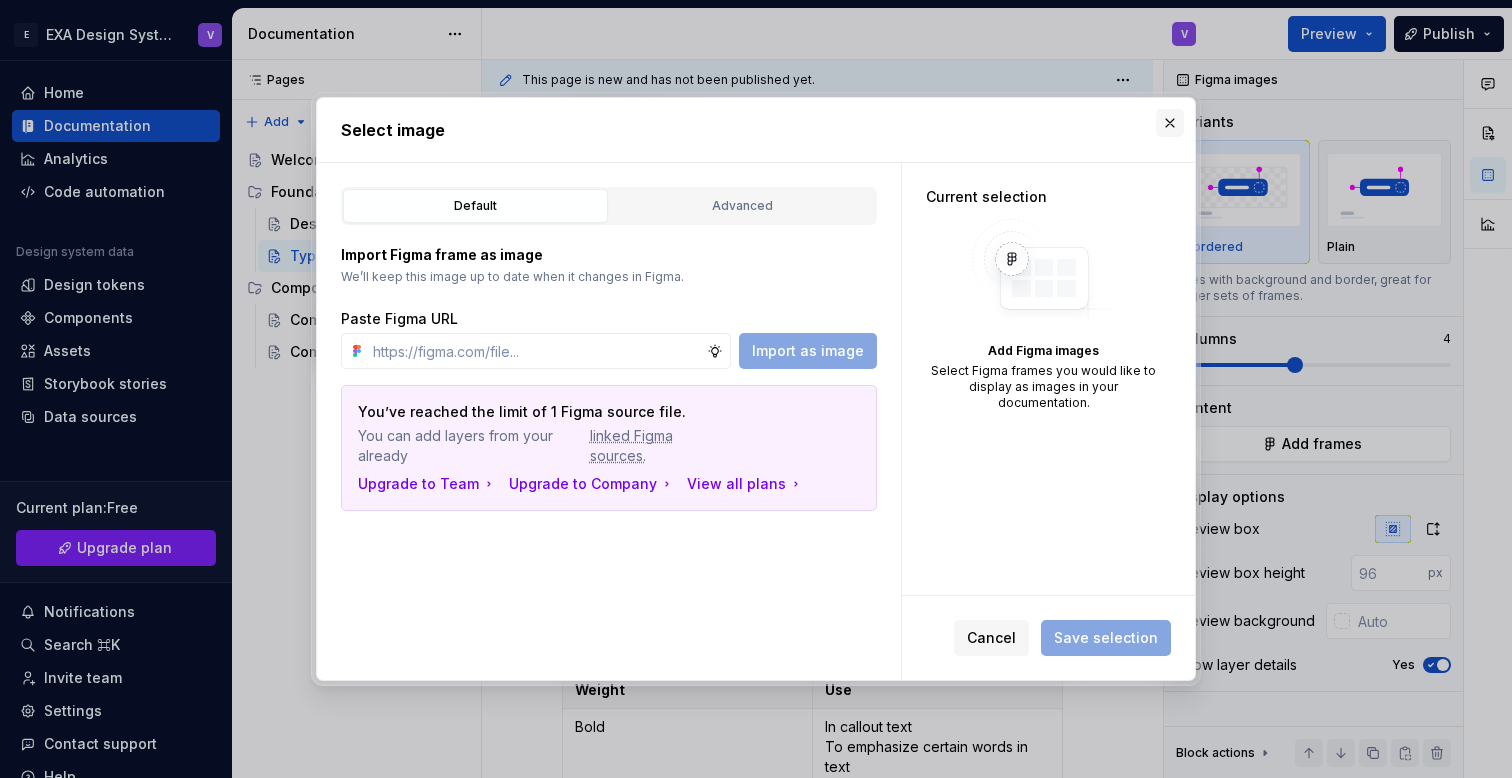click at bounding box center [1170, 123] 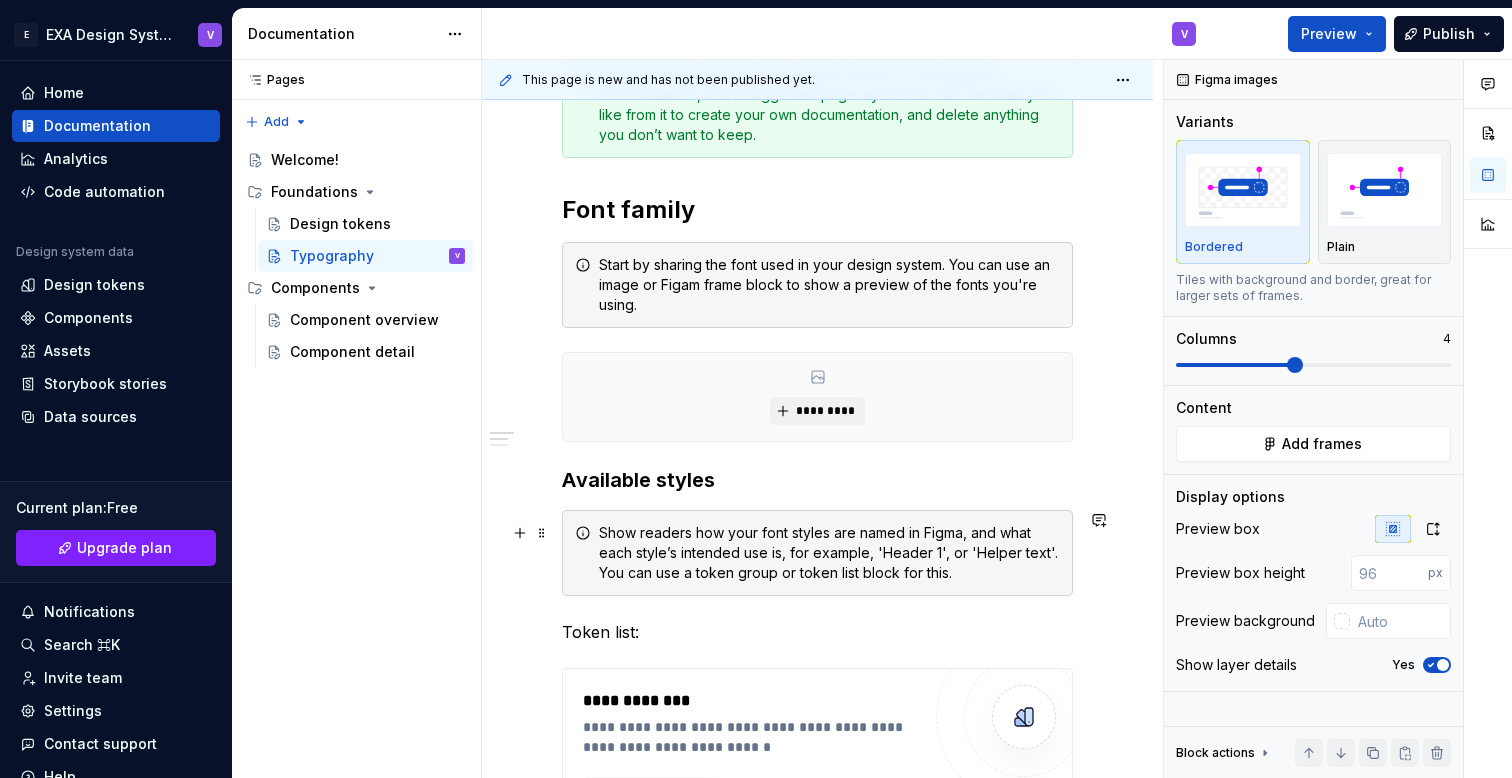 scroll, scrollTop: 335, scrollLeft: 0, axis: vertical 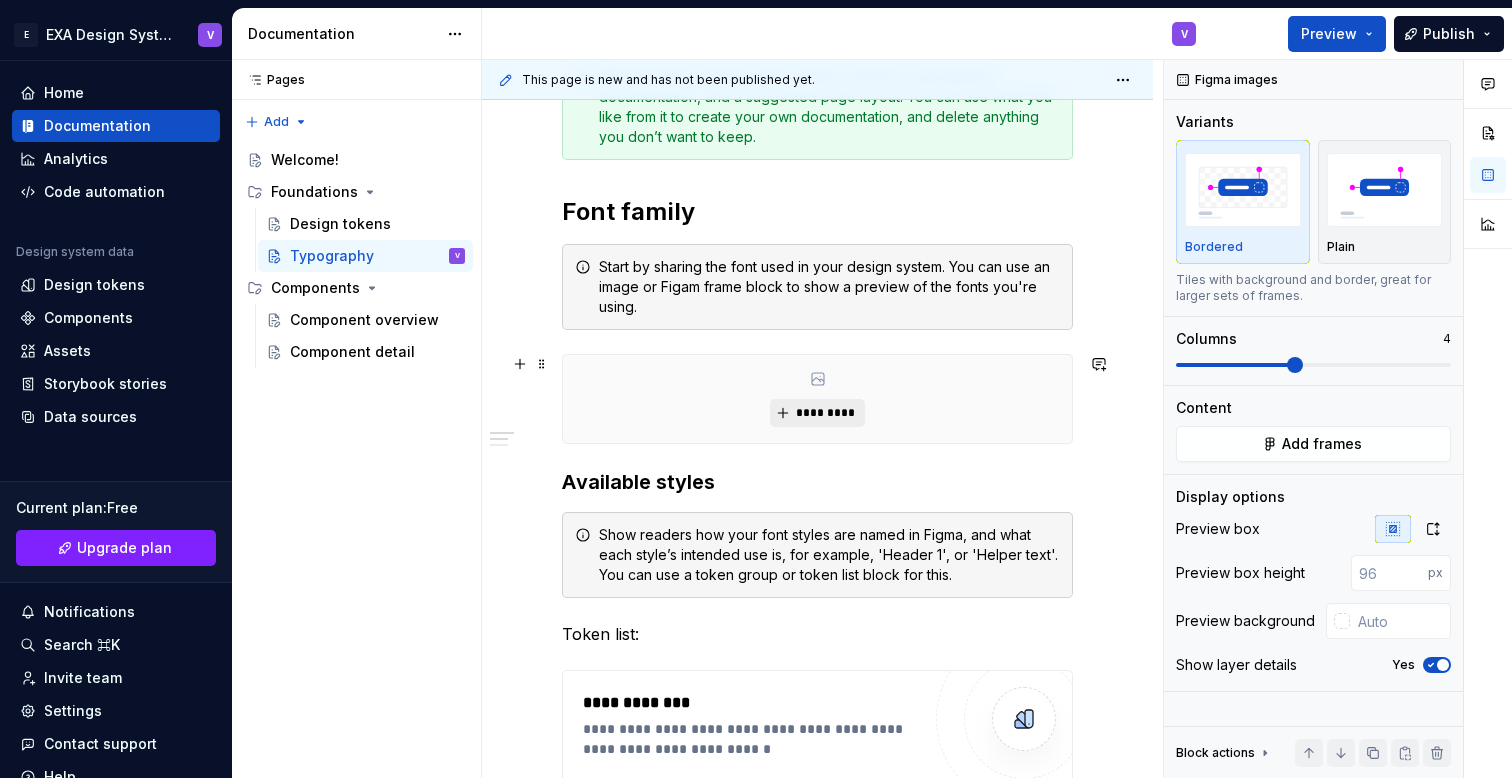 click on "*********" at bounding box center [825, 413] 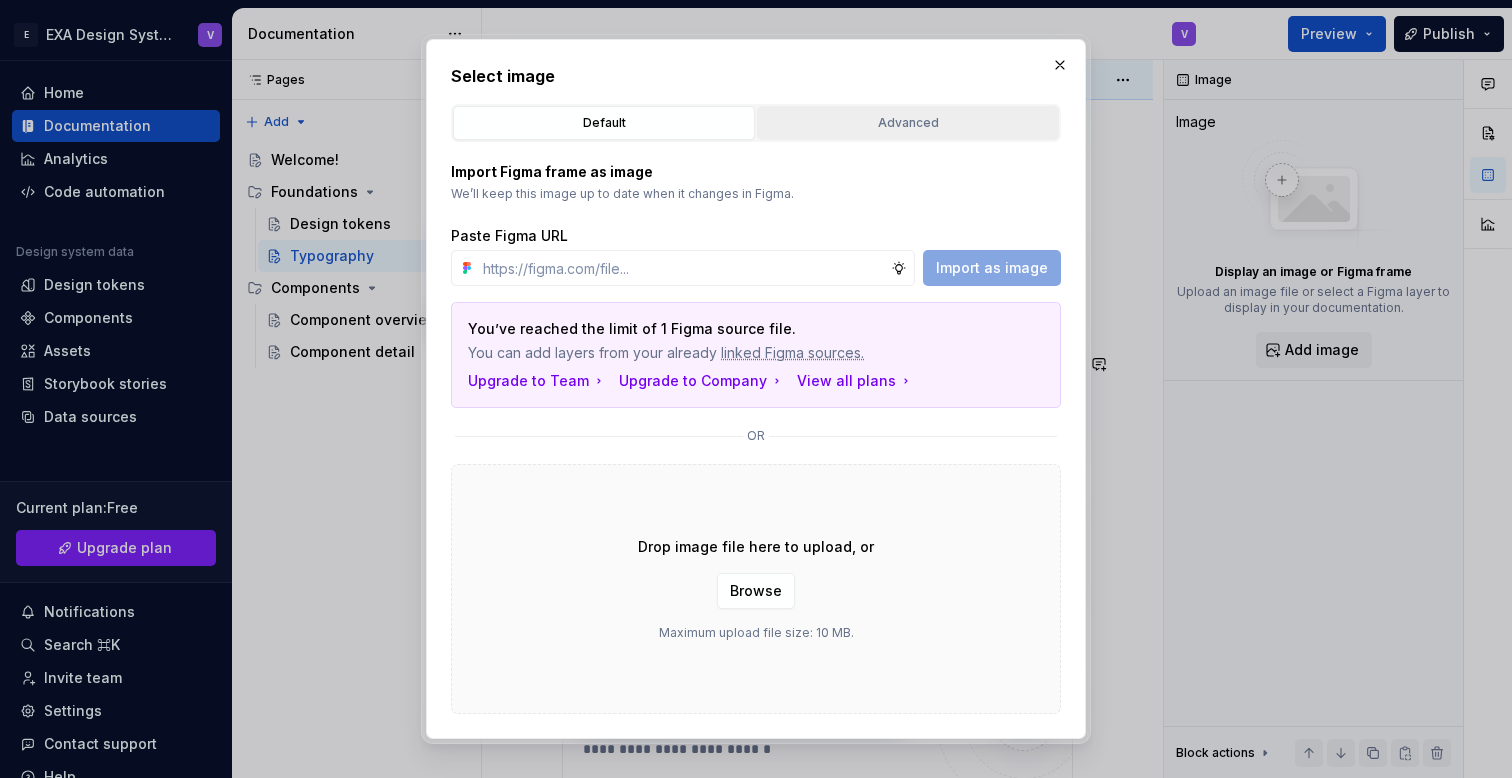 click on "Advanced" at bounding box center [908, 123] 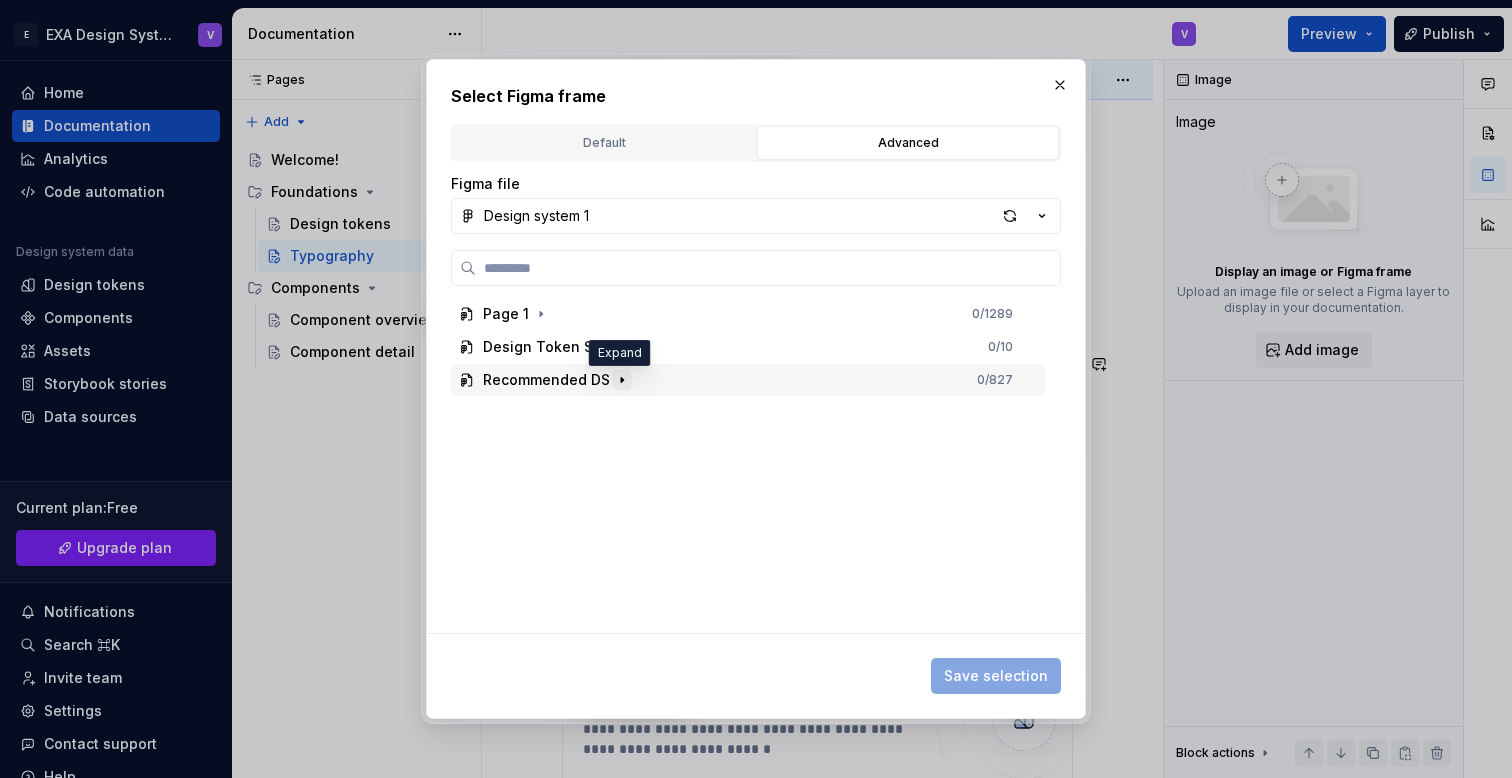 click 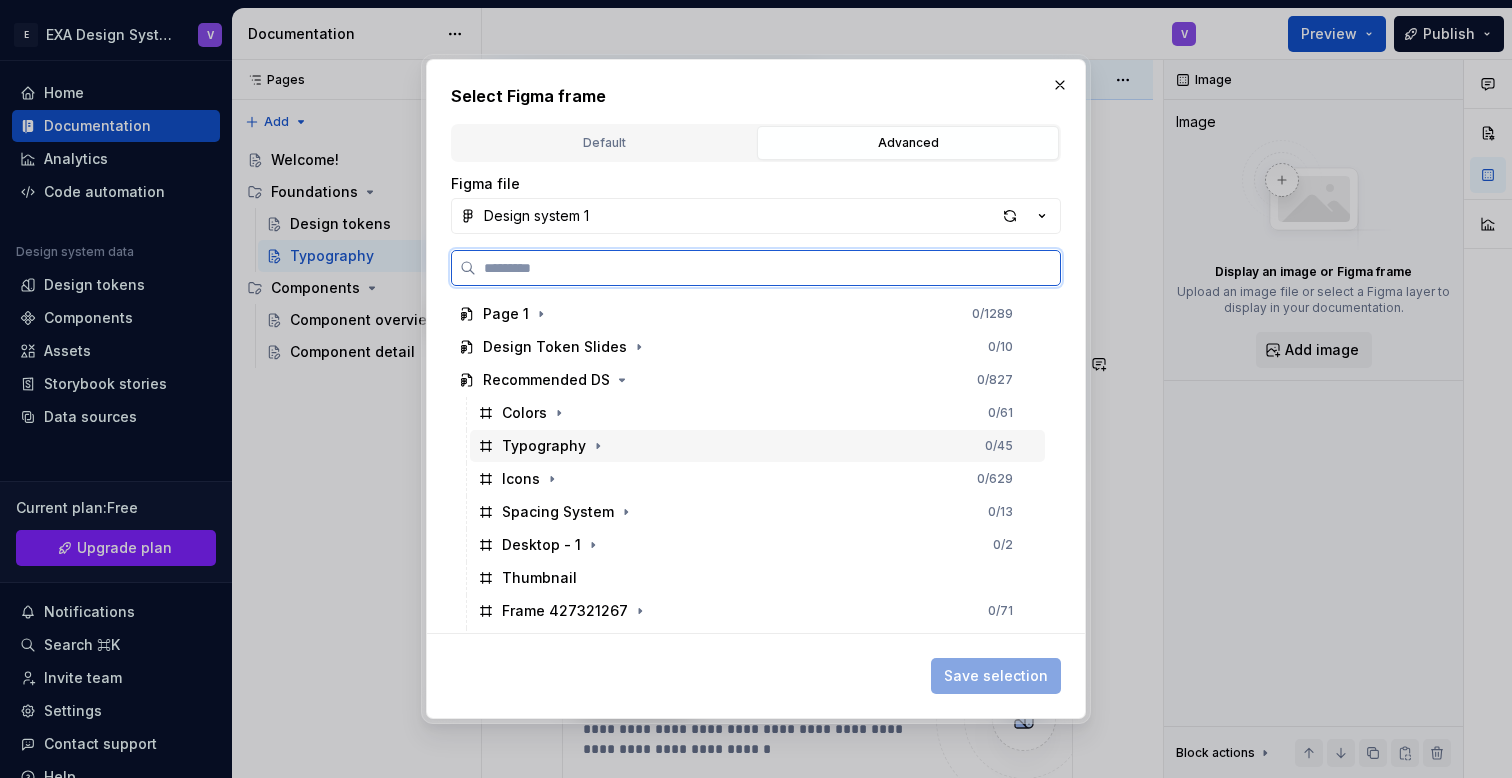 click on "Typography" at bounding box center (544, 446) 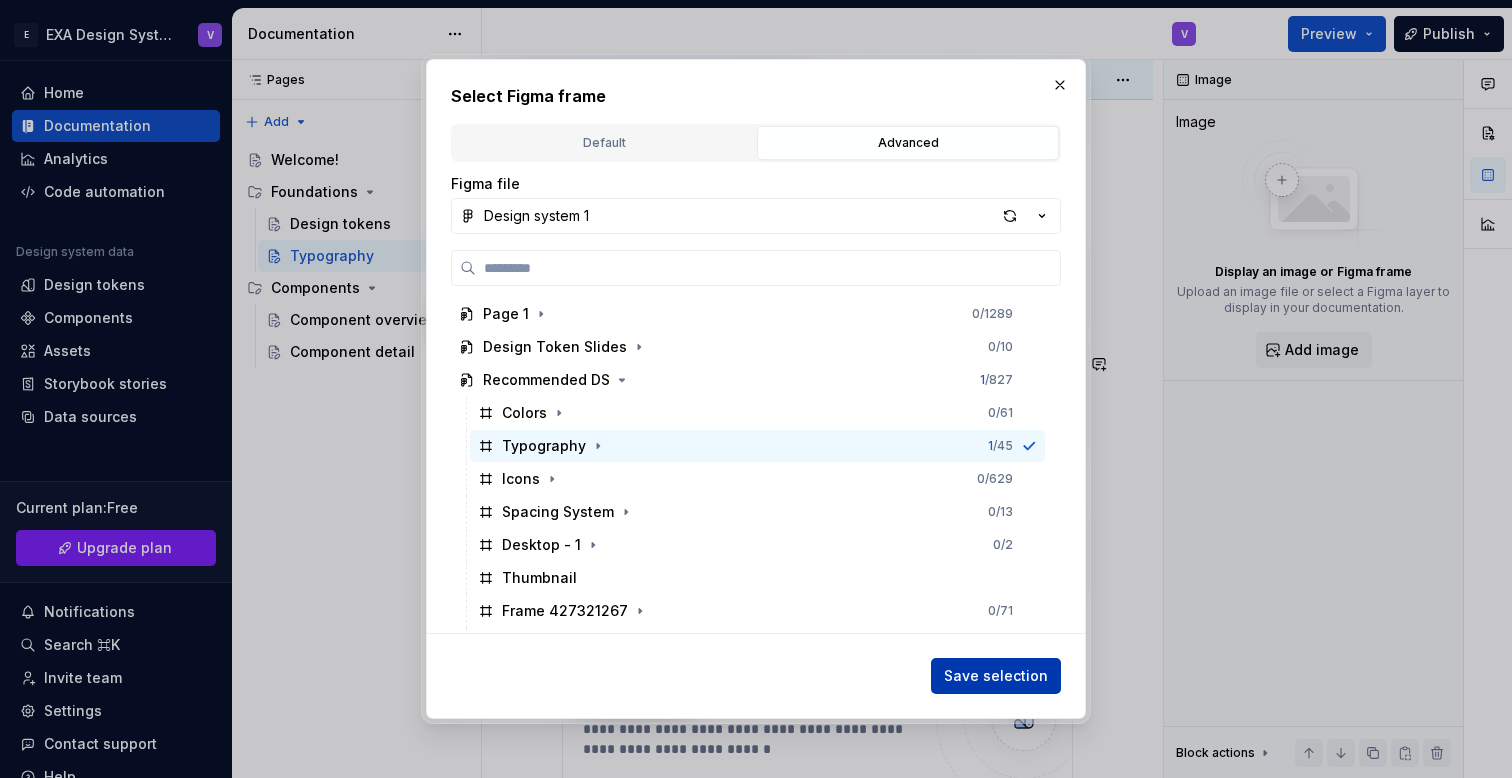 click on "Save selection" at bounding box center (996, 676) 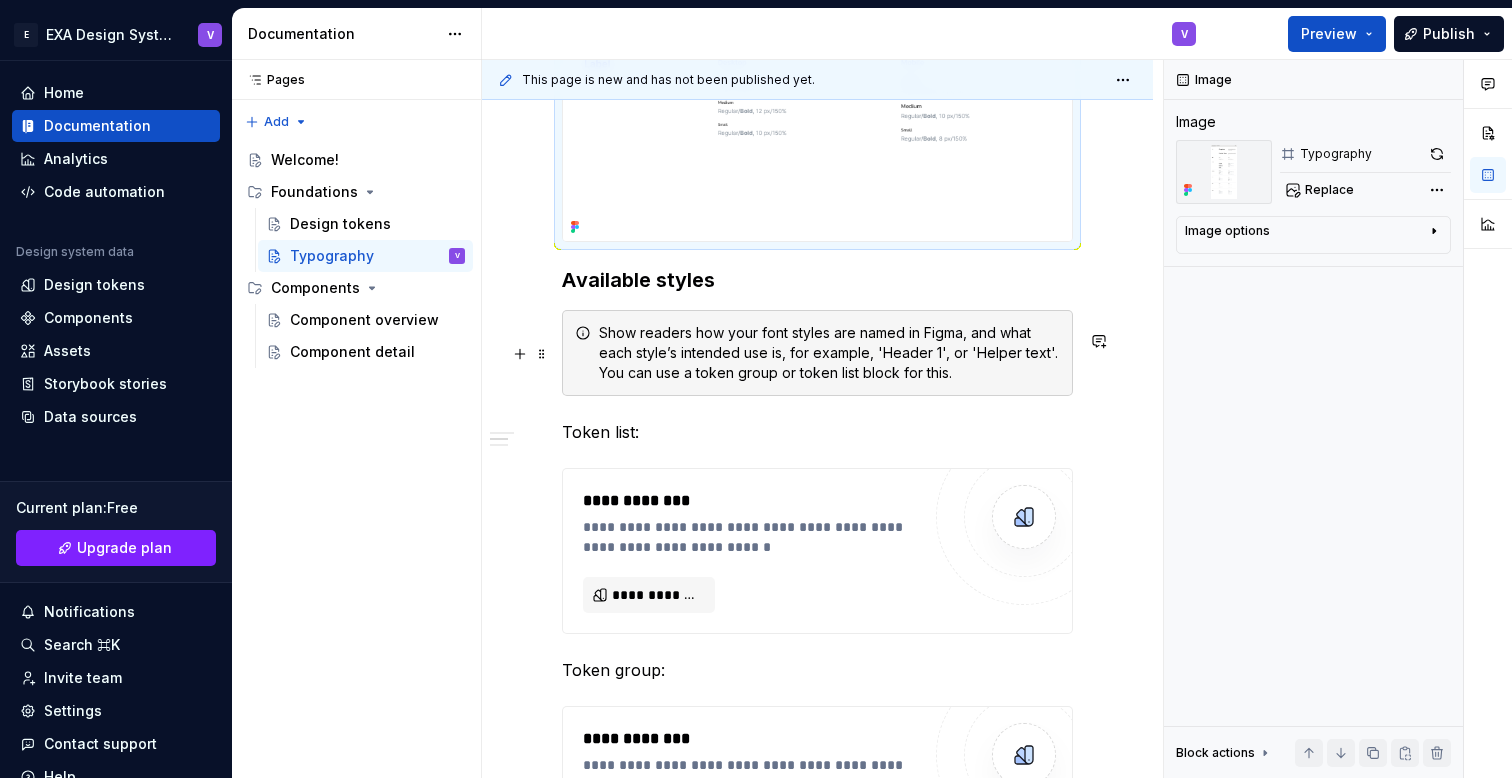 scroll, scrollTop: 1539, scrollLeft: 0, axis: vertical 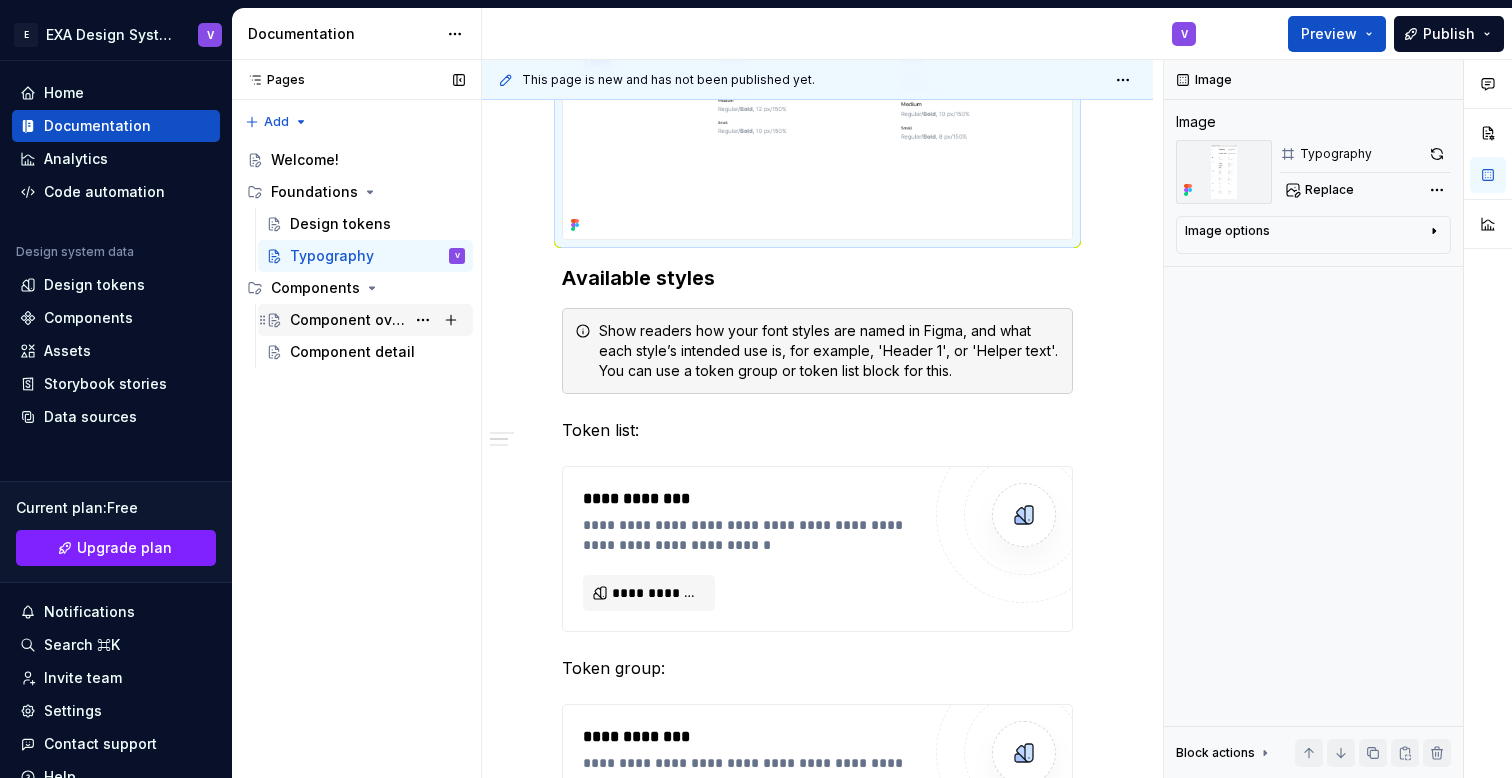 click on "Component overview" at bounding box center (347, 320) 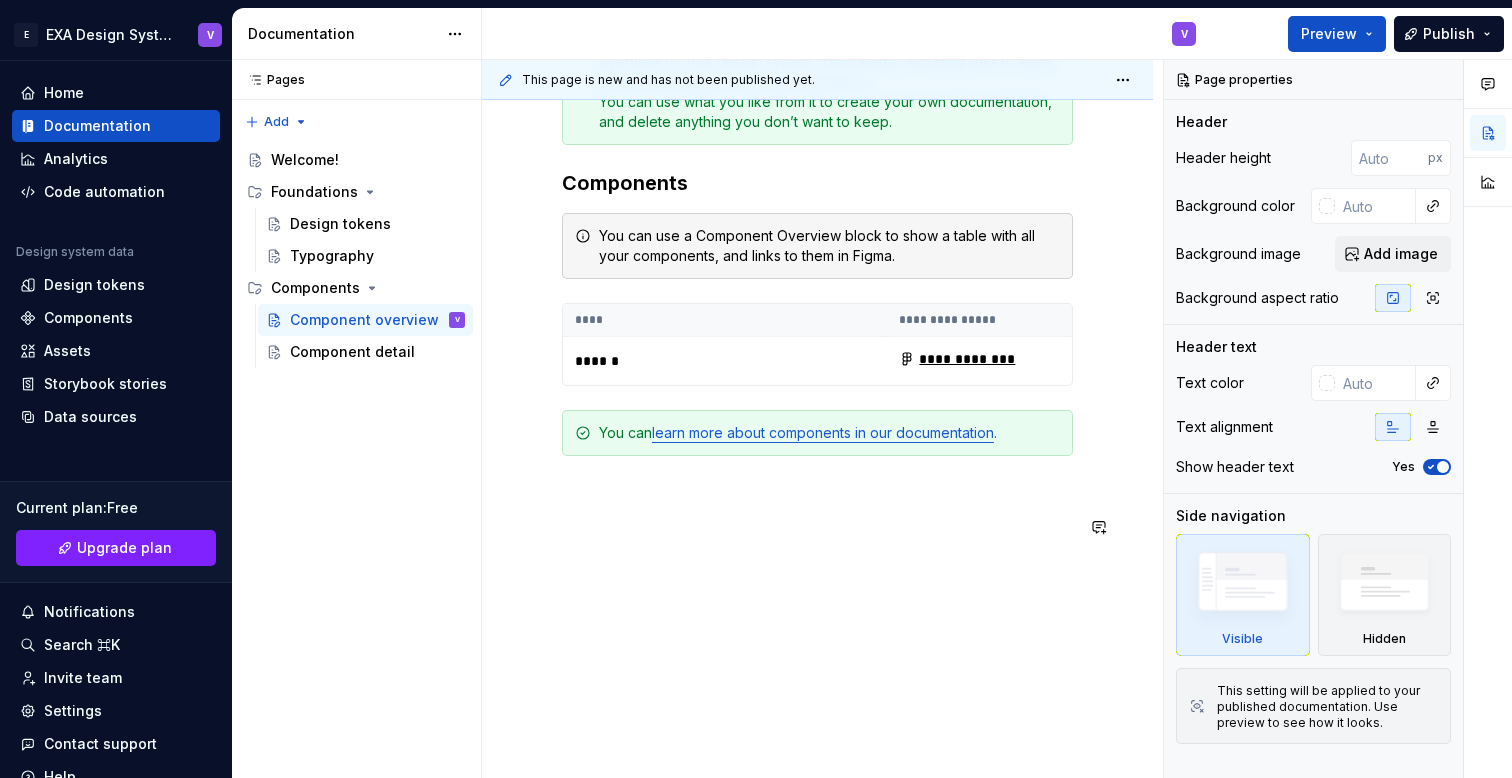 scroll, scrollTop: 388, scrollLeft: 0, axis: vertical 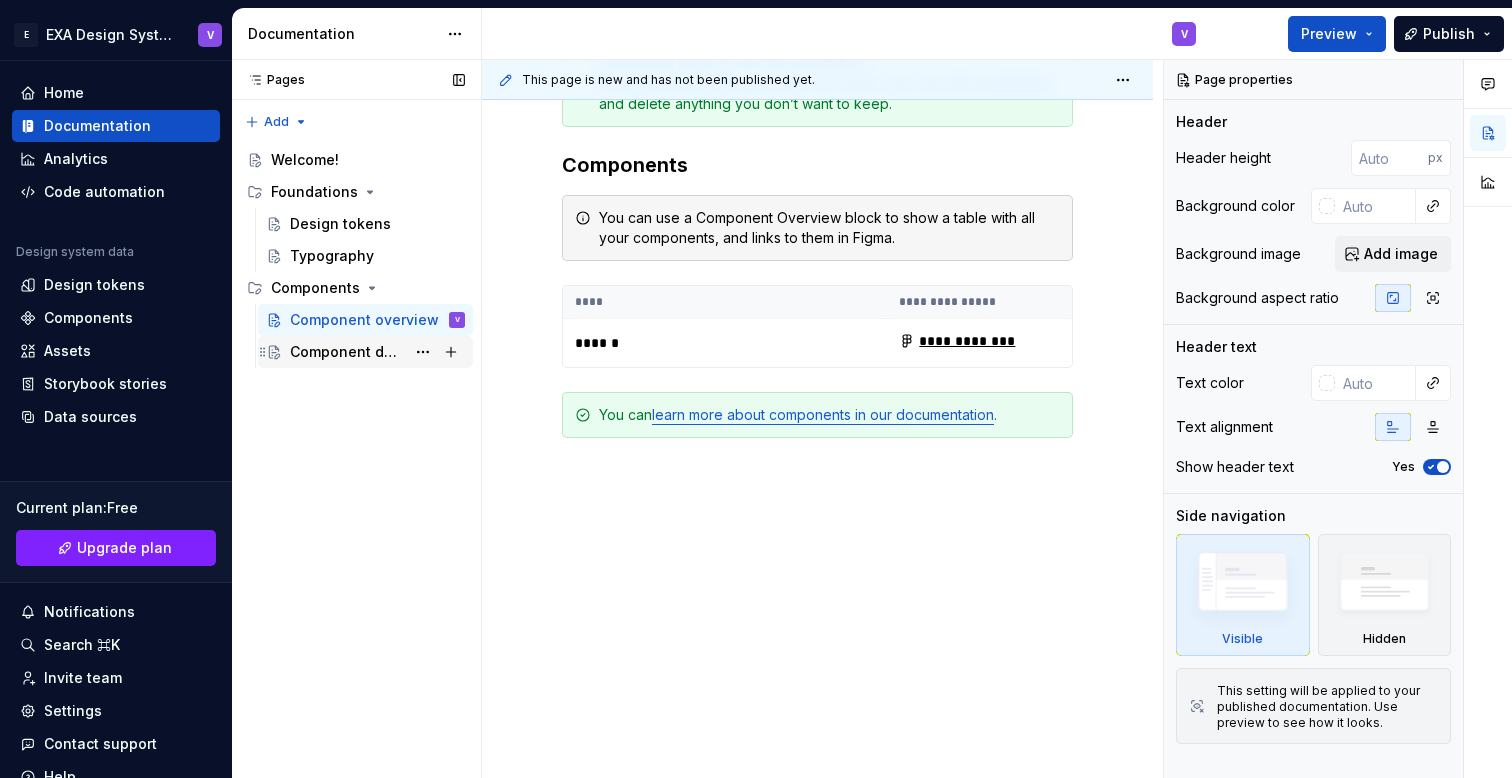 click on "Component detail" at bounding box center [347, 352] 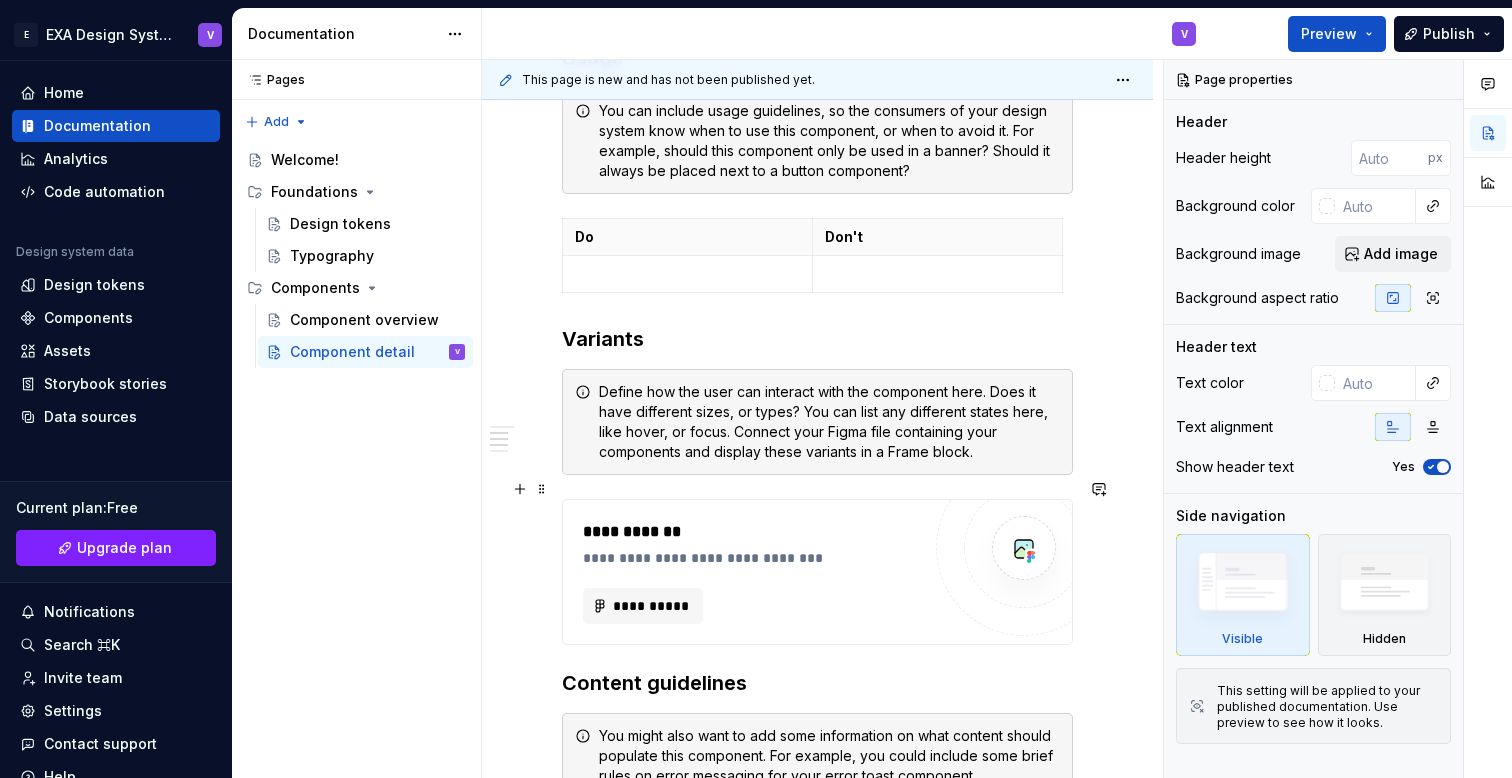 scroll, scrollTop: 1098, scrollLeft: 0, axis: vertical 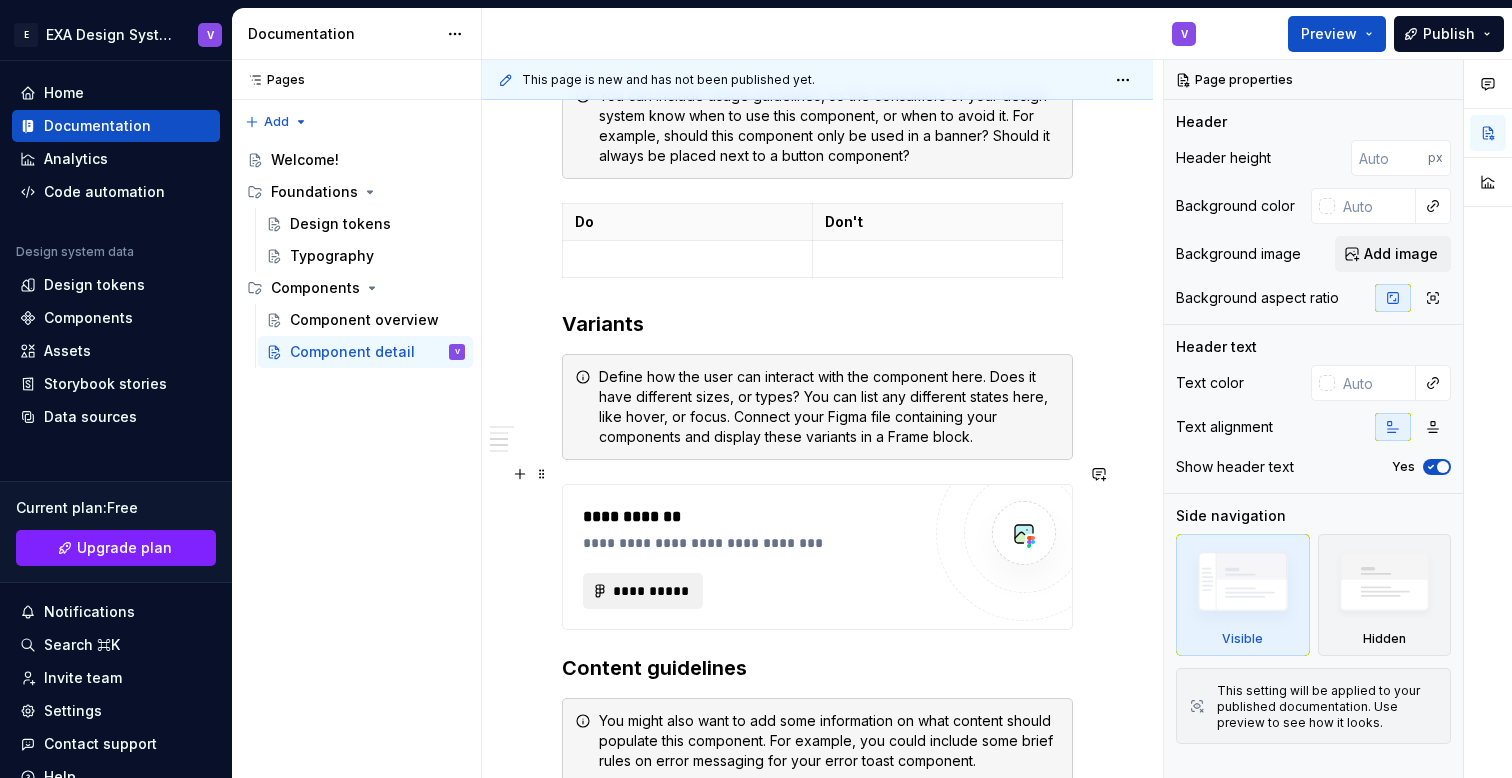 click on "**********" at bounding box center [643, 591] 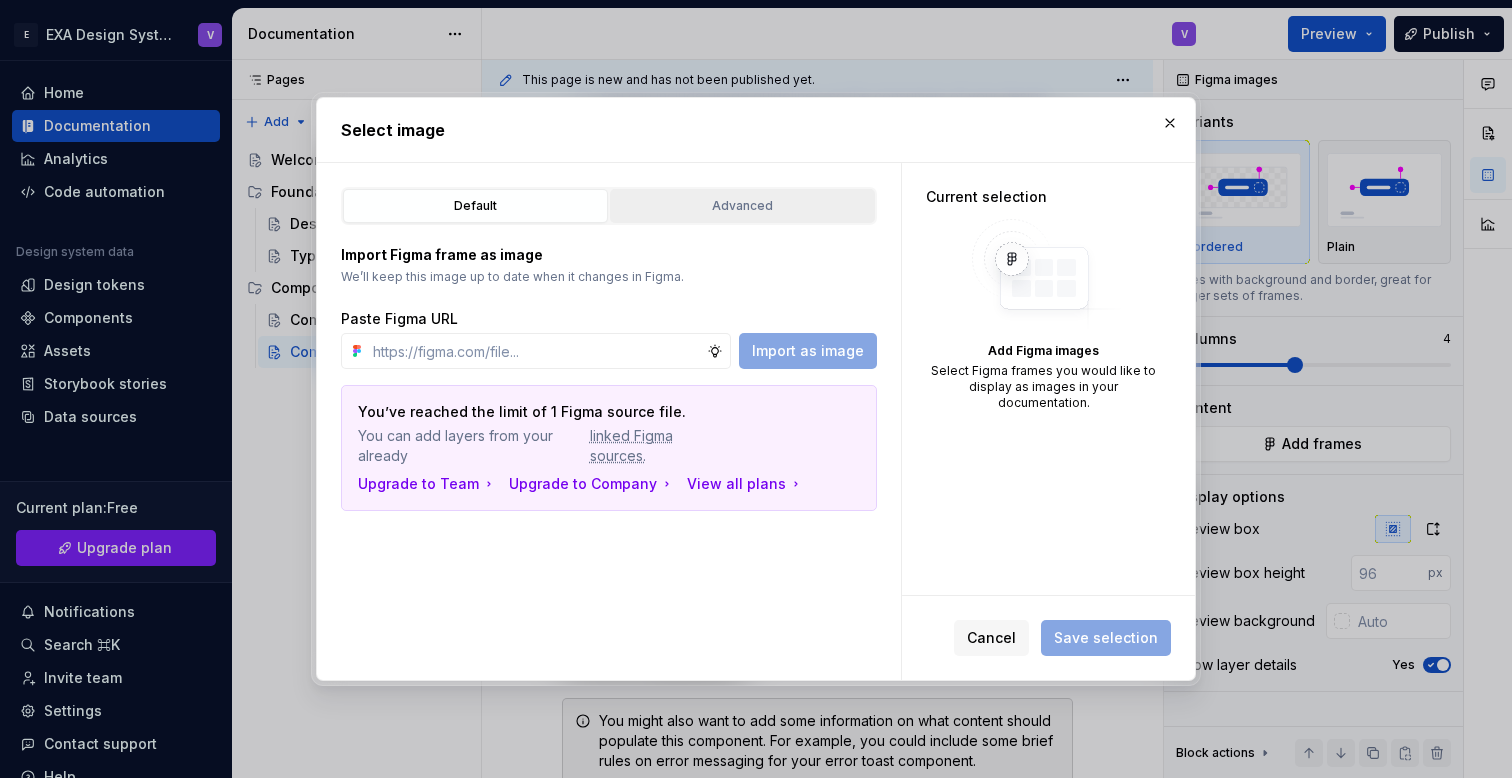 click on "Advanced" at bounding box center [742, 206] 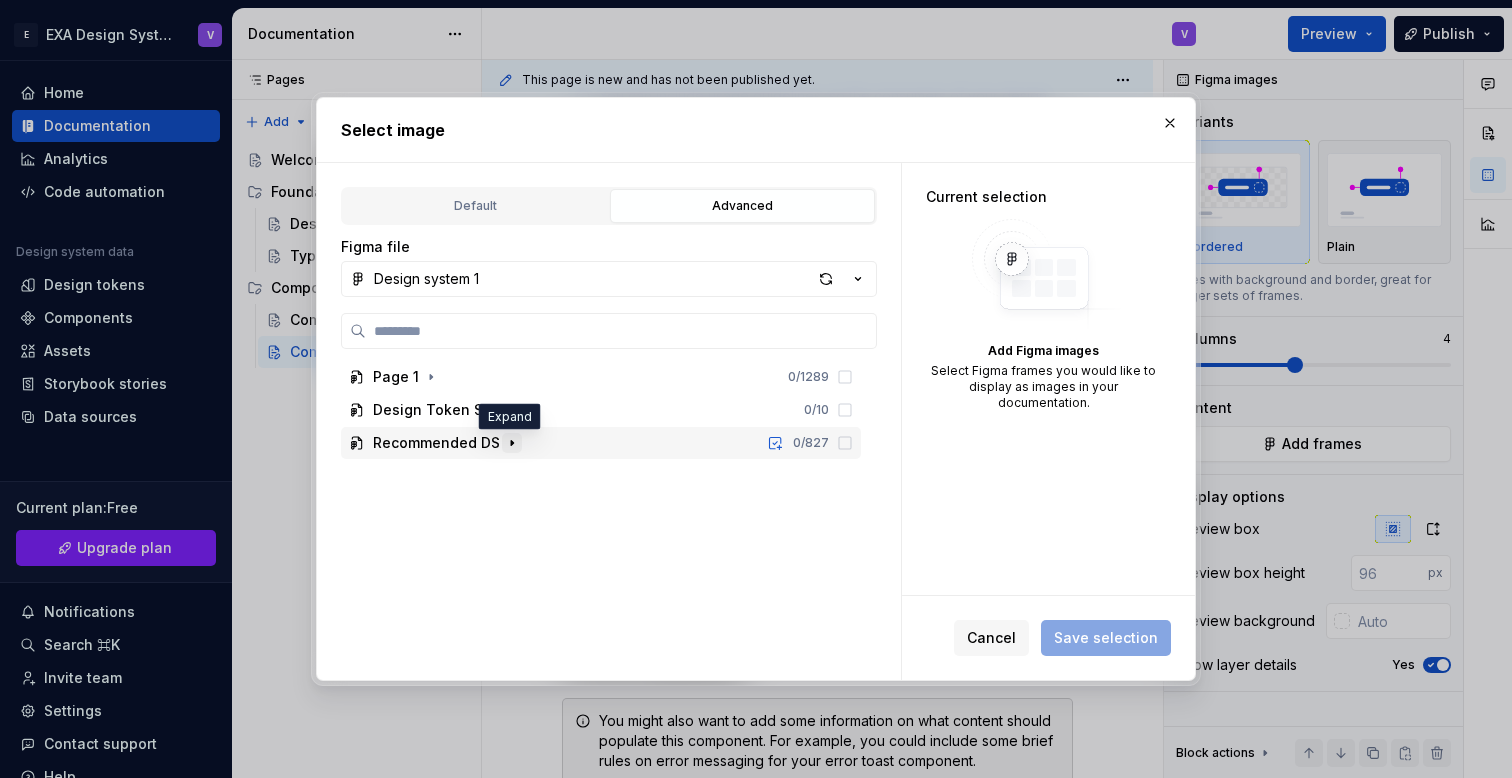 click 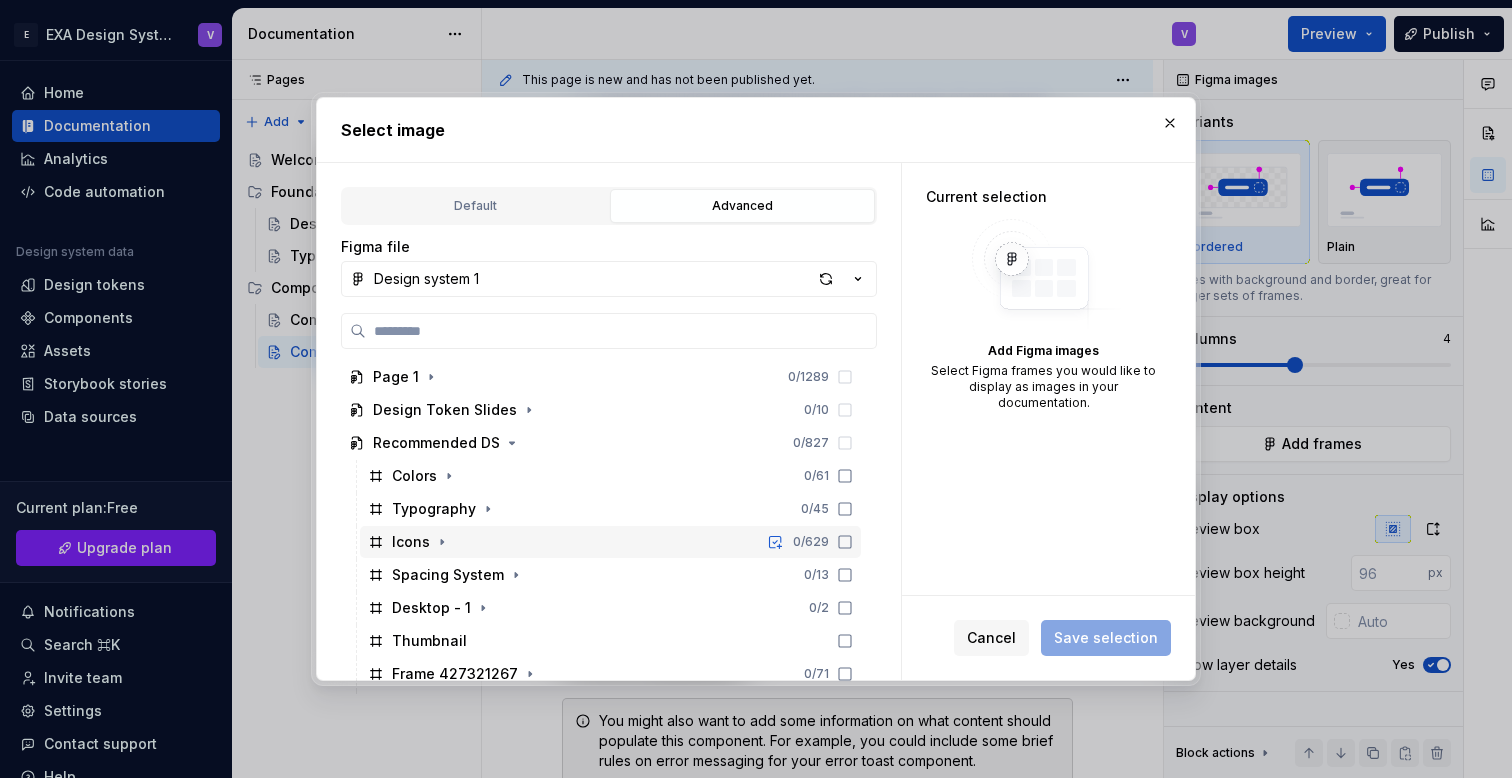 scroll, scrollTop: 160, scrollLeft: 0, axis: vertical 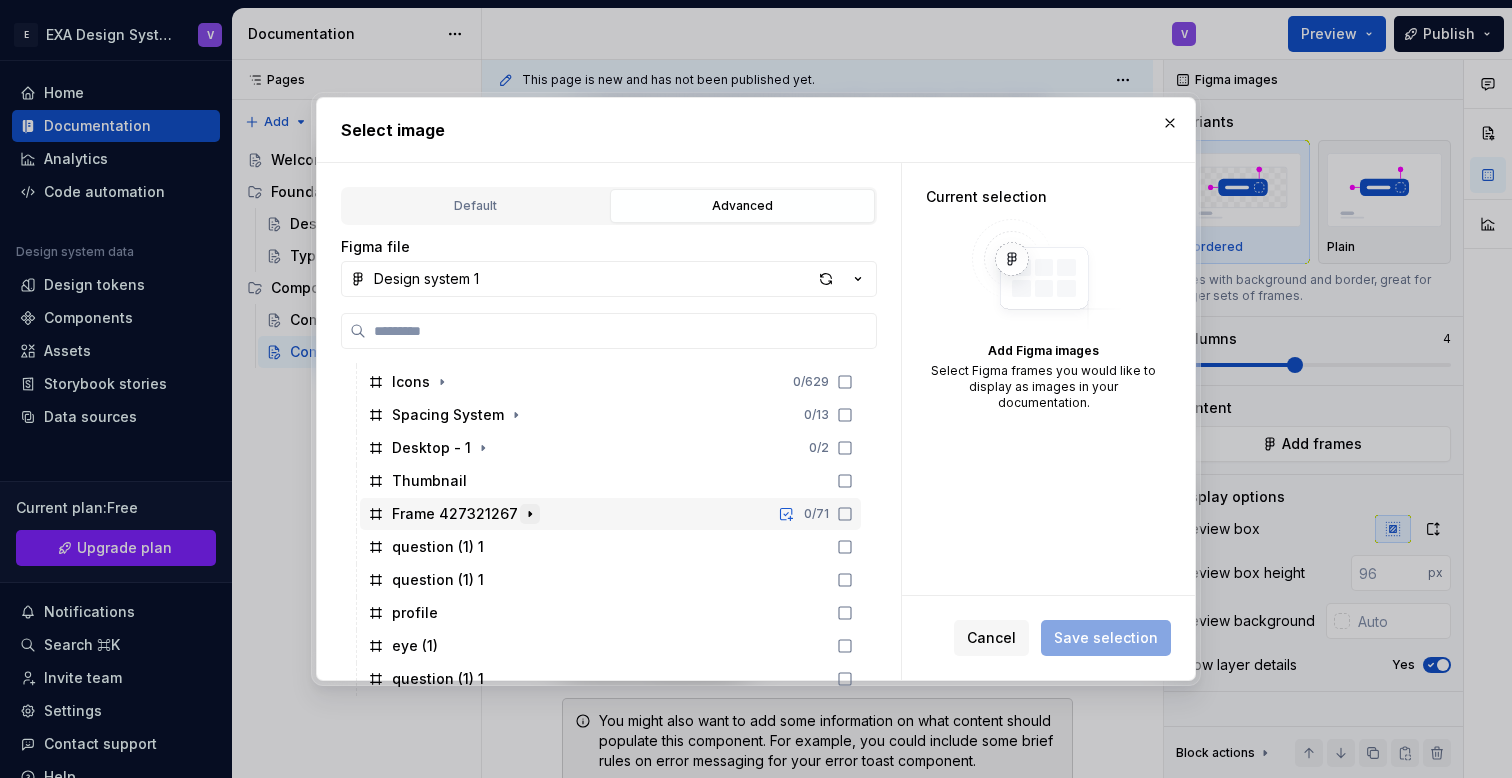 click 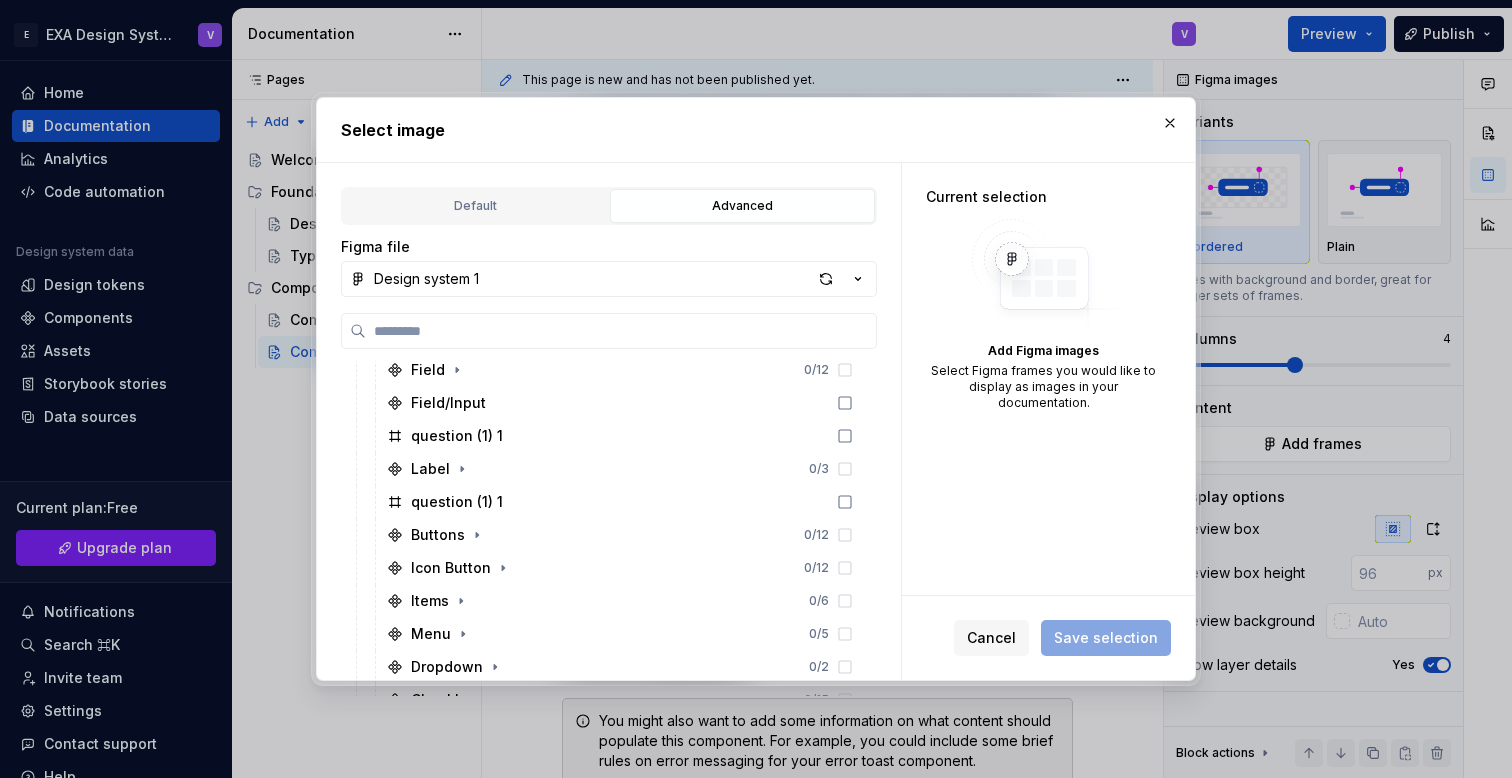 scroll, scrollTop: 338, scrollLeft: 0, axis: vertical 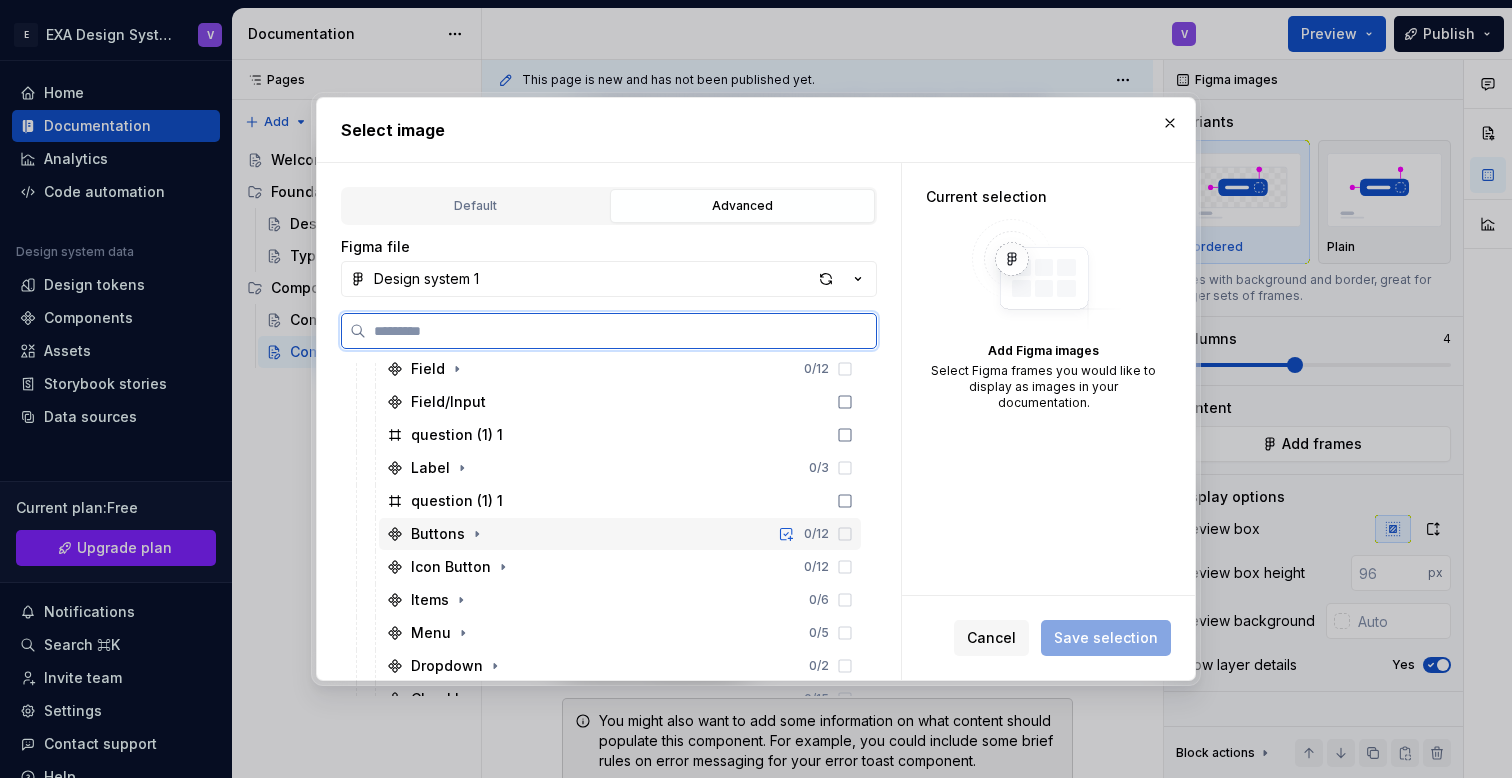 click on "Buttons" at bounding box center (438, 534) 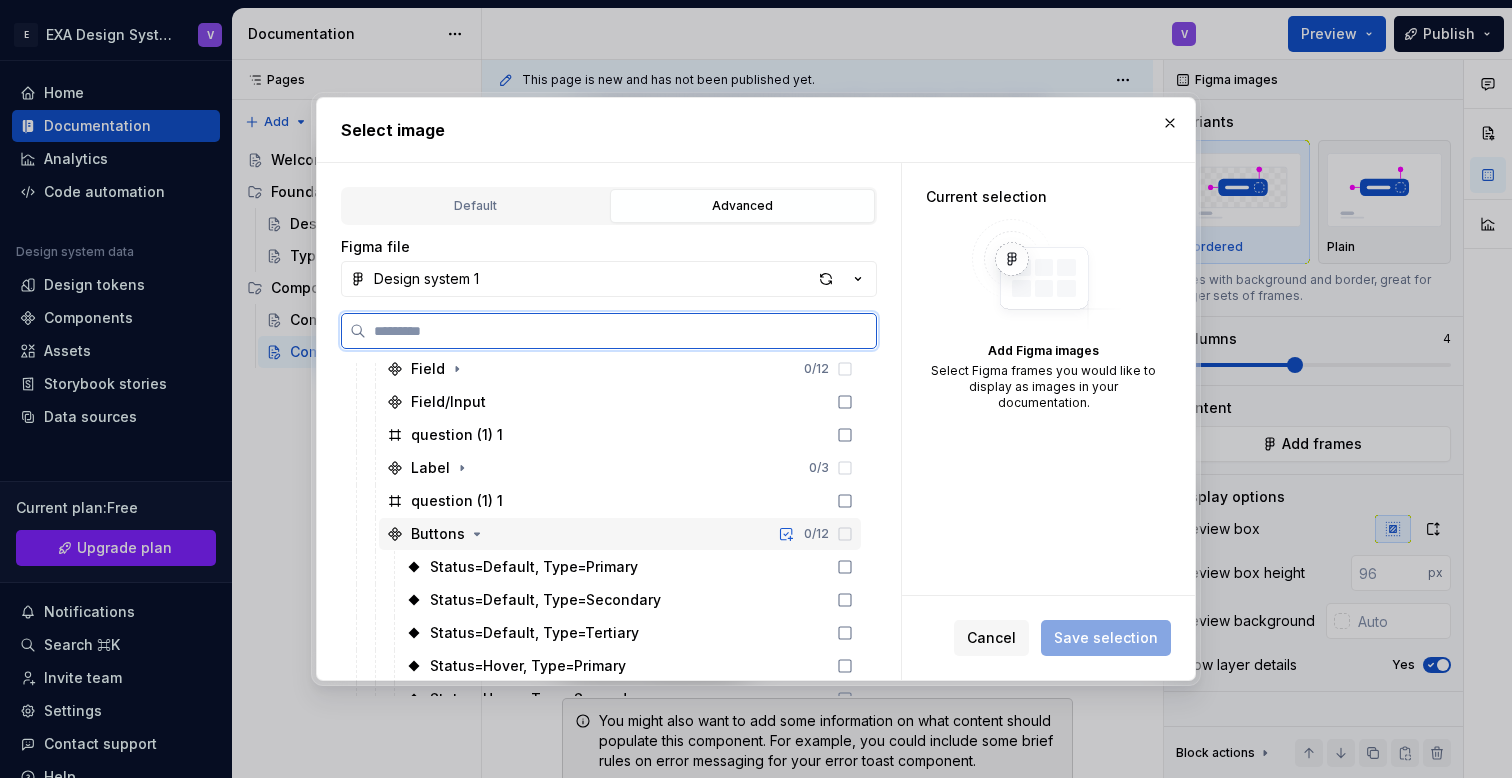 click 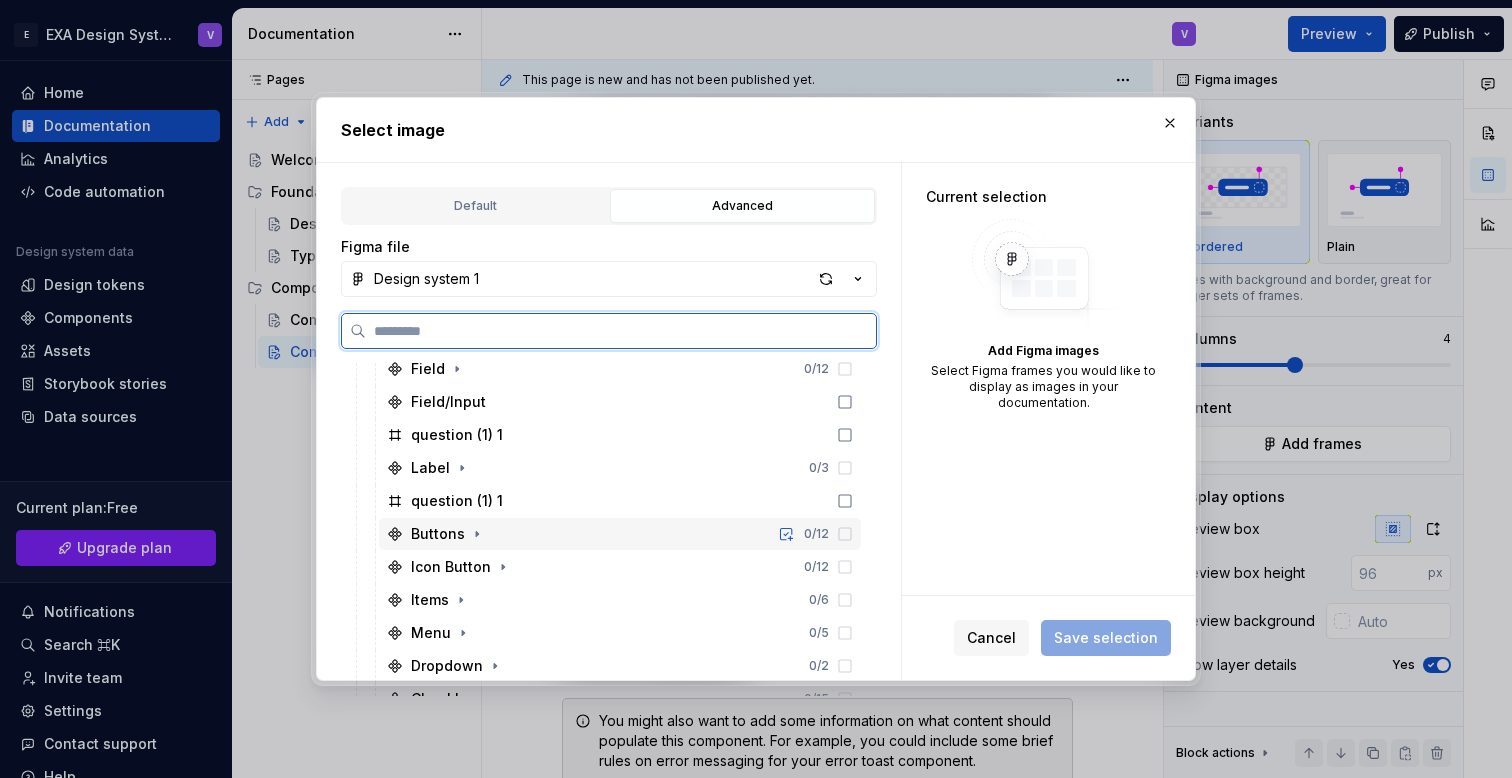 click on "0 / 12" at bounding box center (812, 534) 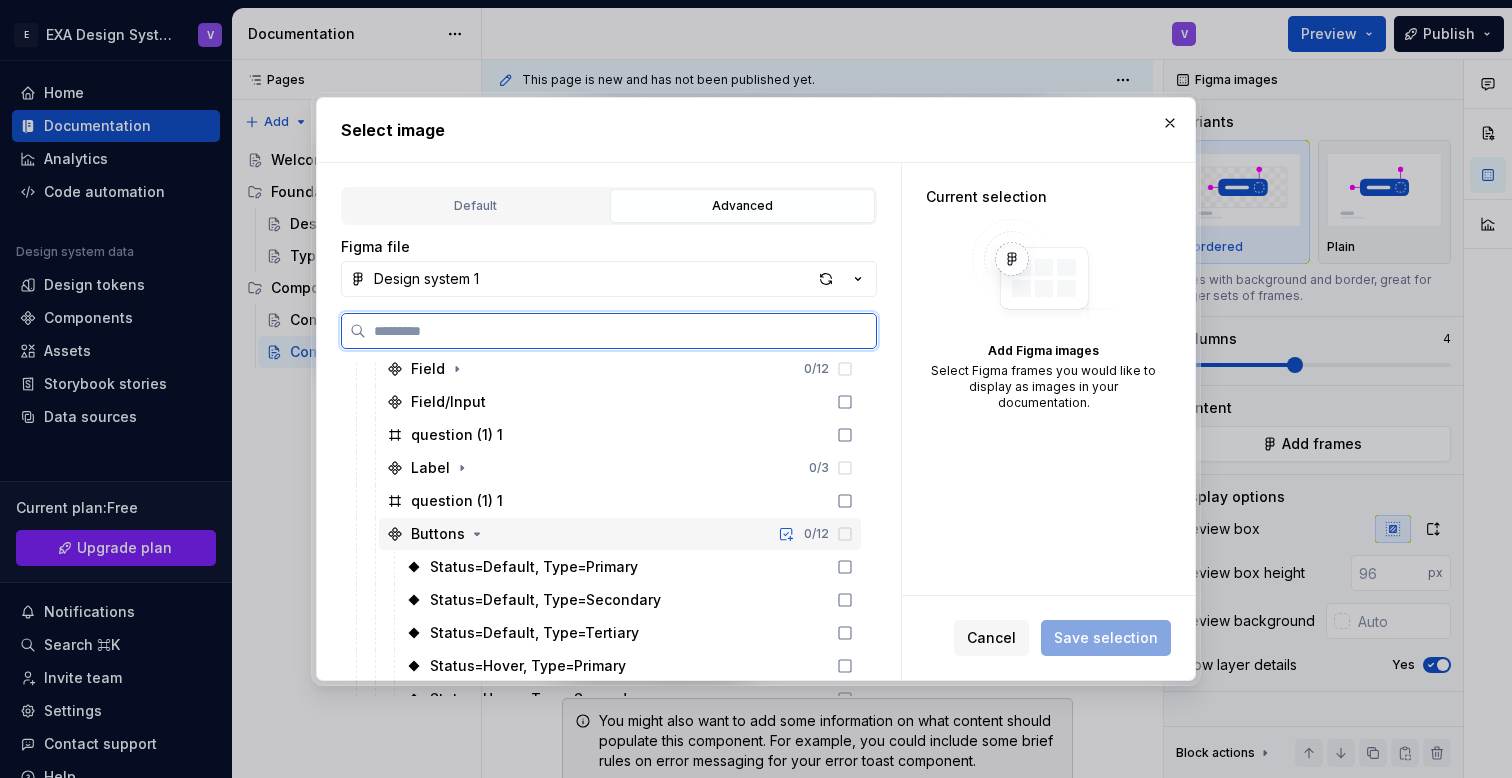 click 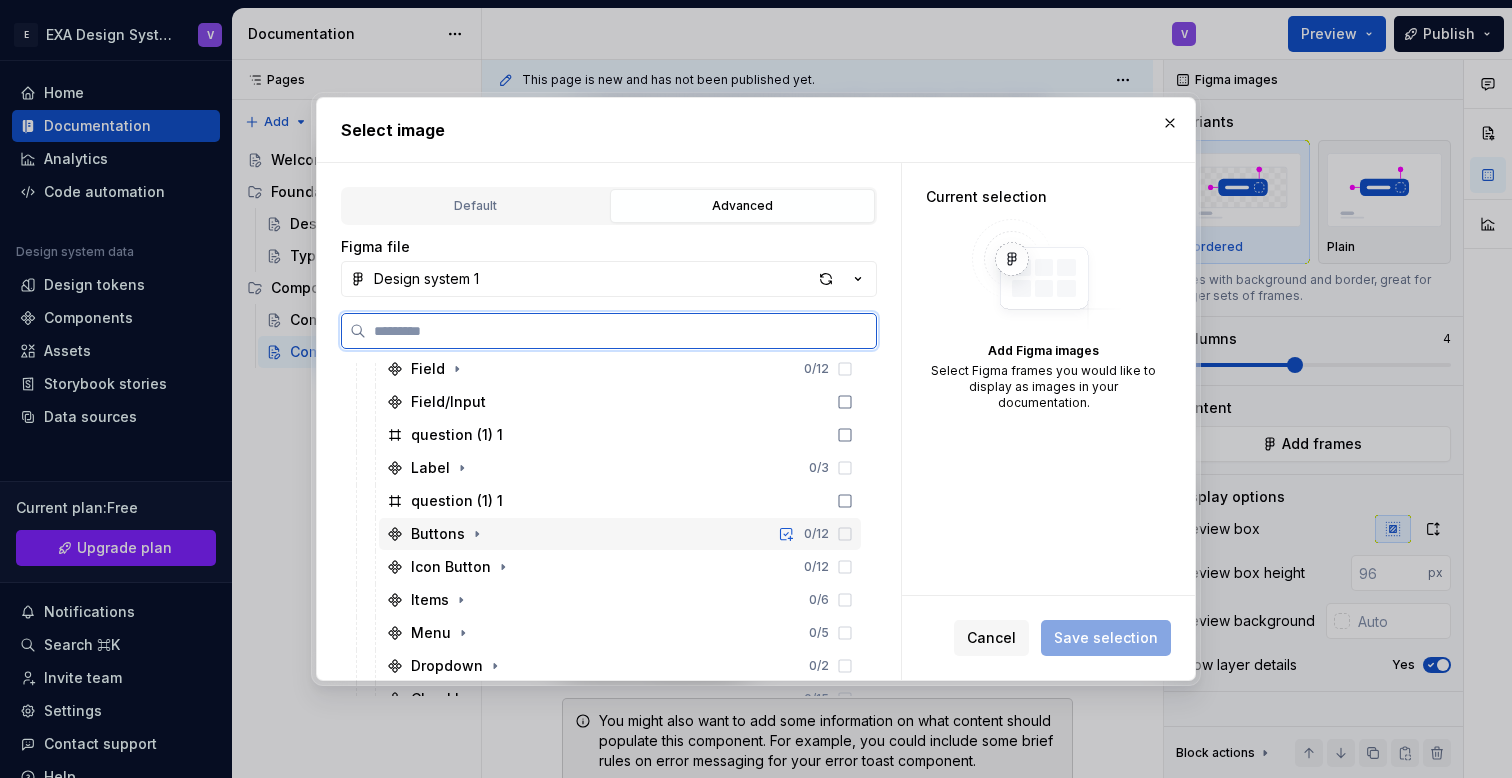 click 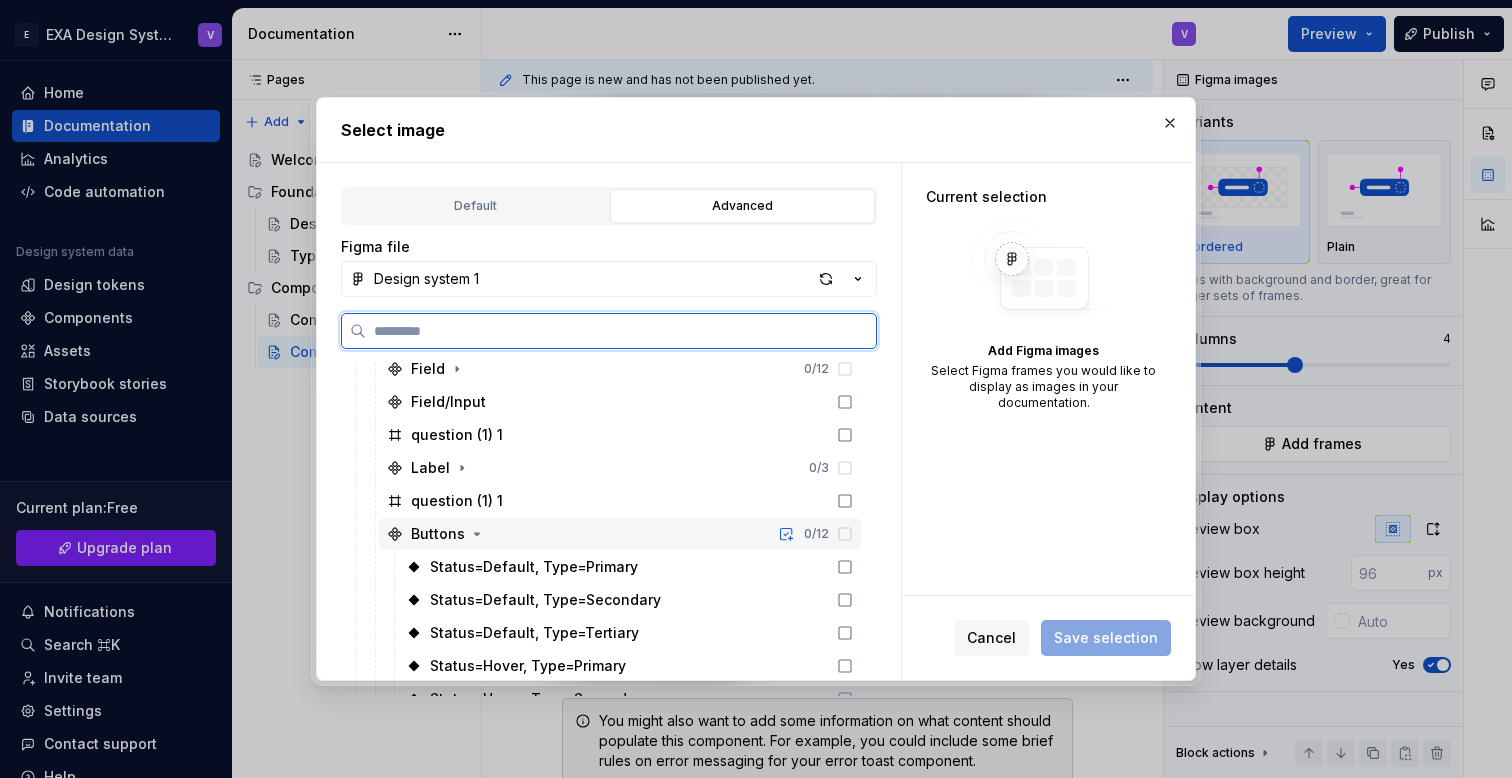 click 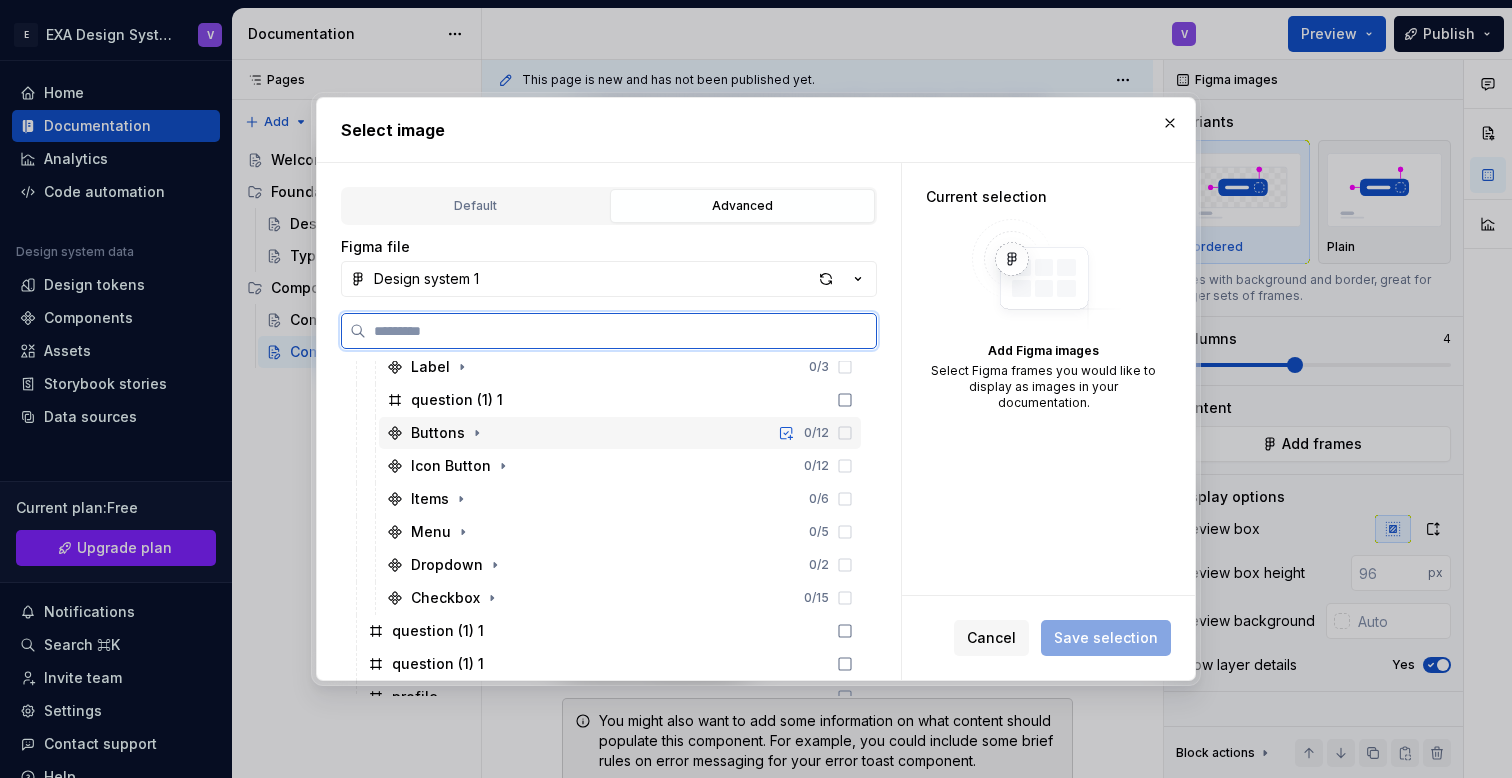 scroll, scrollTop: 434, scrollLeft: 0, axis: vertical 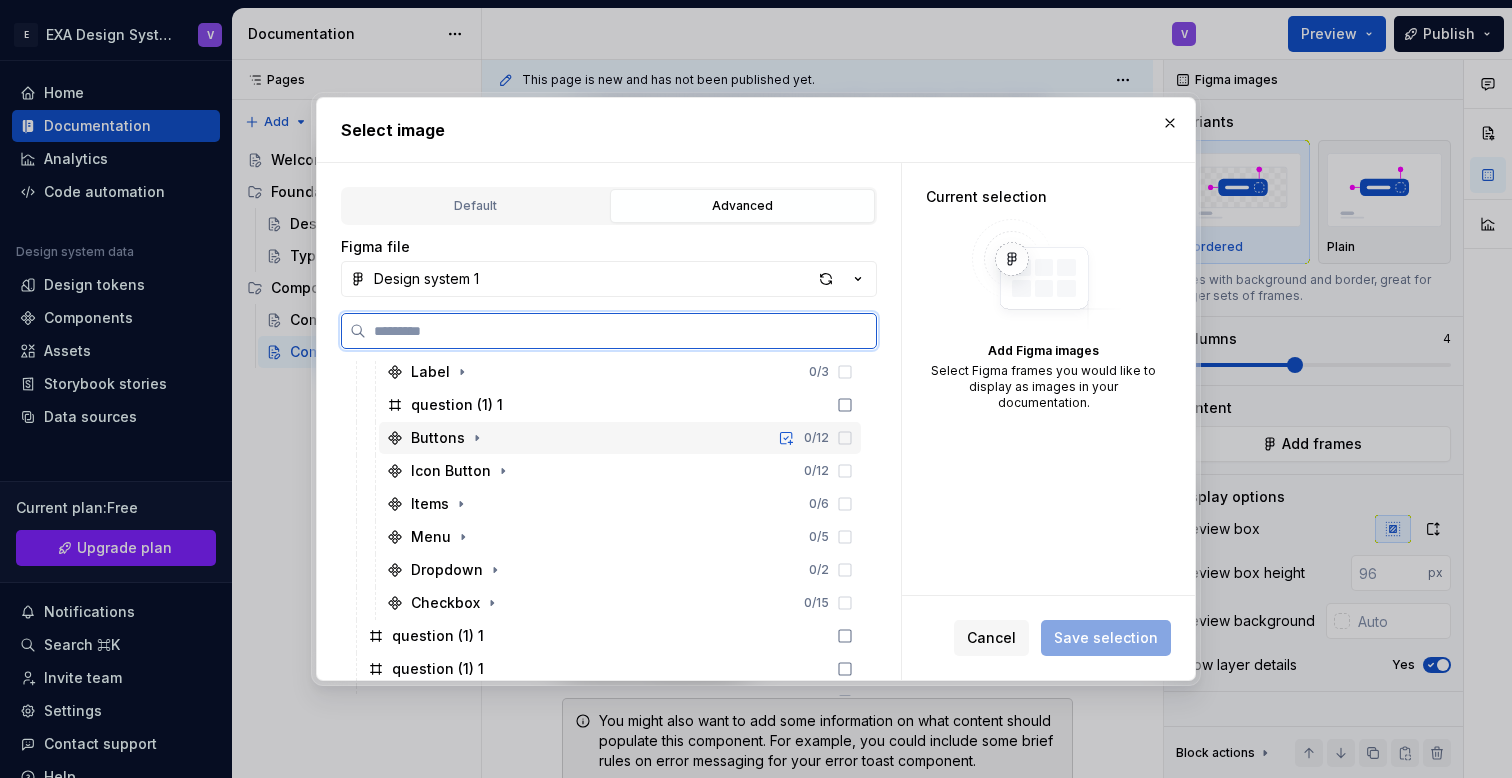 click on "Buttons 0 / 12" at bounding box center (620, 438) 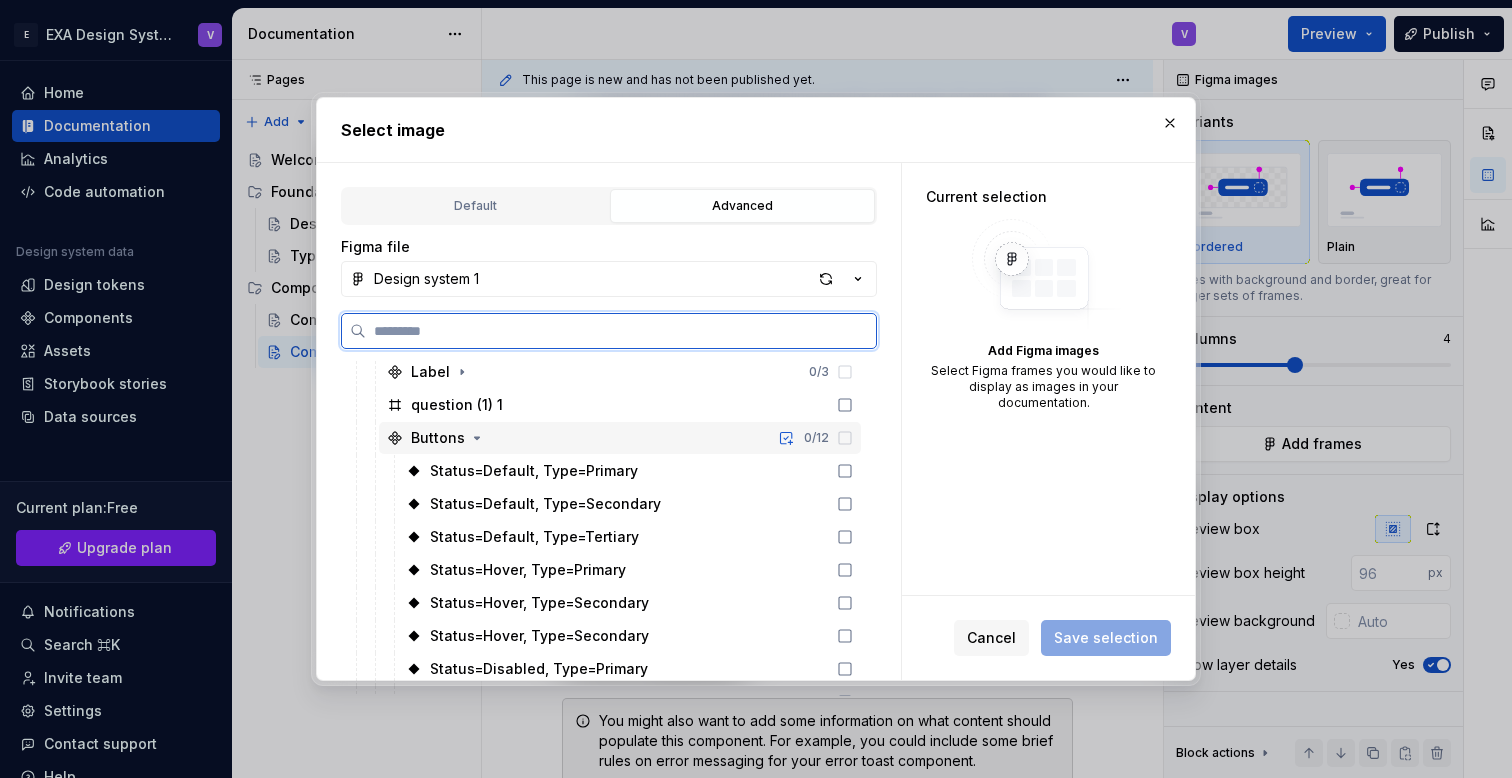 click on "Buttons 0 / 12" at bounding box center [620, 438] 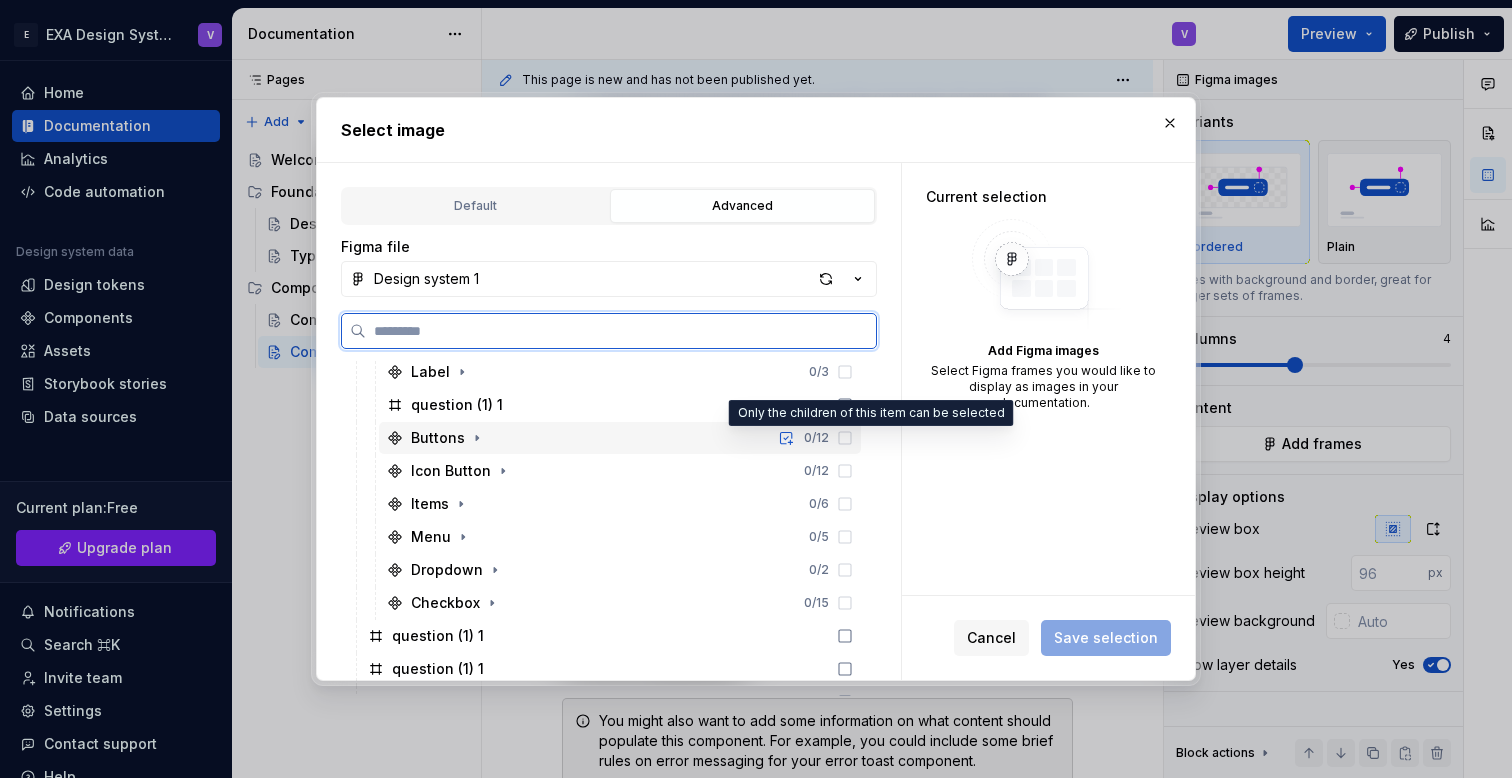 click 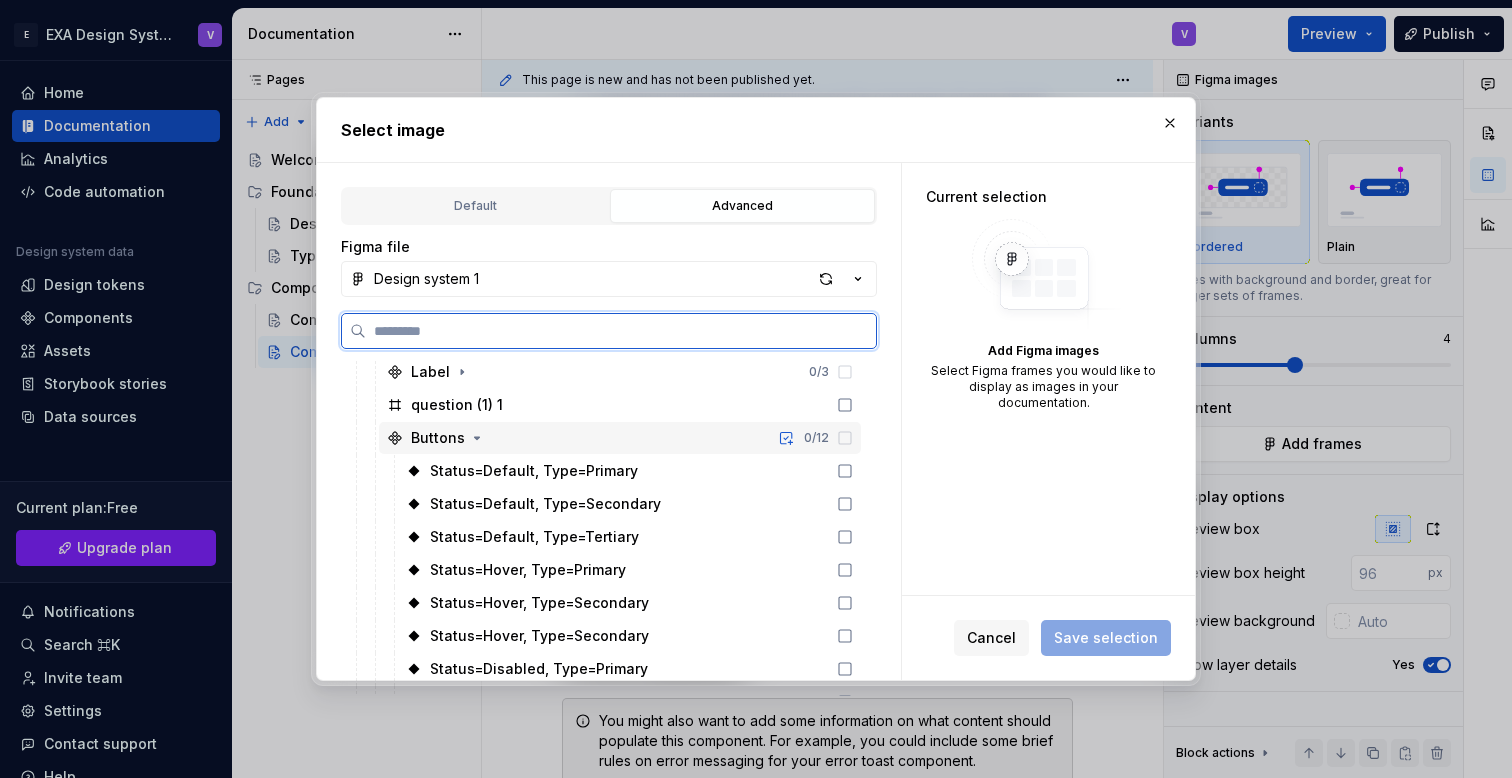 click 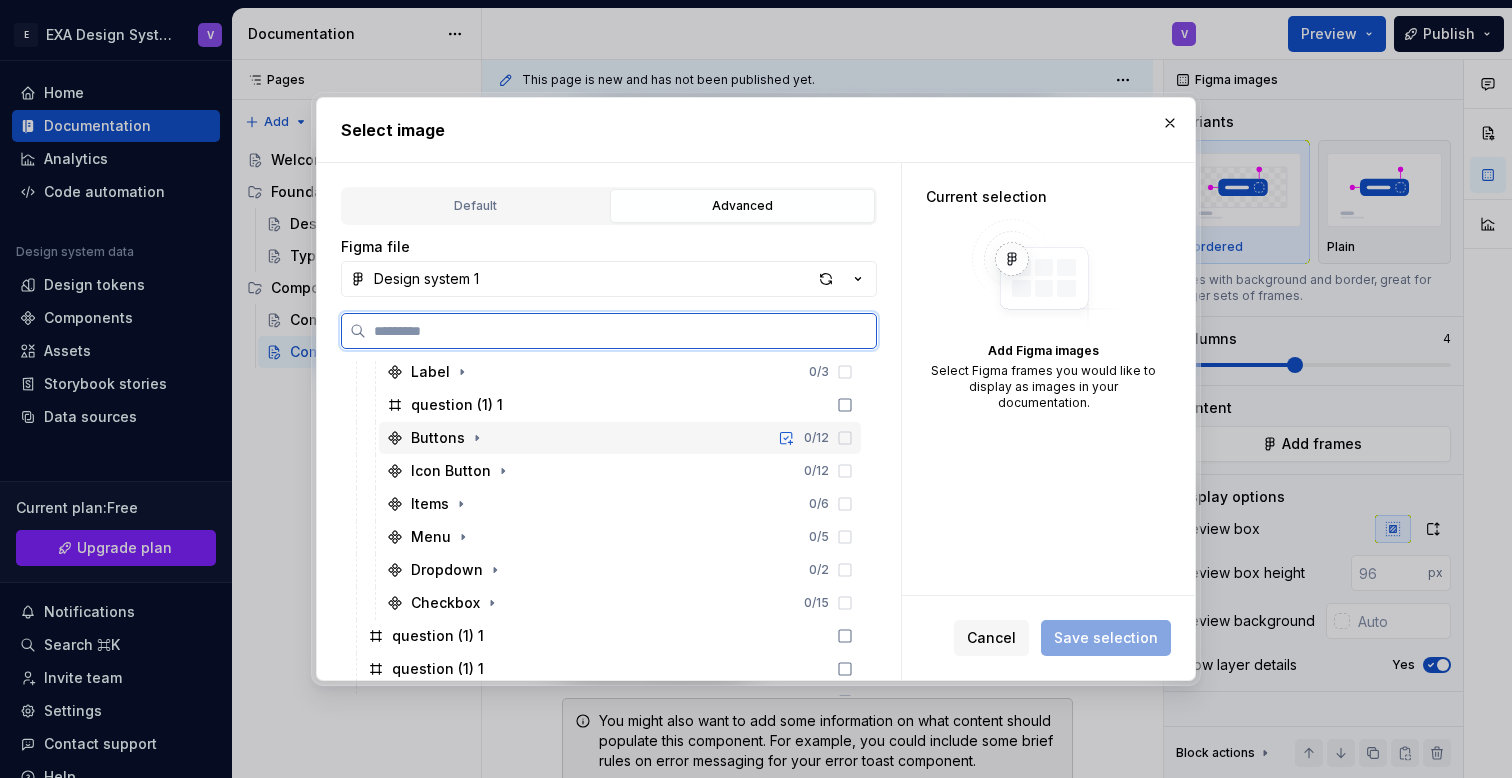 click 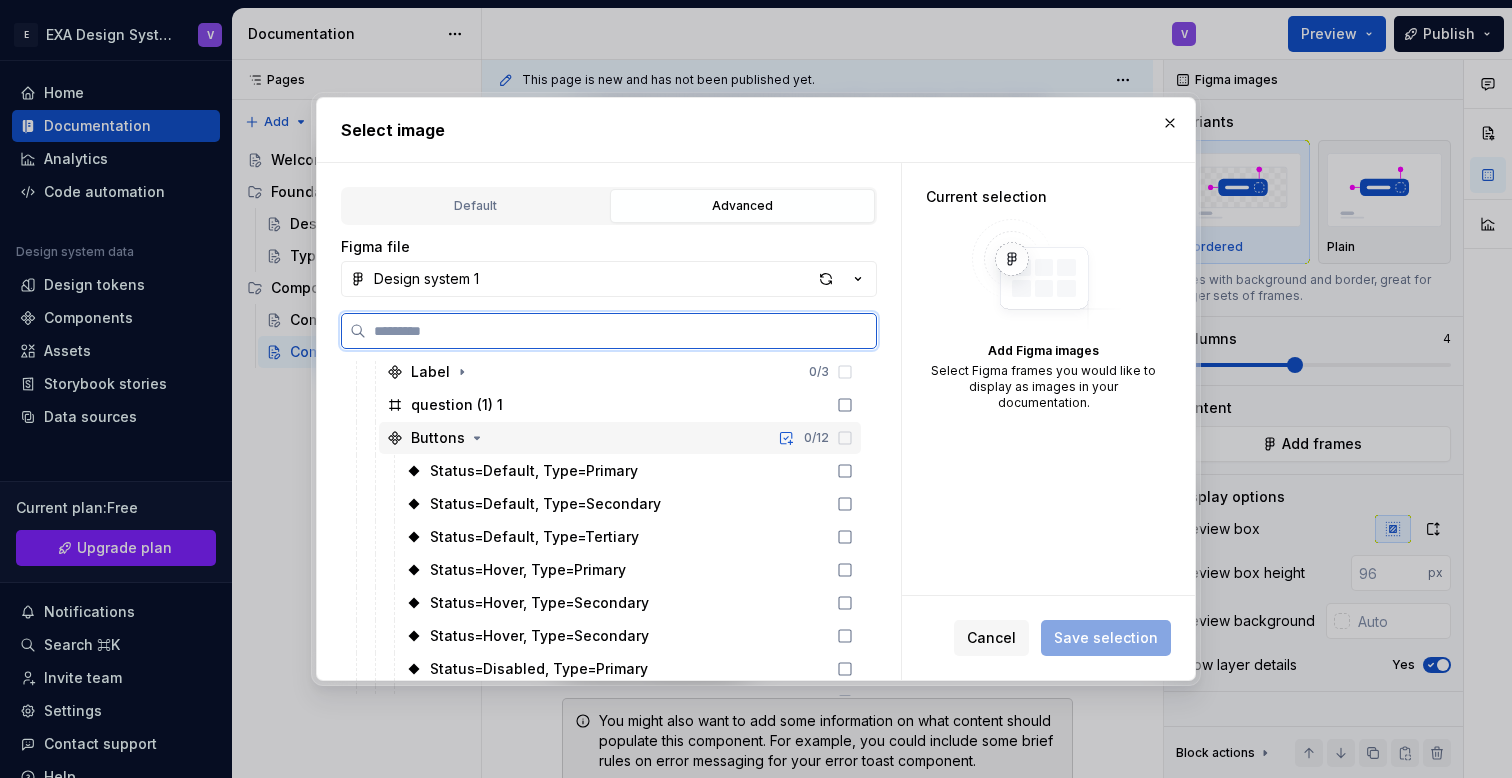 click 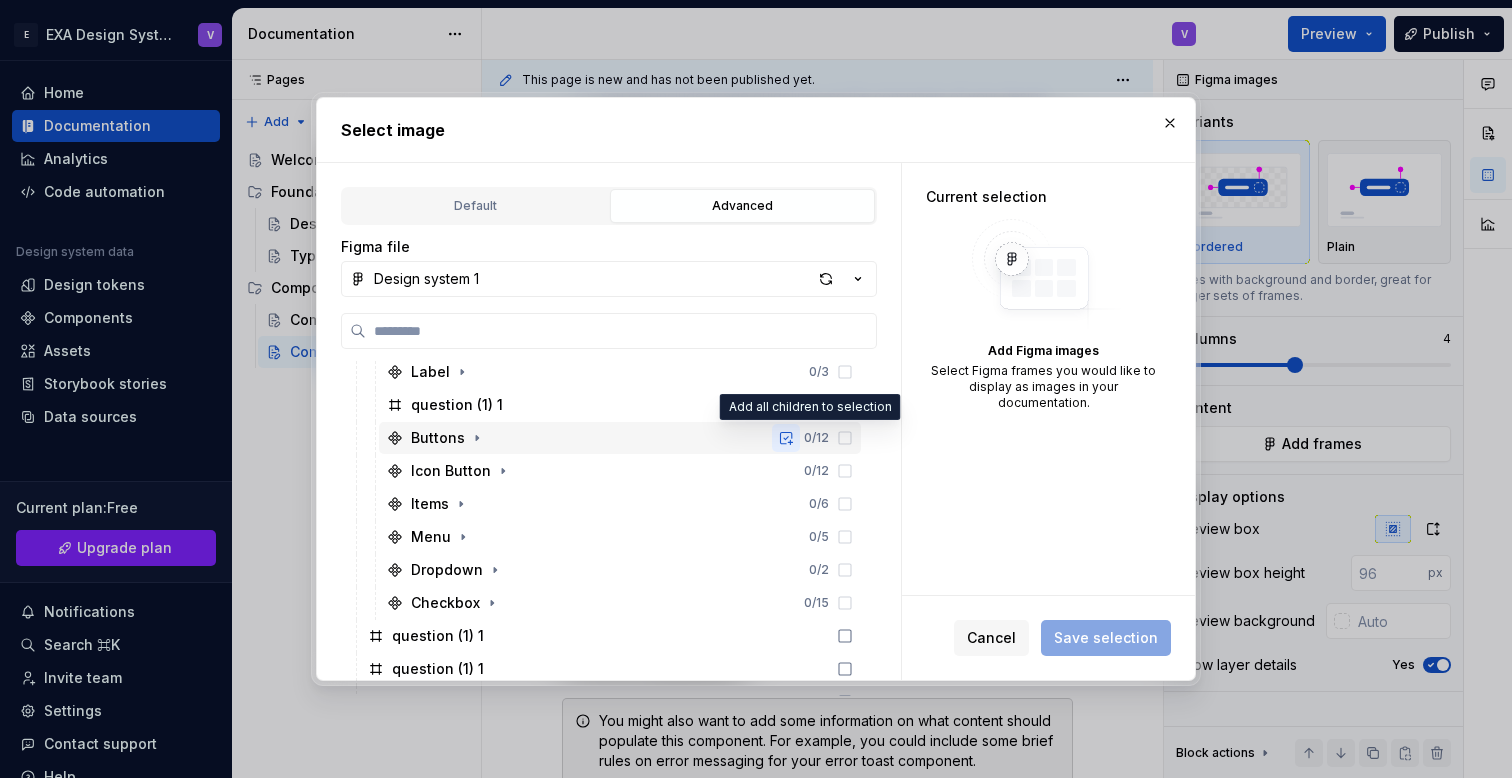 click at bounding box center (786, 438) 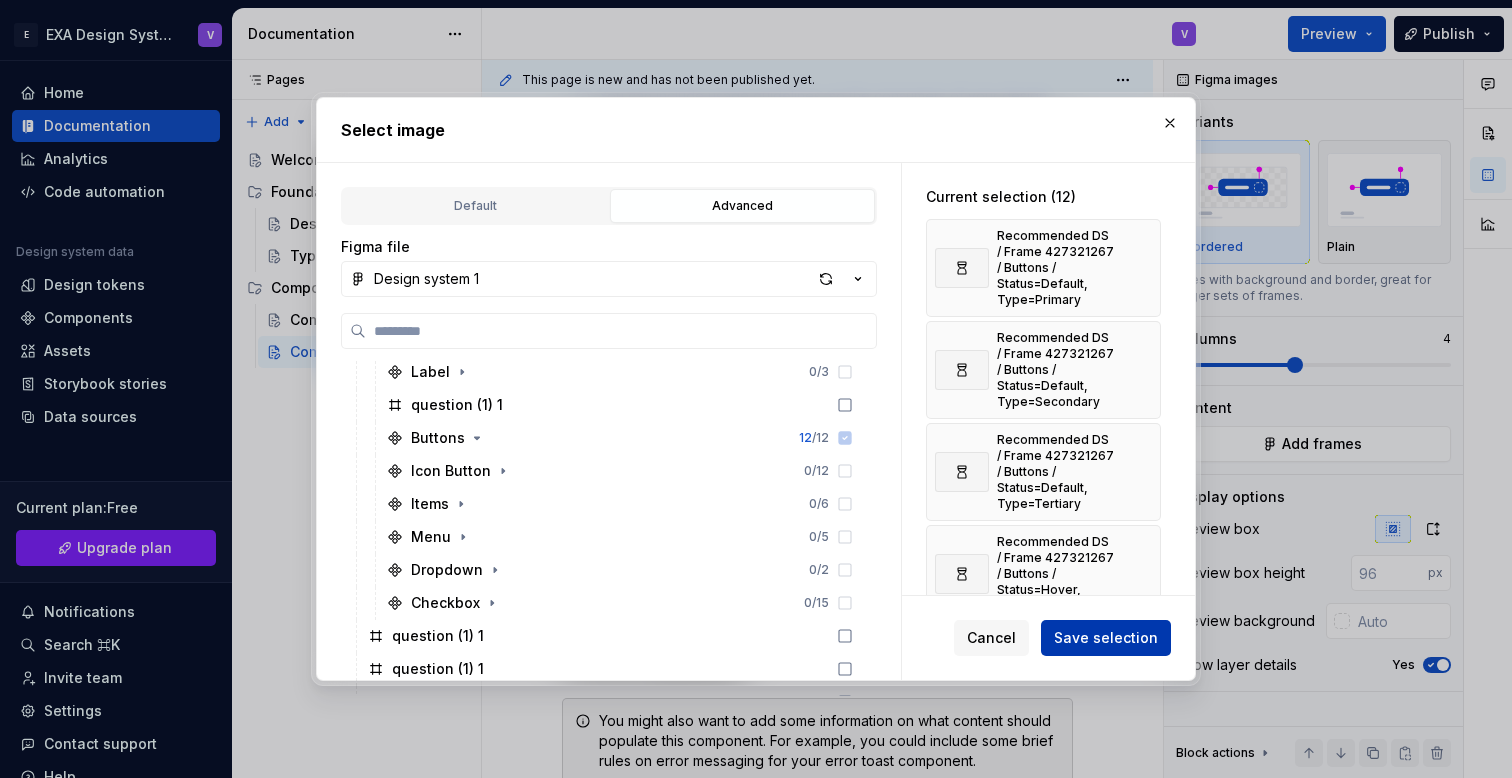 click on "Save selection" at bounding box center (1106, 638) 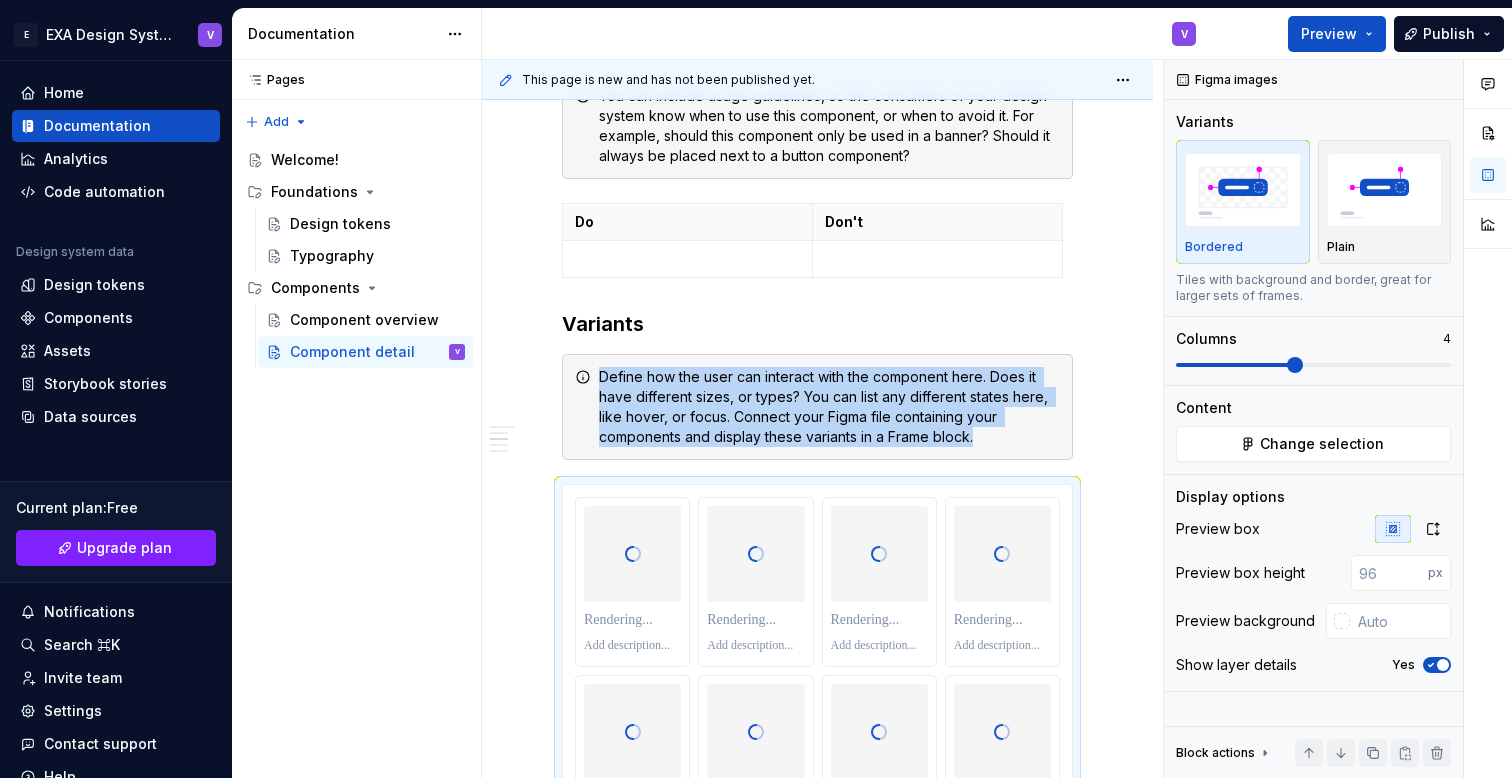 scroll, scrollTop: 1336, scrollLeft: 0, axis: vertical 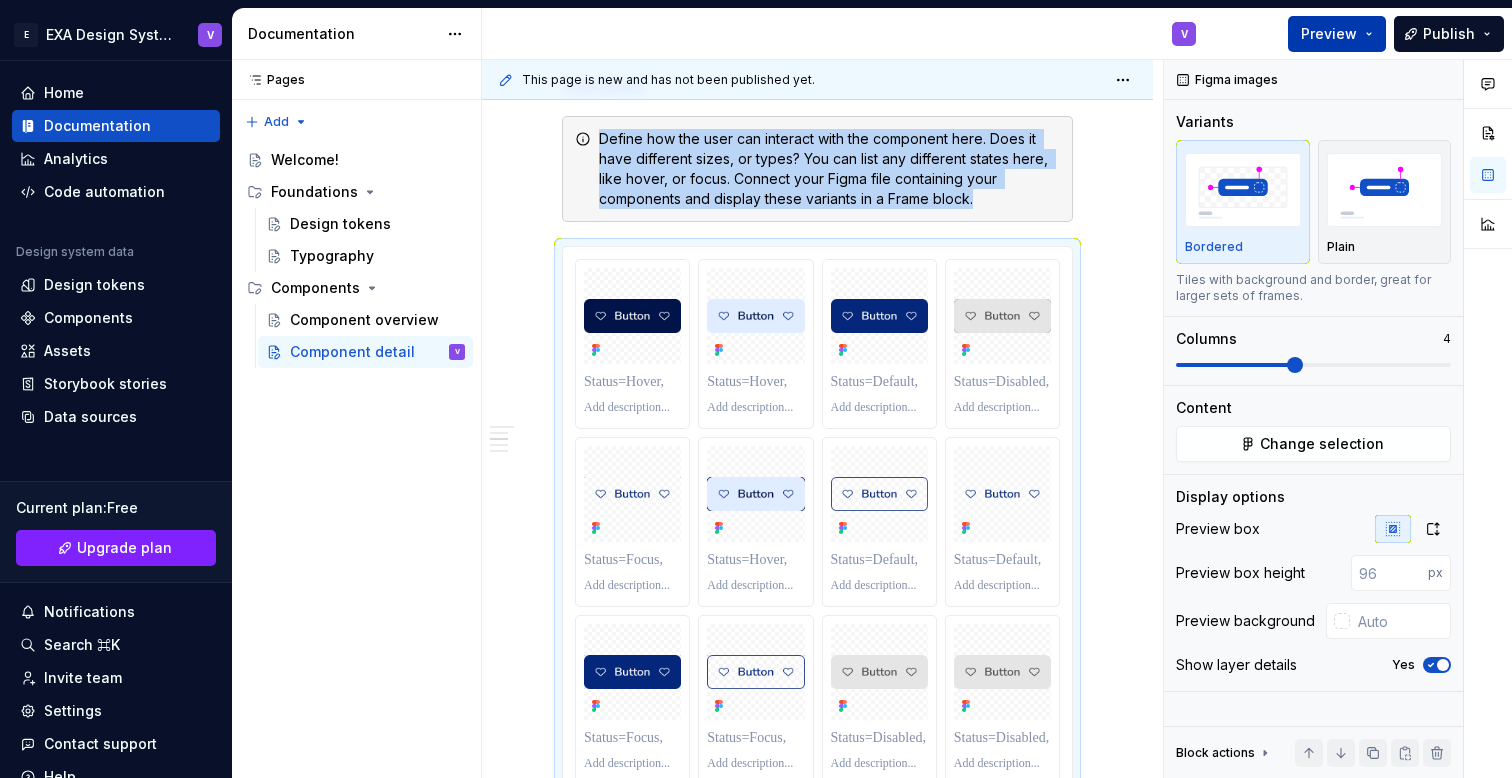 click on "Preview" at bounding box center (1329, 34) 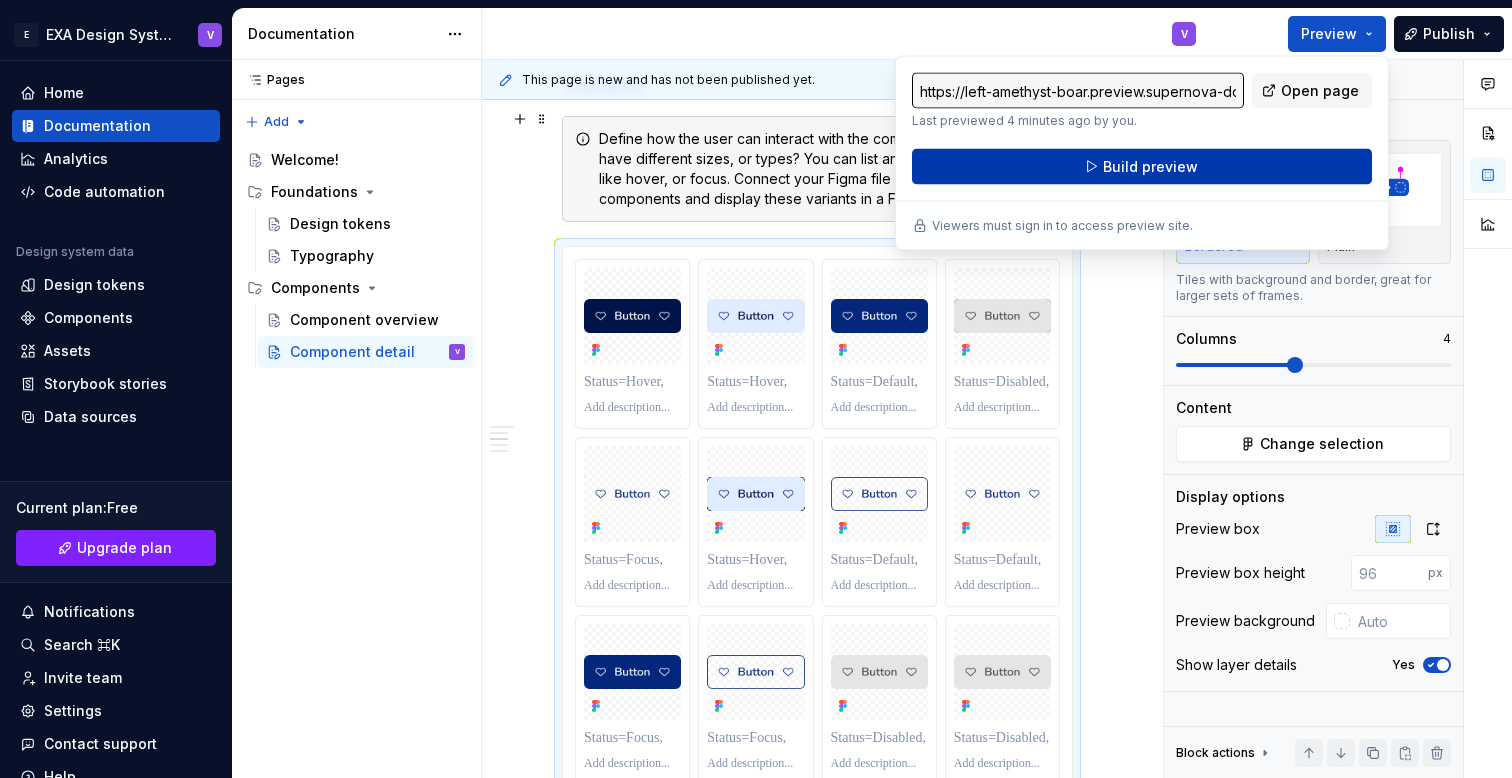 click on "Build preview" at bounding box center [1150, 167] 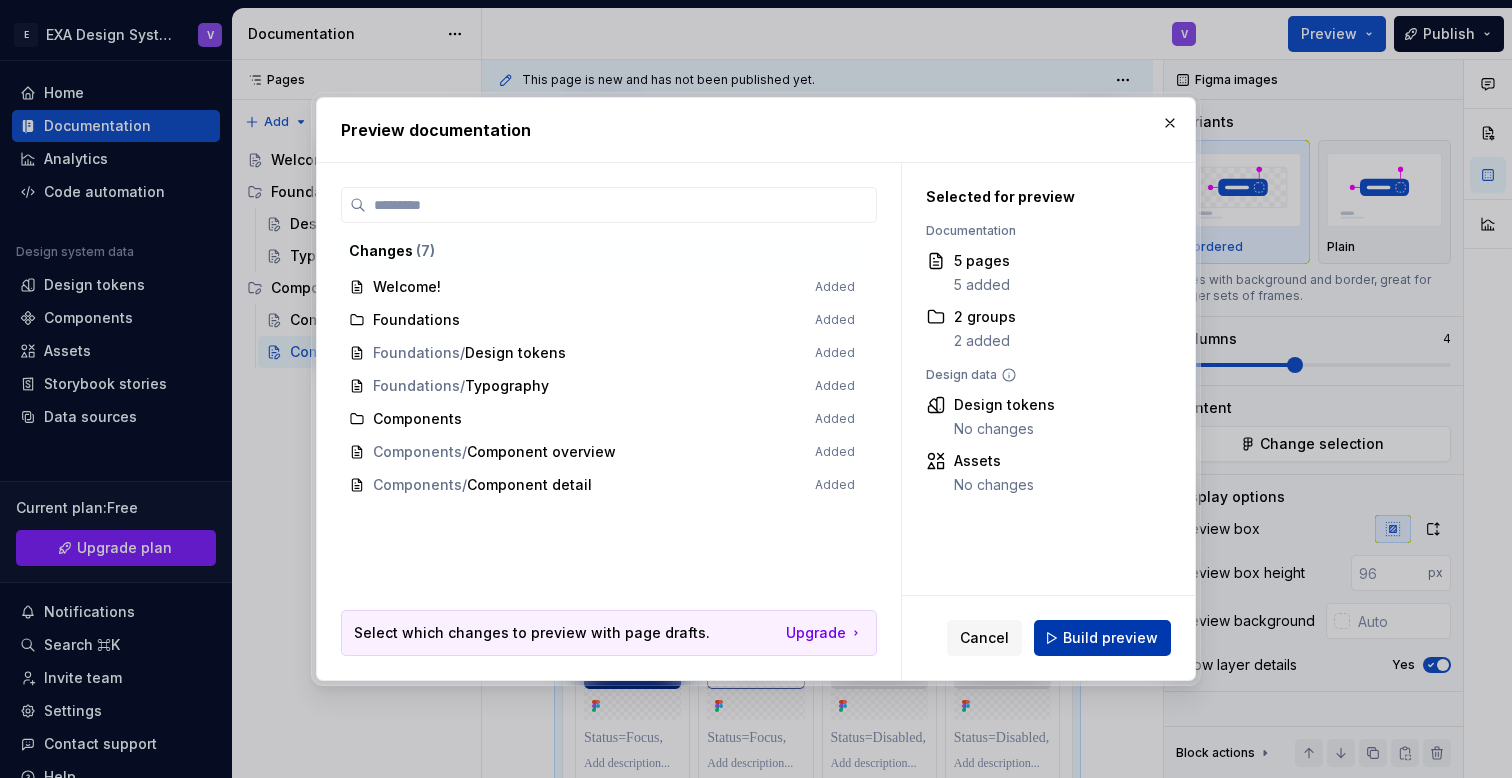 click on "Build preview" at bounding box center (1110, 638) 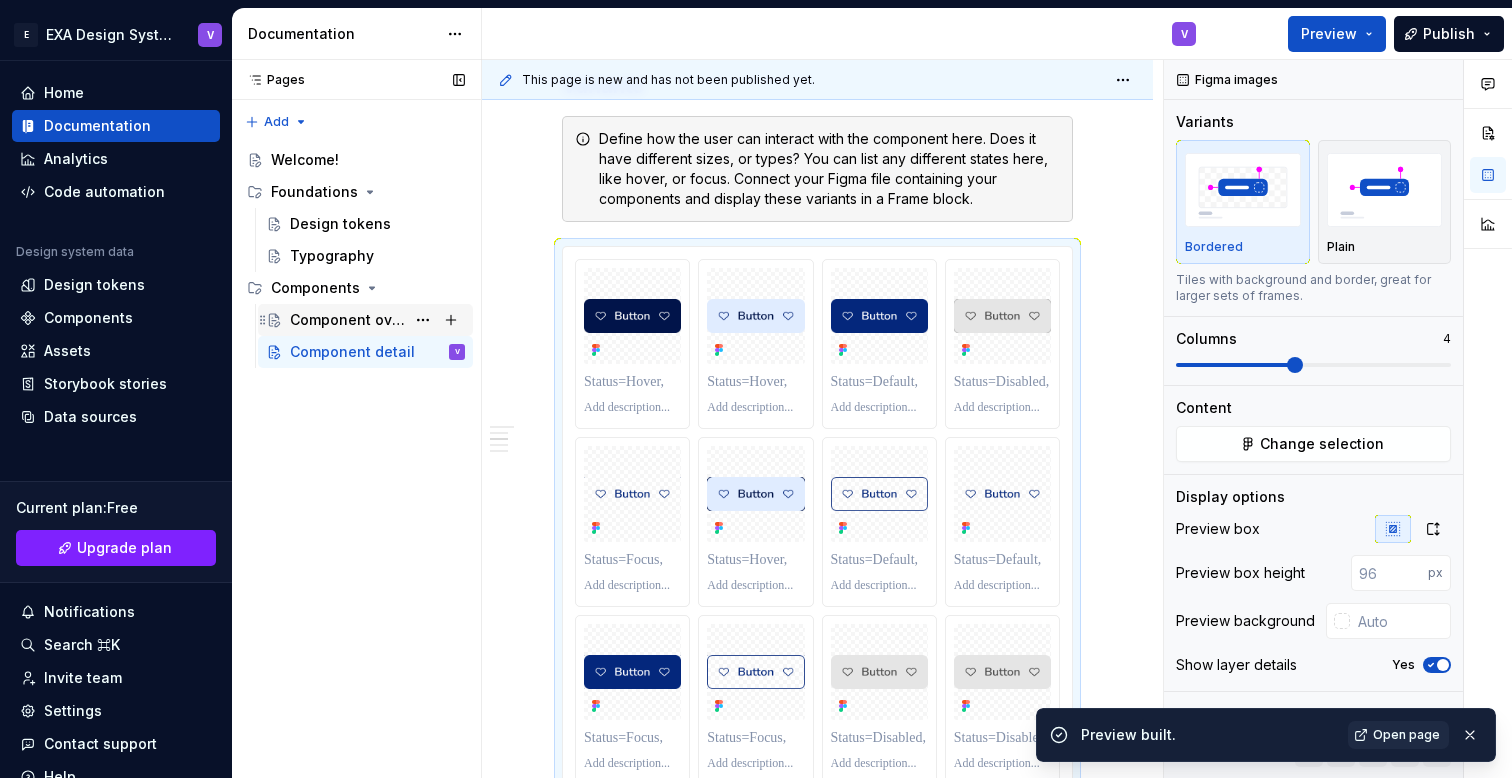click on "Component overview" at bounding box center [347, 320] 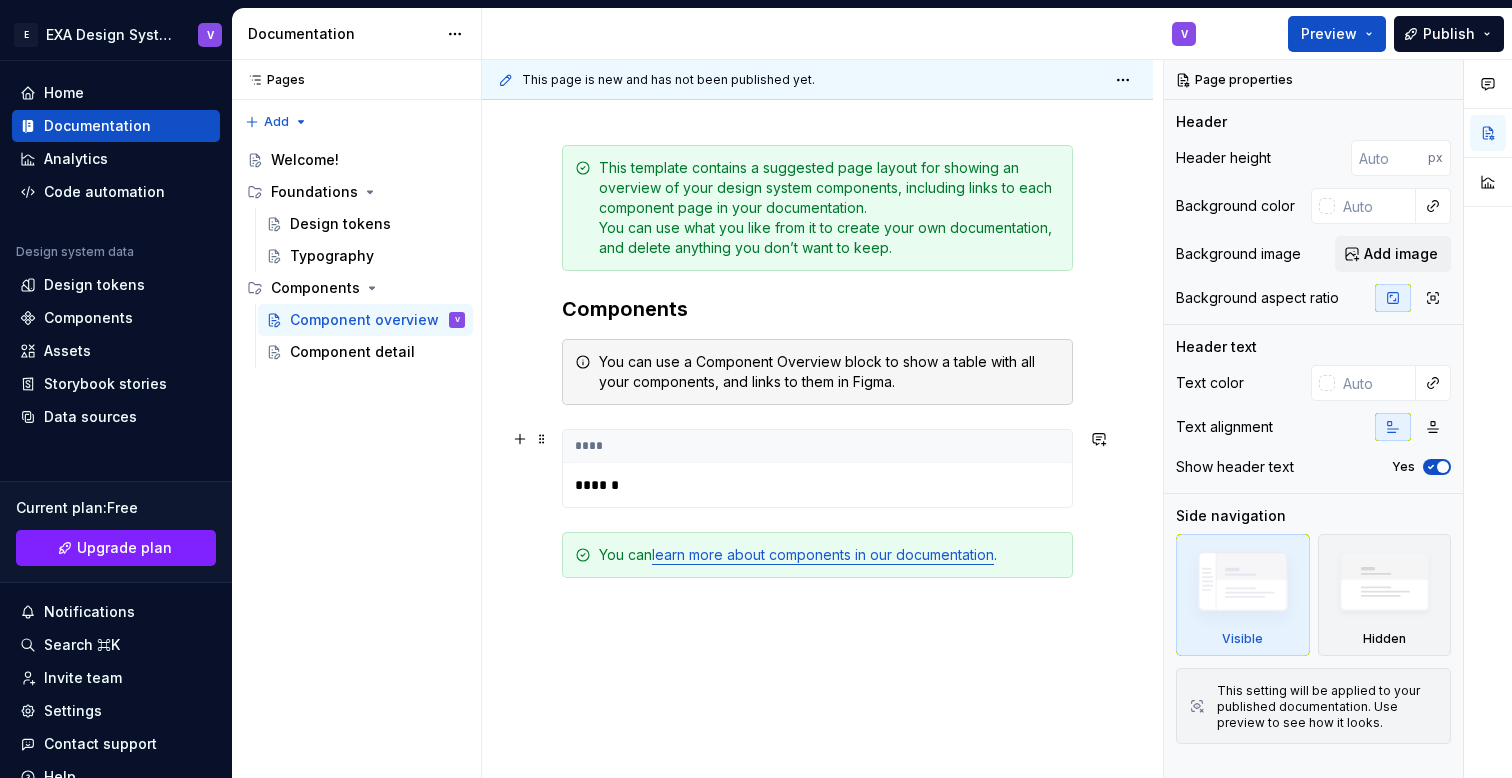 scroll, scrollTop: 279, scrollLeft: 0, axis: vertical 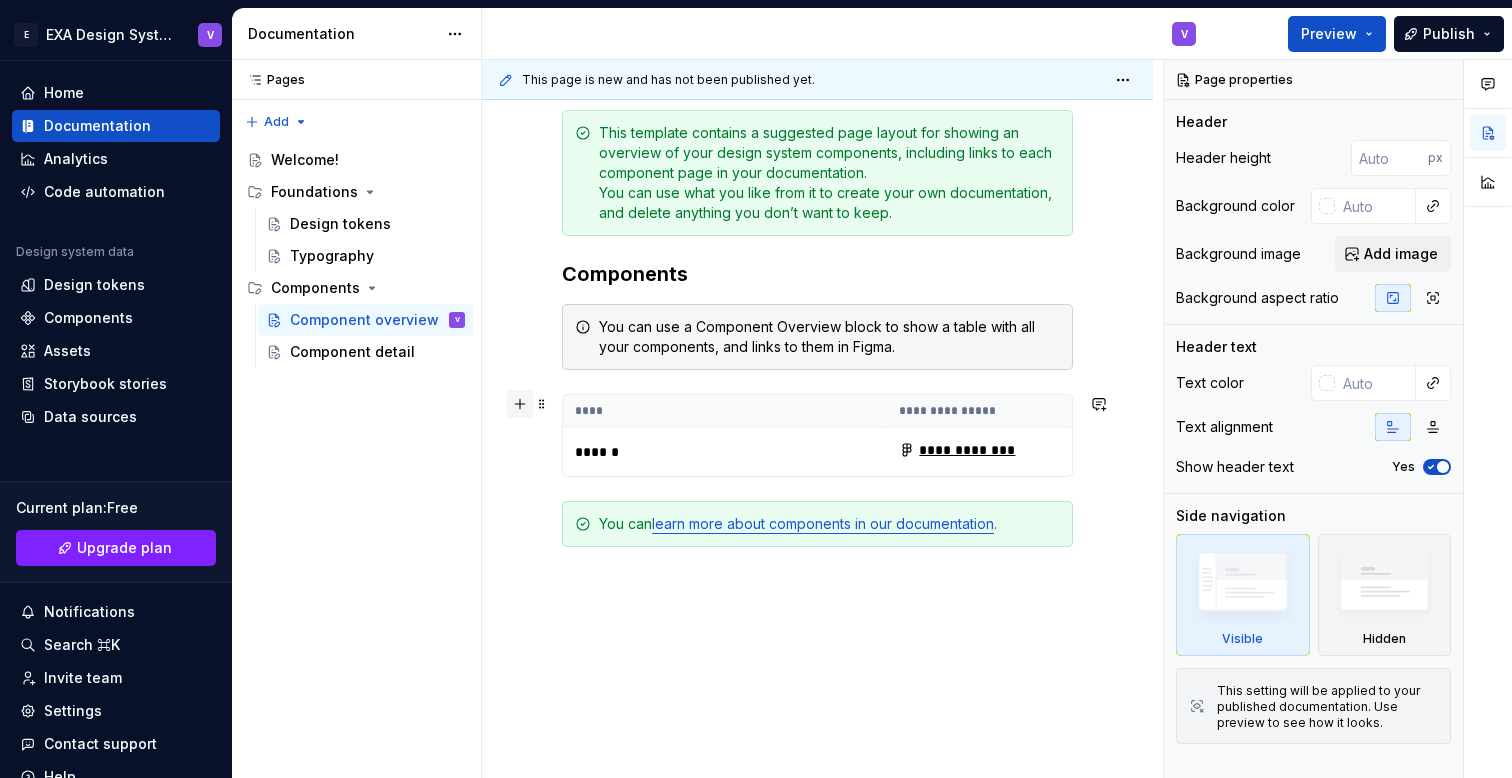 click at bounding box center (520, 404) 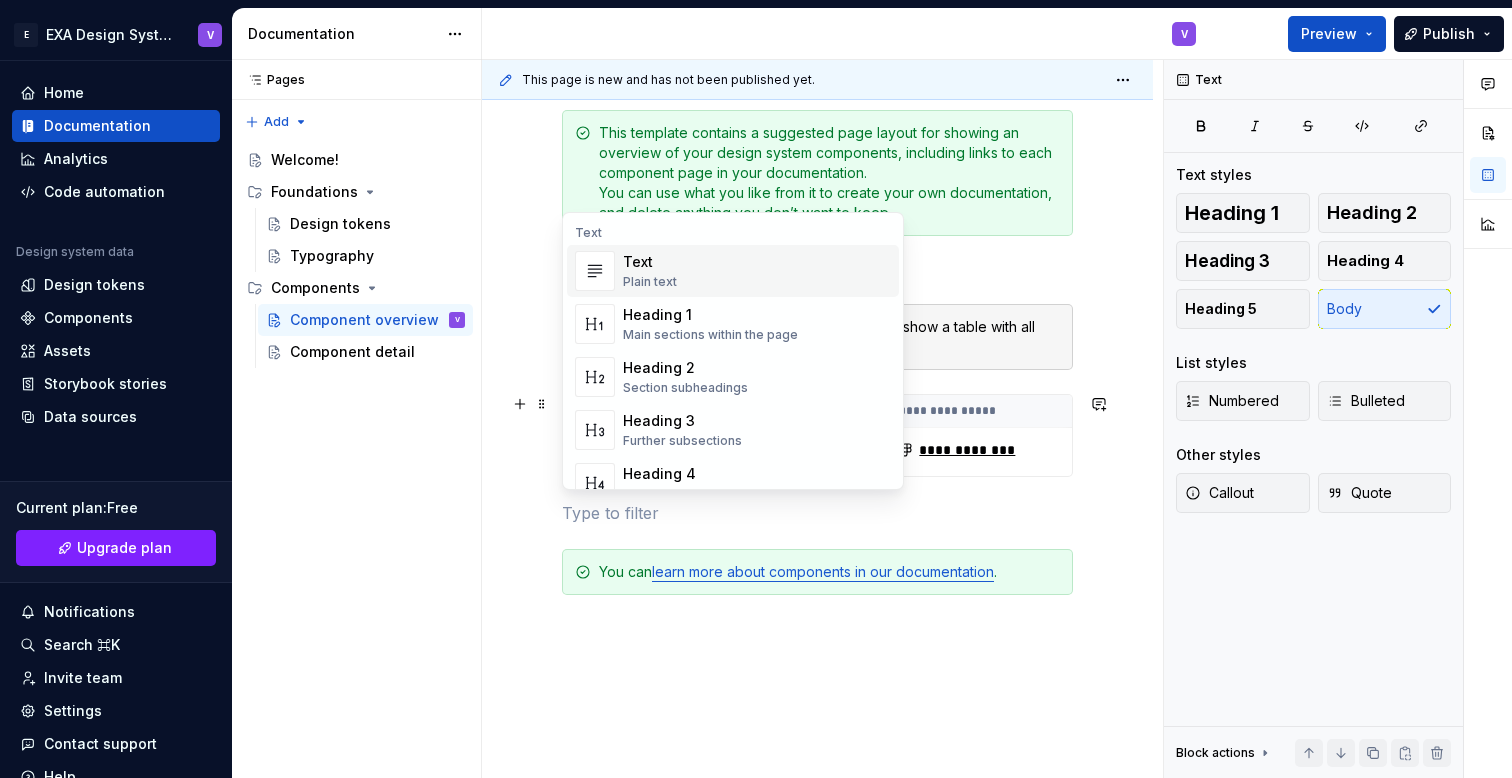 click on "**********" at bounding box center (817, 499) 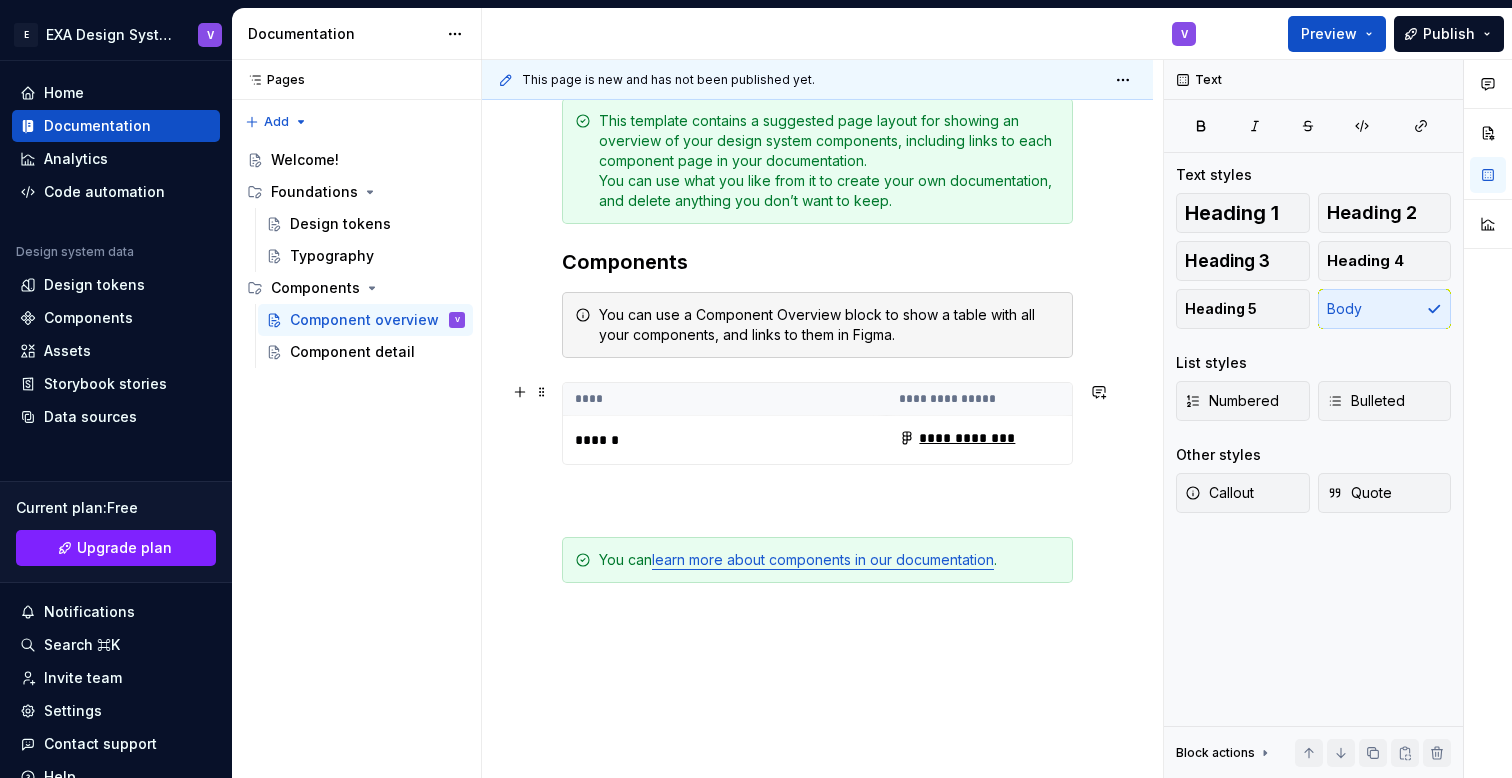 scroll, scrollTop: 294, scrollLeft: 0, axis: vertical 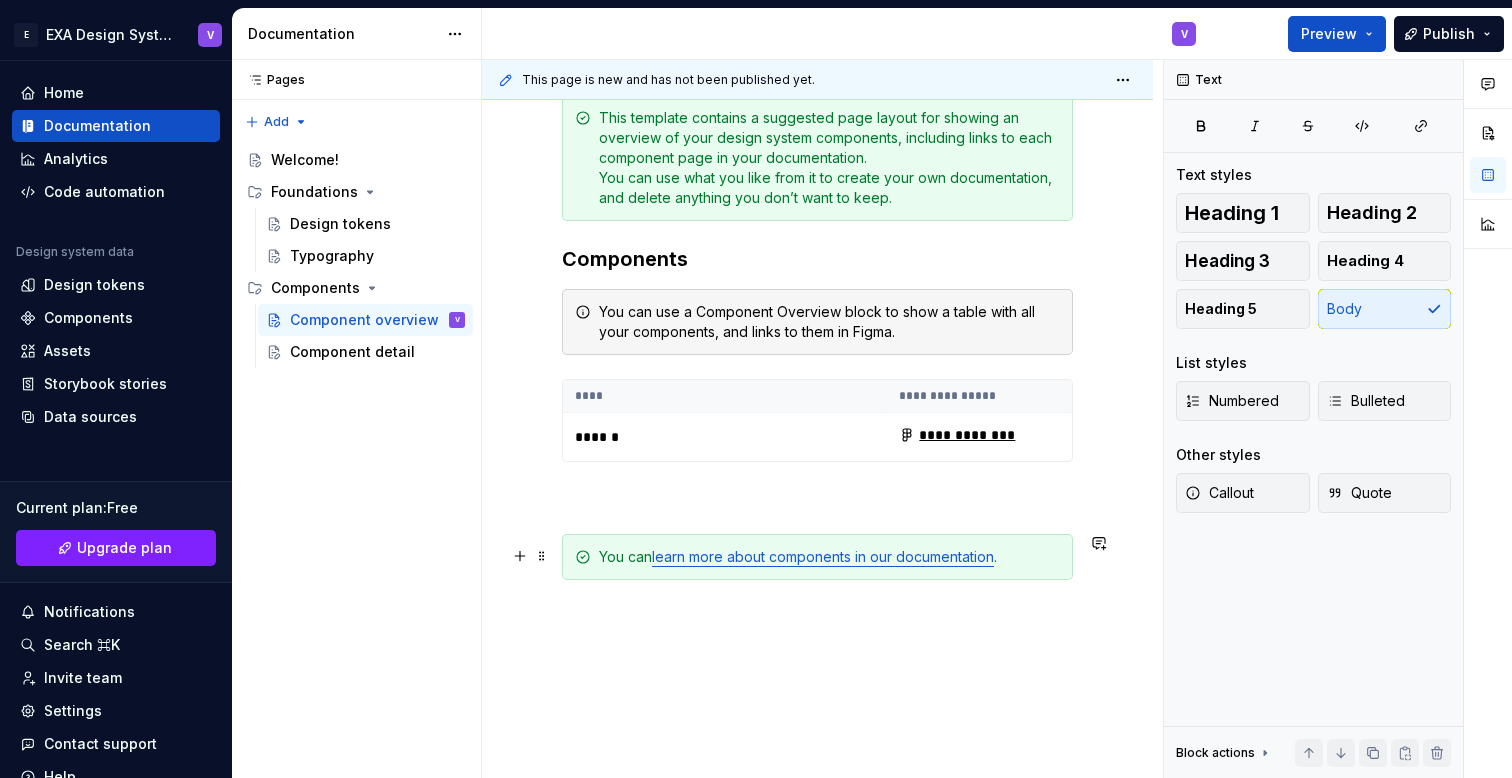 click on "learn more about components in our documentation" at bounding box center [823, 556] 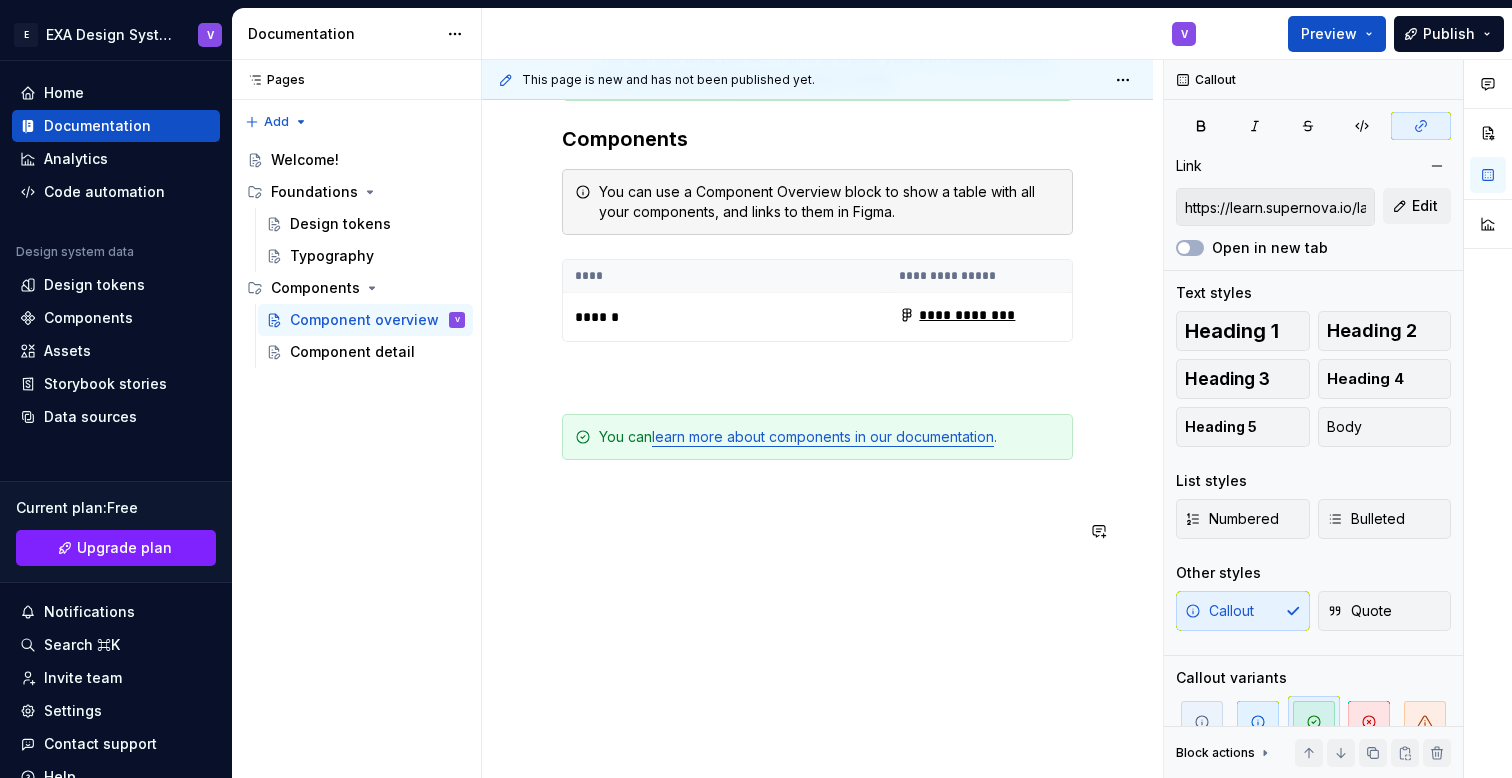 scroll, scrollTop: 417, scrollLeft: 0, axis: vertical 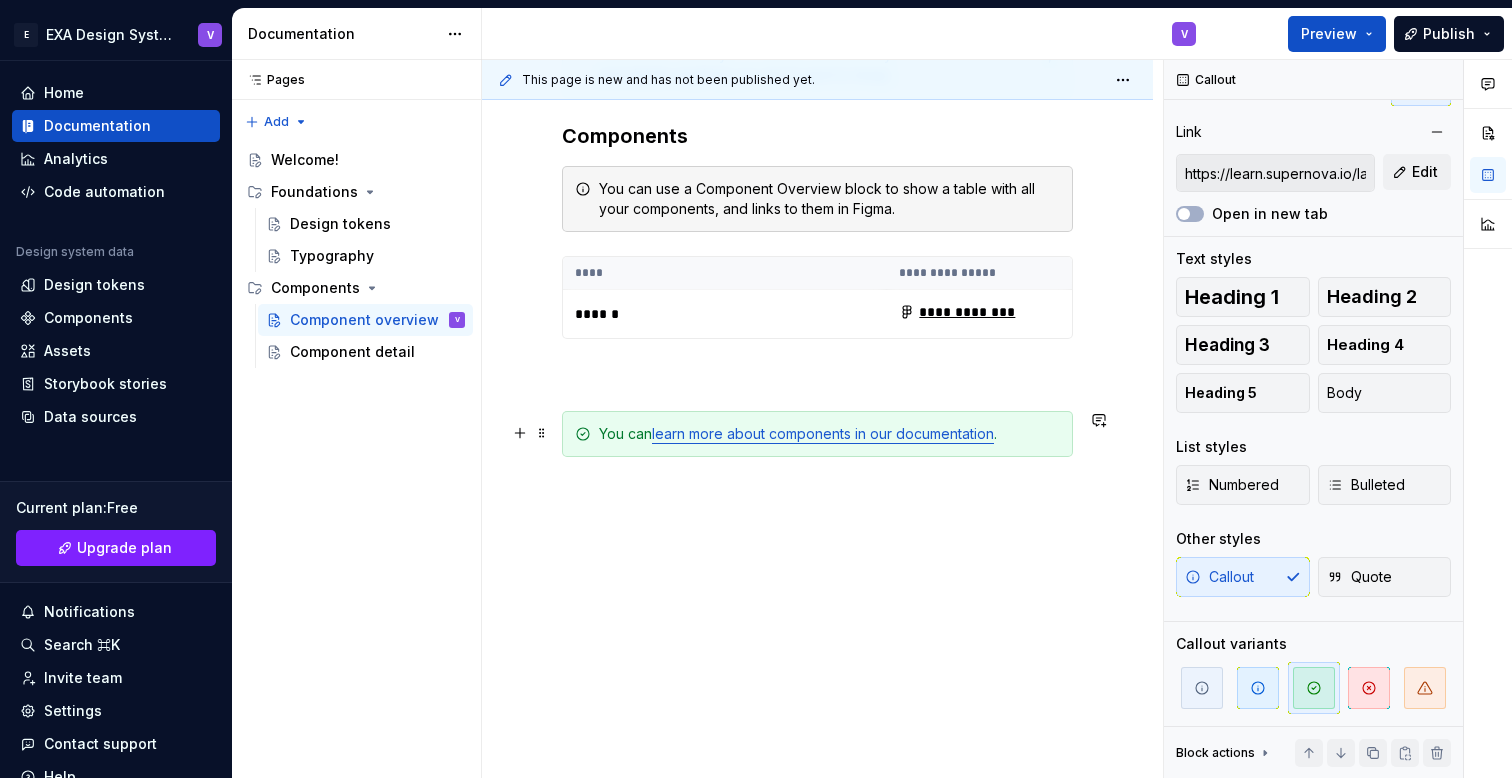 click on "learn more about components in our documentation" at bounding box center (823, 433) 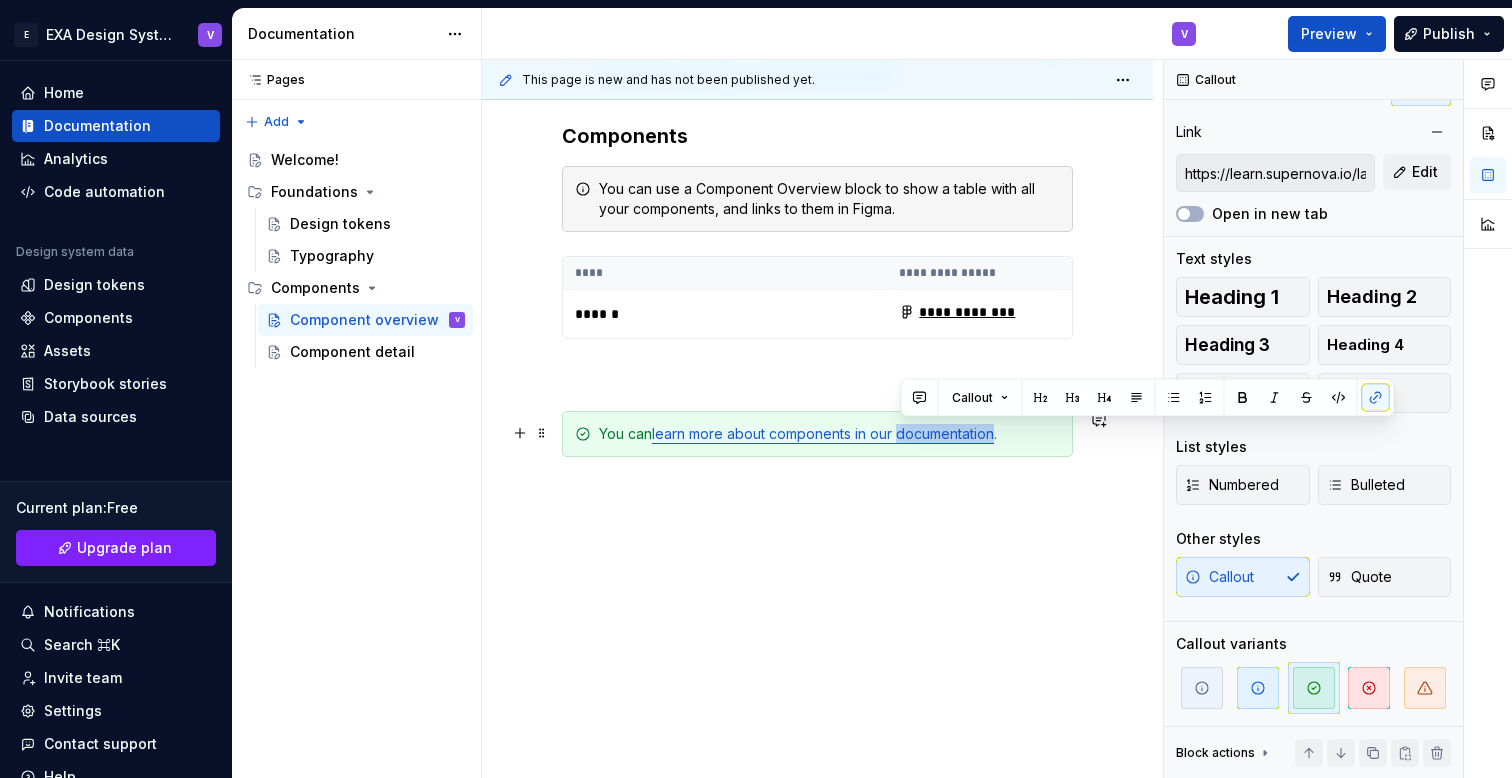 click on "learn more about components in our documentation" at bounding box center [823, 433] 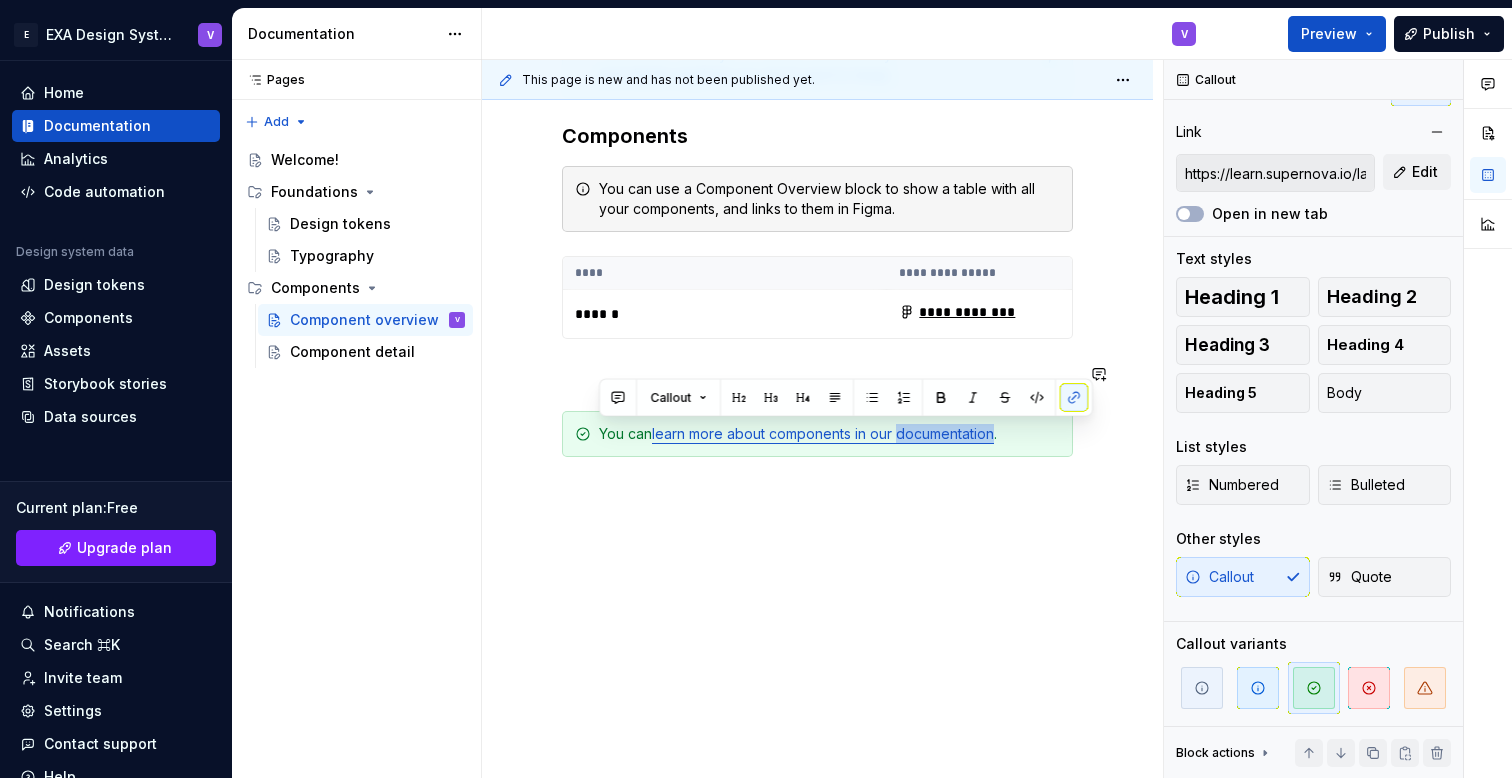 click on "**********" at bounding box center (817, 256) 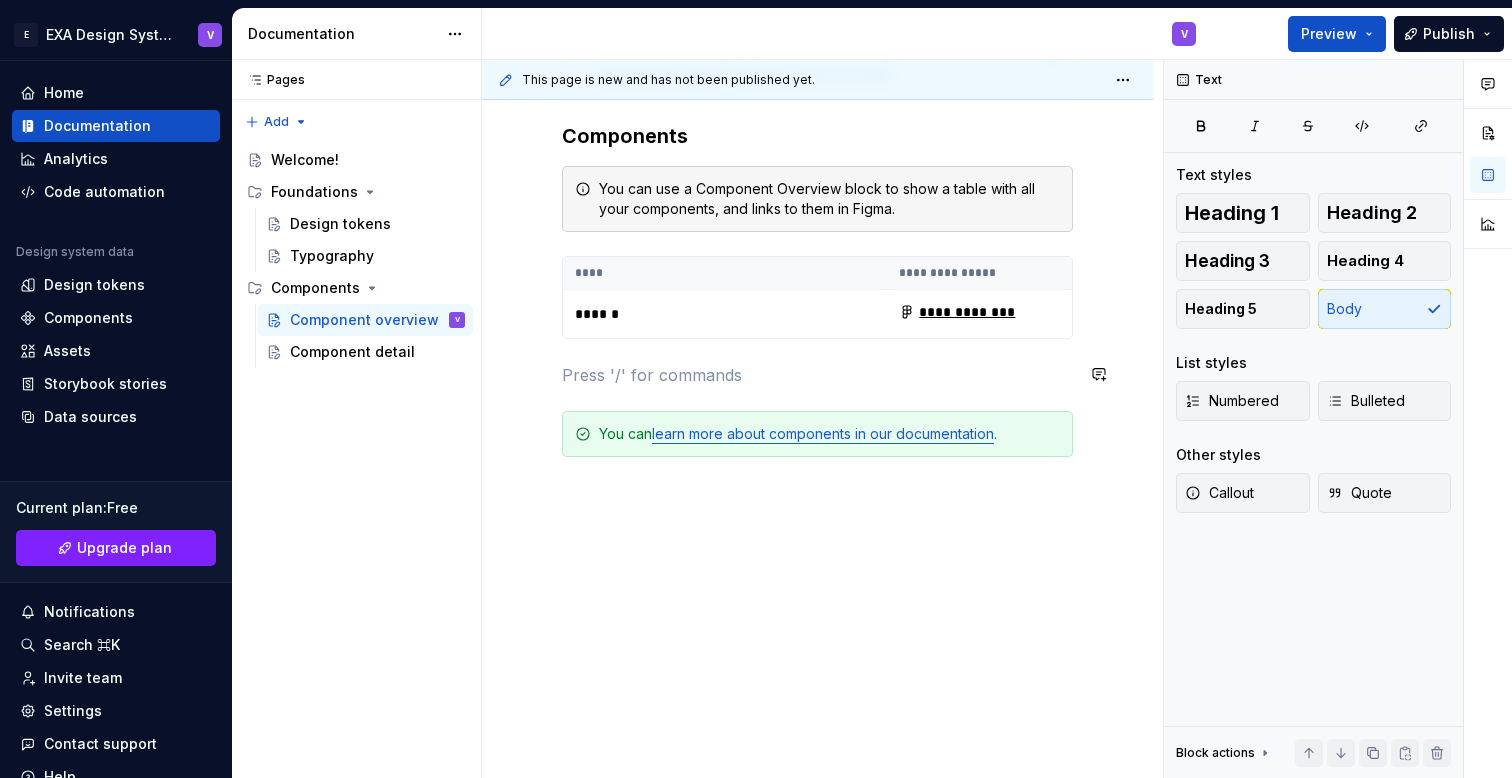 scroll, scrollTop: 0, scrollLeft: 0, axis: both 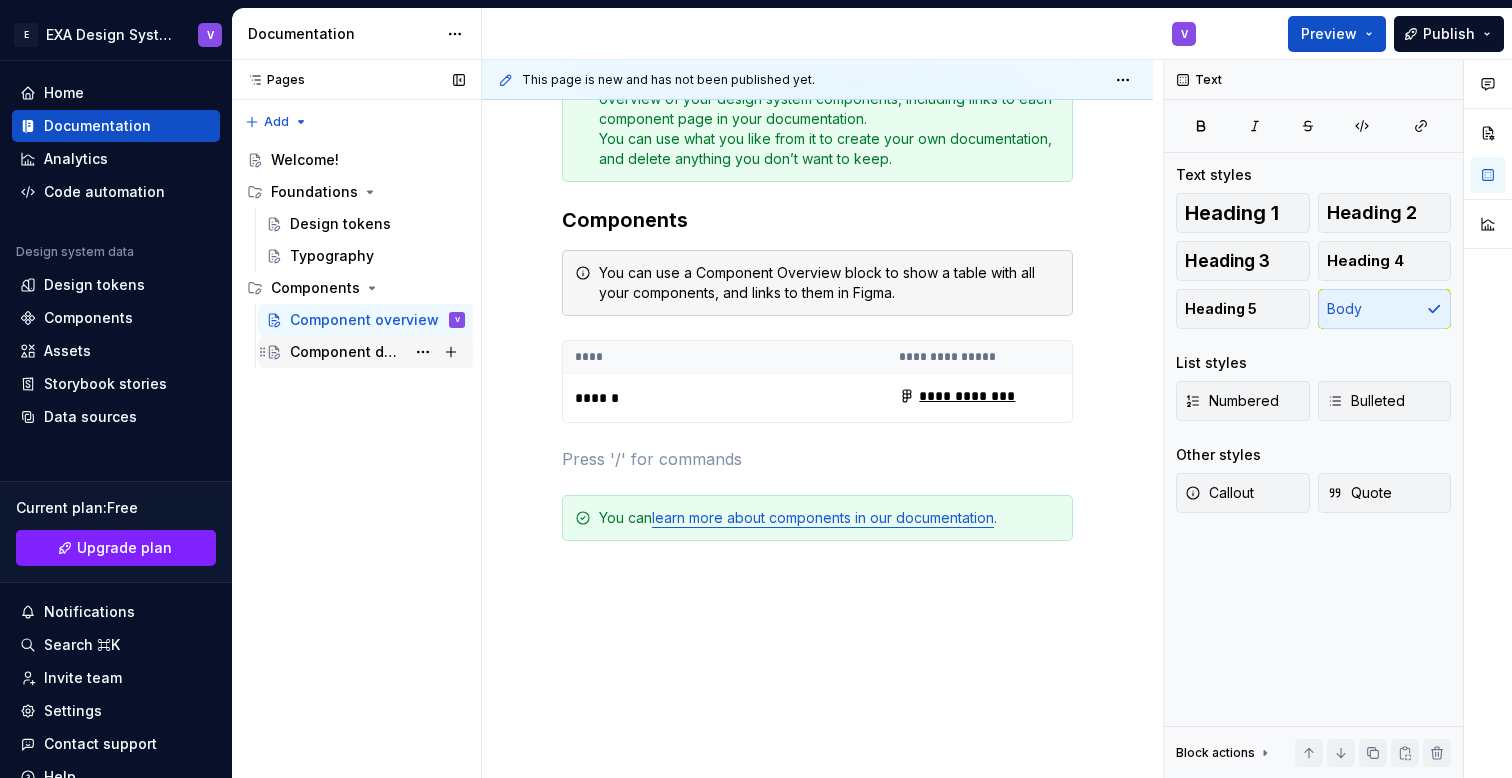 click on "Component detail" at bounding box center [347, 352] 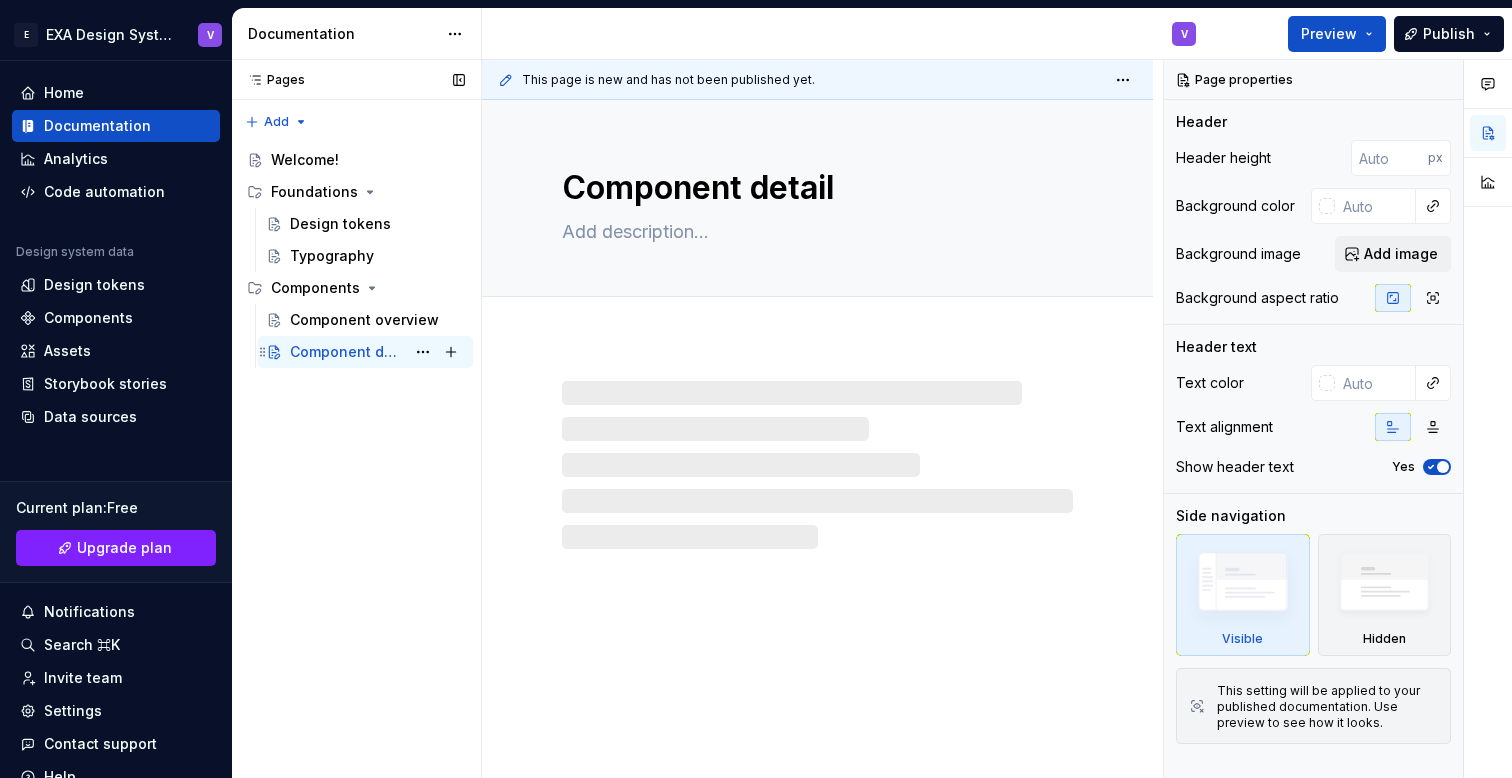 type on "*" 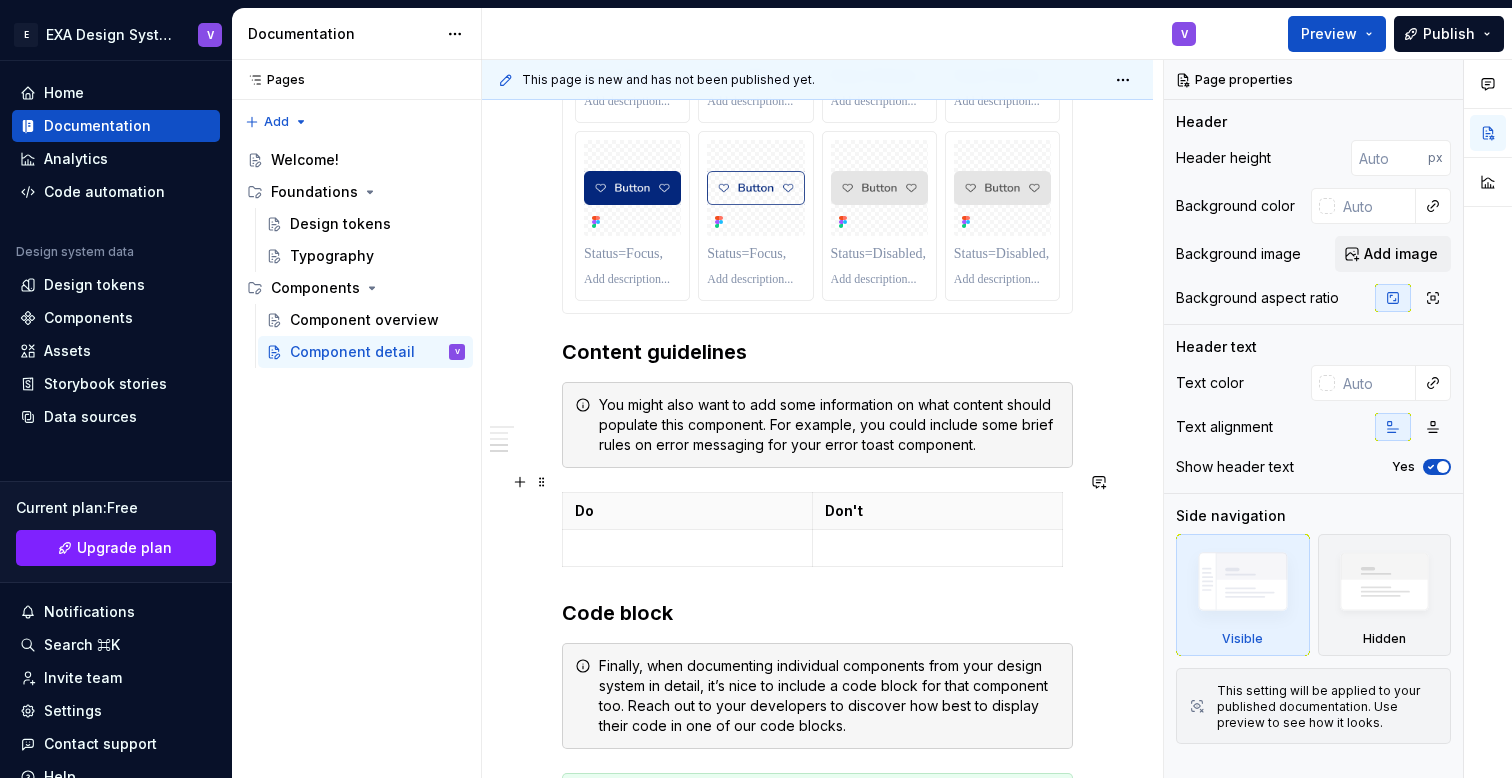 scroll, scrollTop: 1821, scrollLeft: 0, axis: vertical 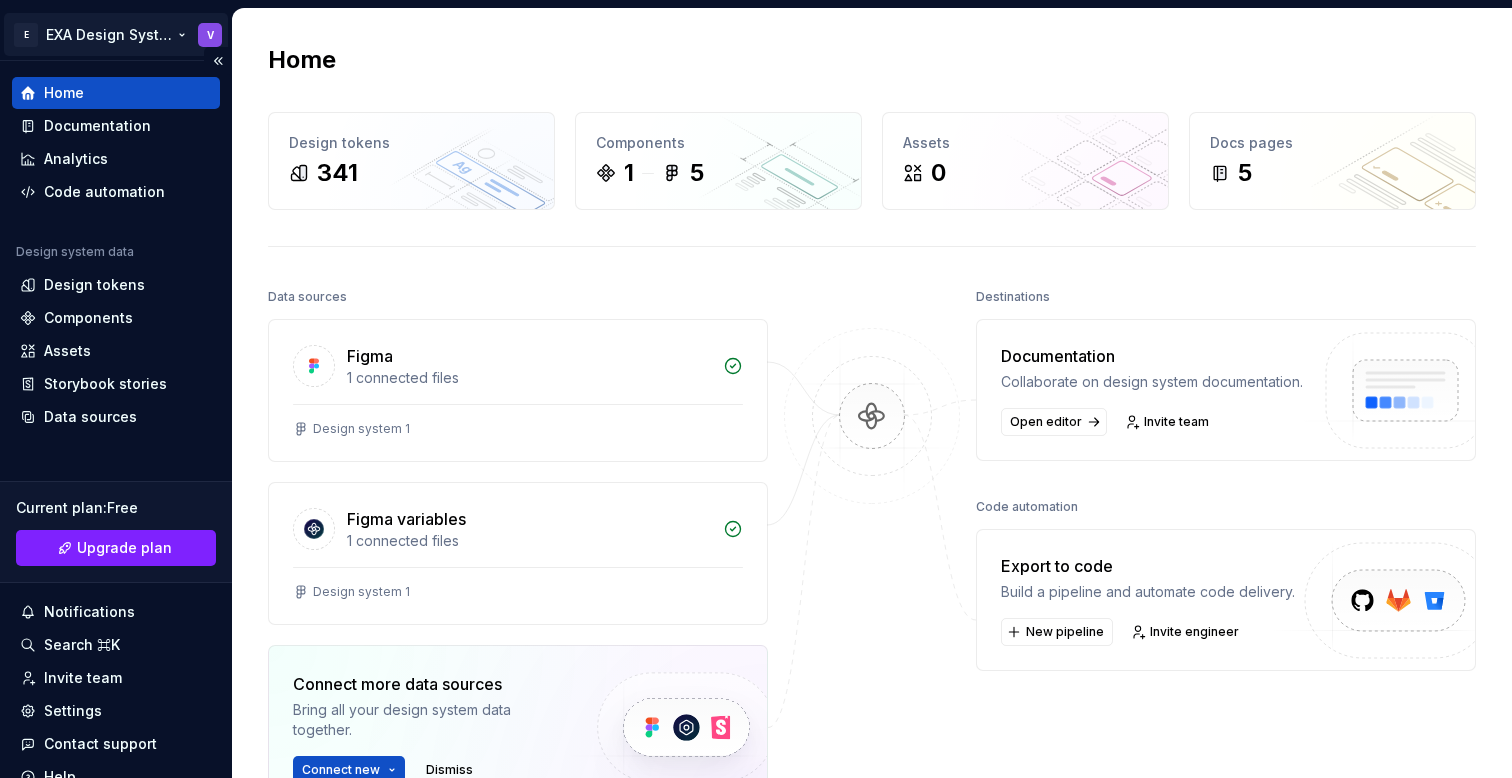 click on "E EXA Design System V Home Documentation Analytics Code automation Design system data Design tokens Components Assets Storybook stories Data sources Current plan :  Free Upgrade plan Notifications Search ⌘K Invite team Settings Contact support Help Home Design tokens 341 Components 1 5 Assets 0 Docs pages 5 Data sources Figma 1 connected files Design system 1 Figma variables 1 connected files Design system 1 Connect more data sources Bring all your design system data together. Connect new Dismiss Destinations Documentation Collaborate on design system documentation. Open editor Invite team Code automation Export to code Build a pipeline and automate code delivery. New pipeline Invite engineer Product documentation Learn how to build, manage and maintain design systems in smarter ways. Developer documentation Start delivering your design choices to your codebases right away. Join our Slack community Connect and learn with other design system practitioners." at bounding box center [756, 389] 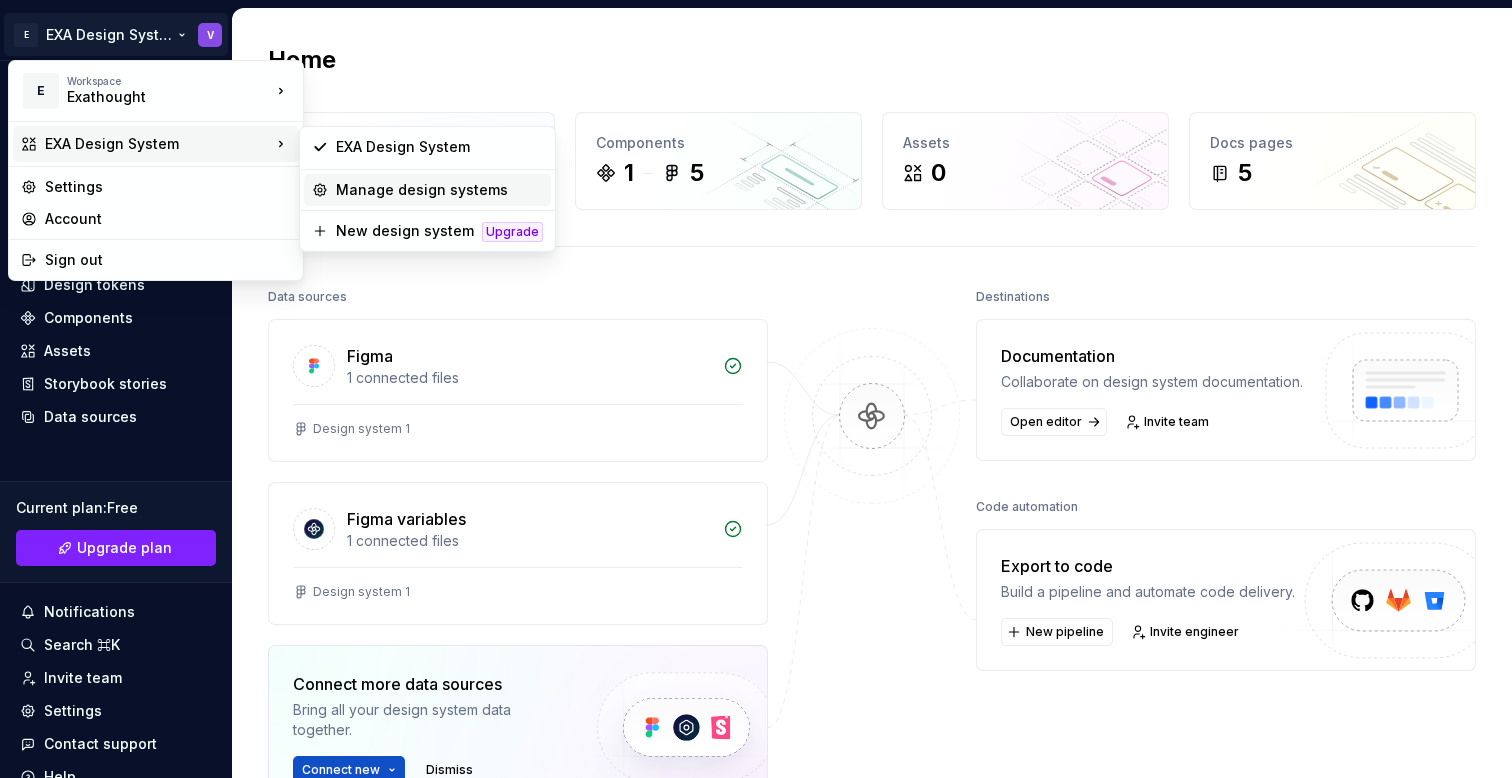 click on "Manage design systems" at bounding box center [427, 190] 